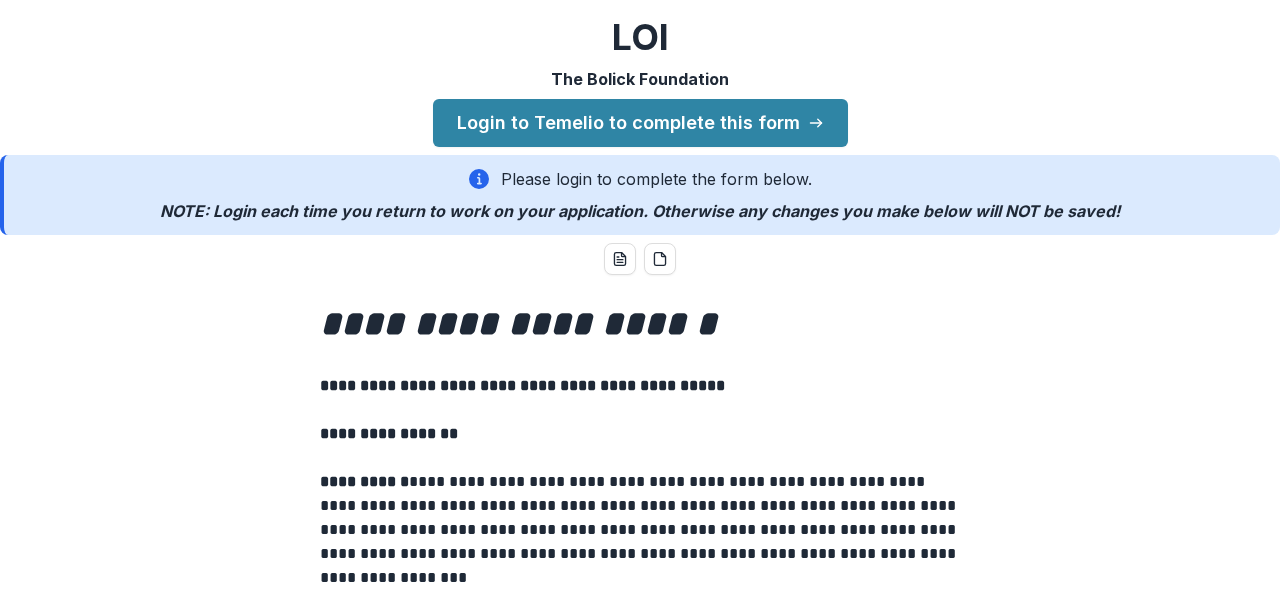scroll, scrollTop: 0, scrollLeft: 0, axis: both 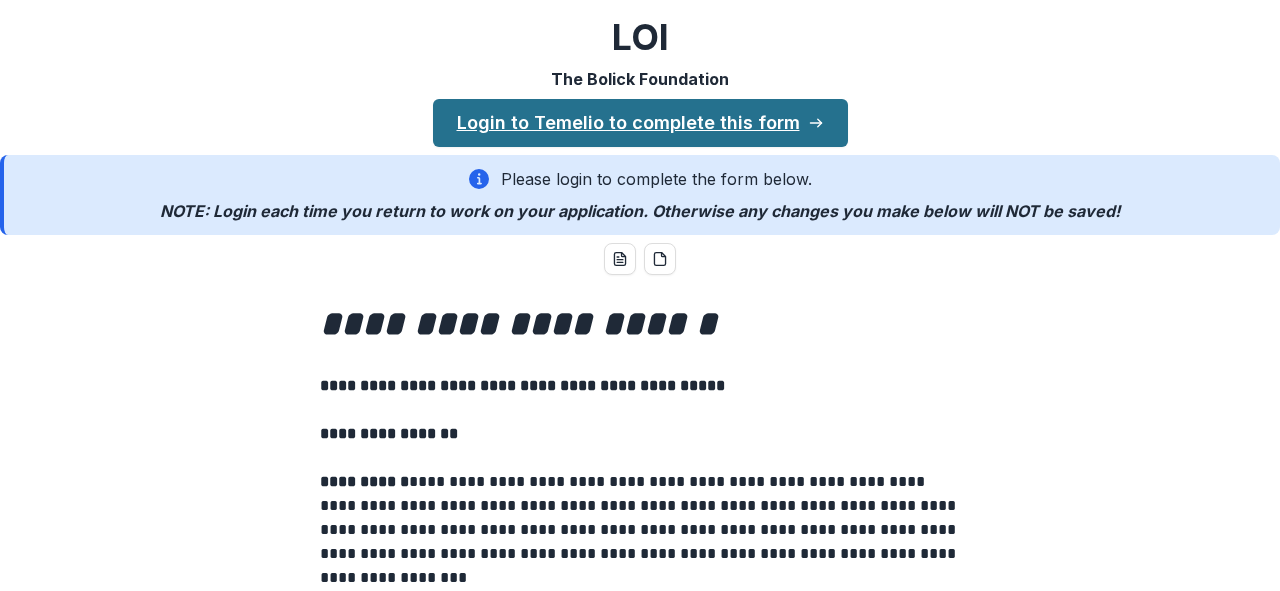 click on "Login to Temelio to complete this form" at bounding box center (640, 123) 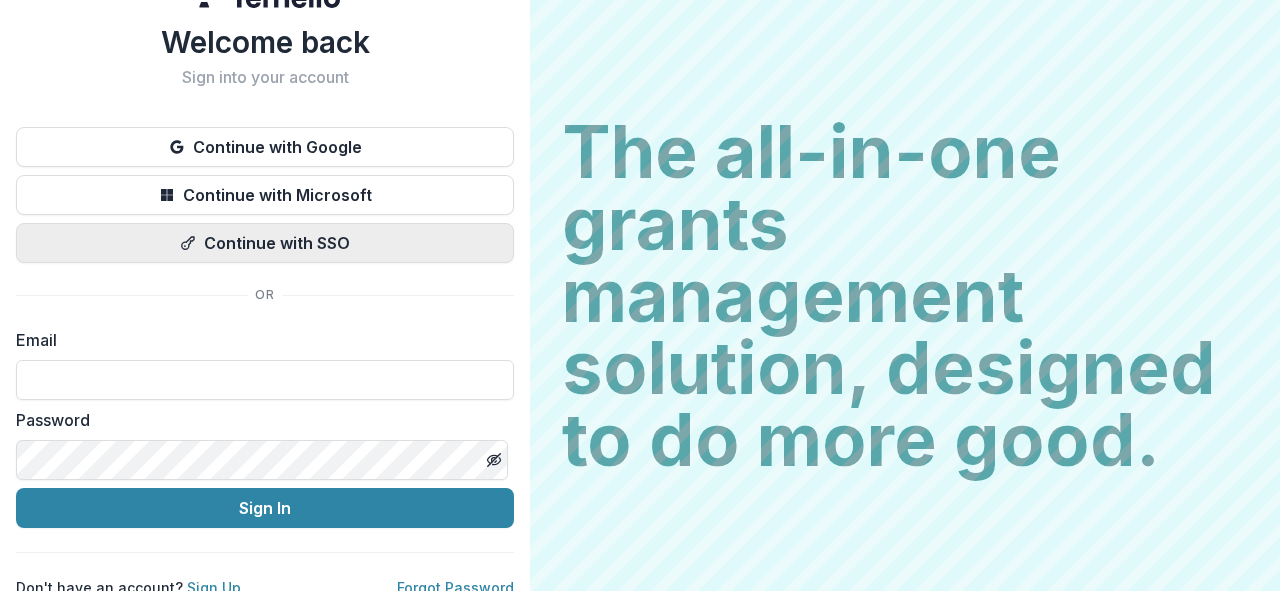 scroll, scrollTop: 62, scrollLeft: 0, axis: vertical 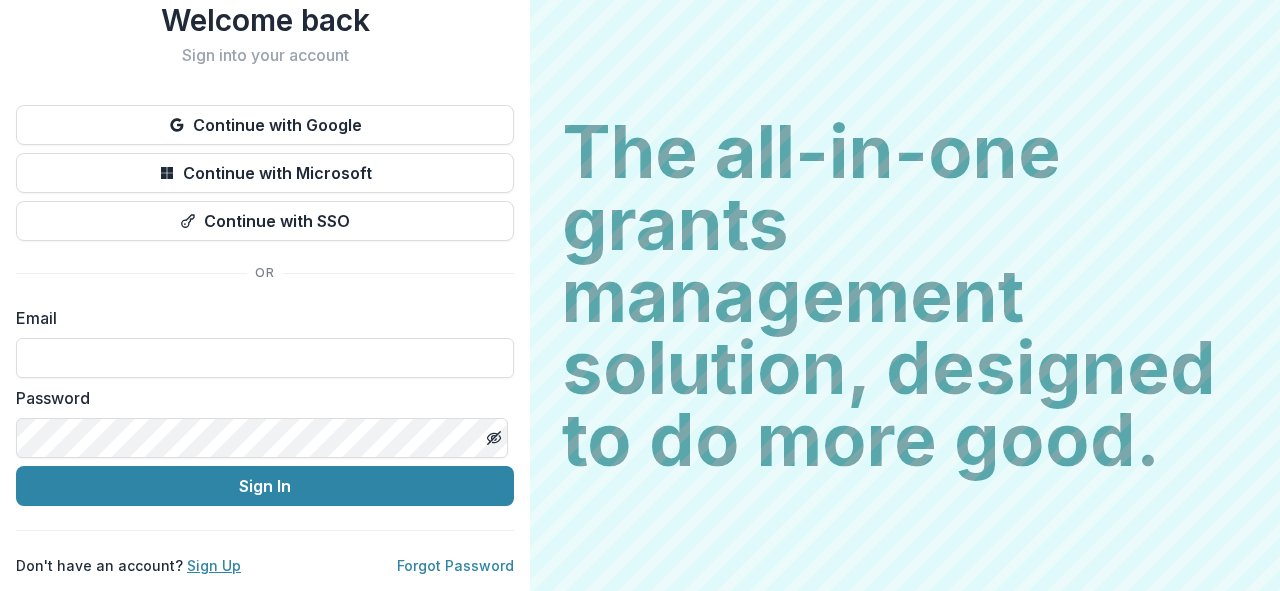 click on "Sign Up" at bounding box center [214, 565] 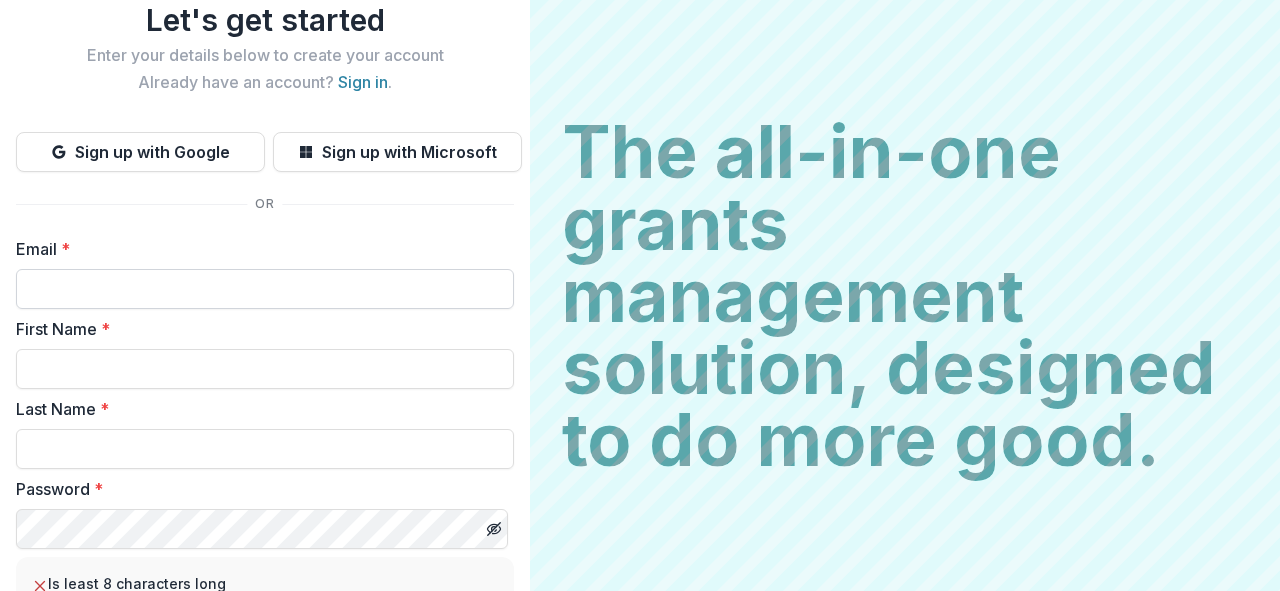 click on "Email *" at bounding box center [265, 289] 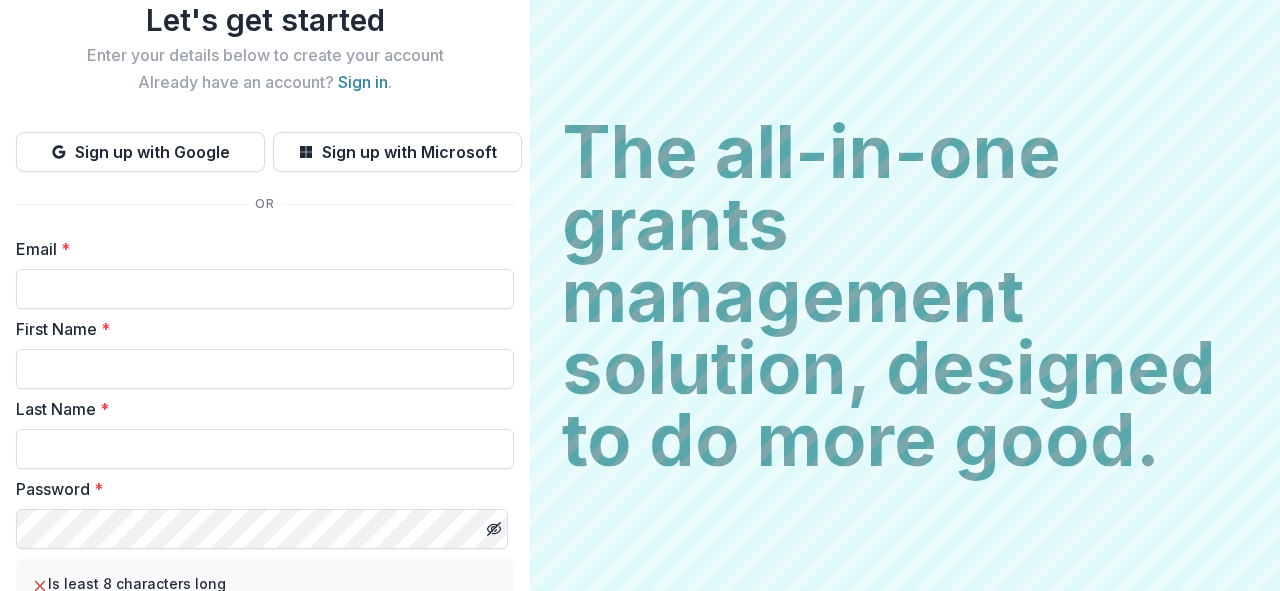 type on "**********" 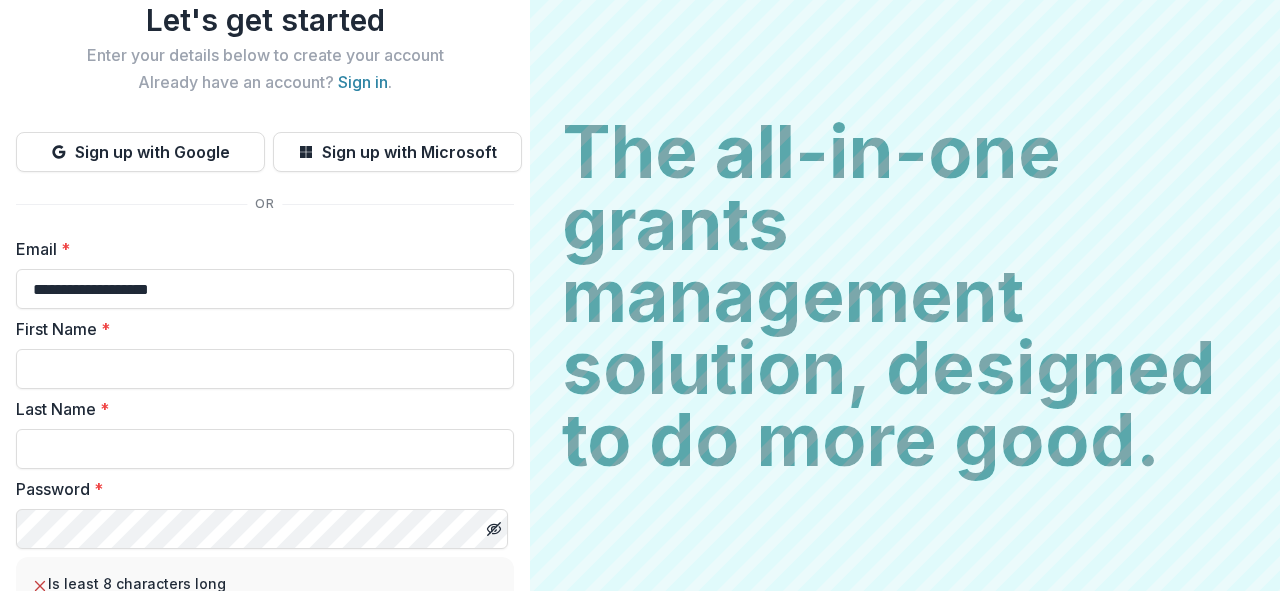 type on "********" 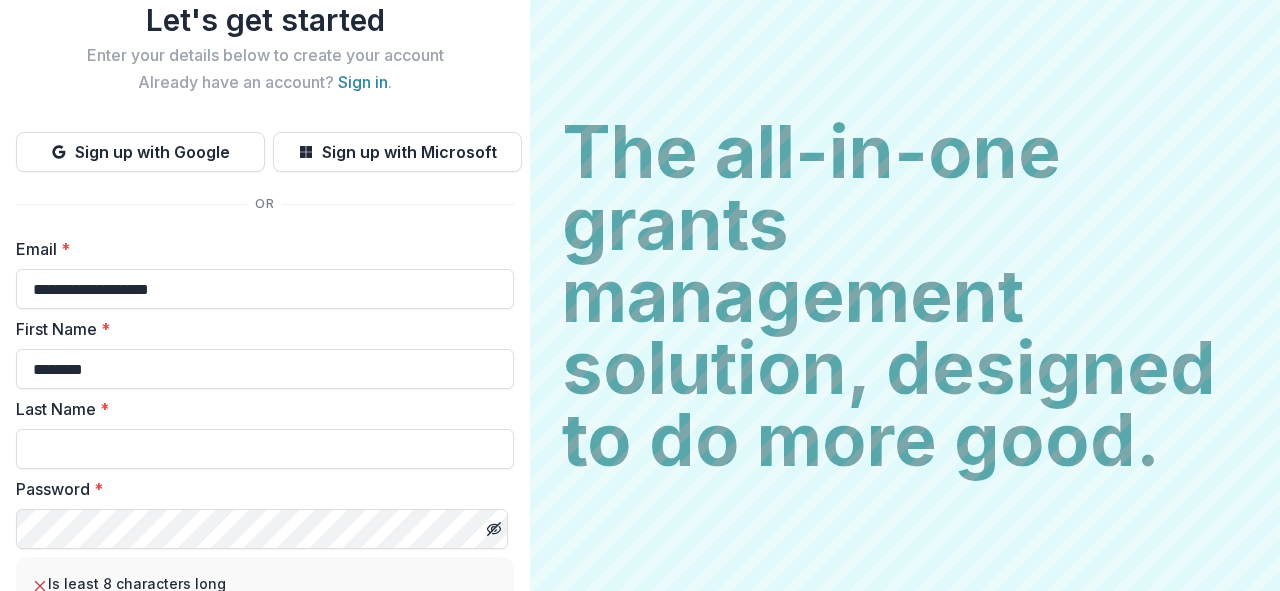type on "*******" 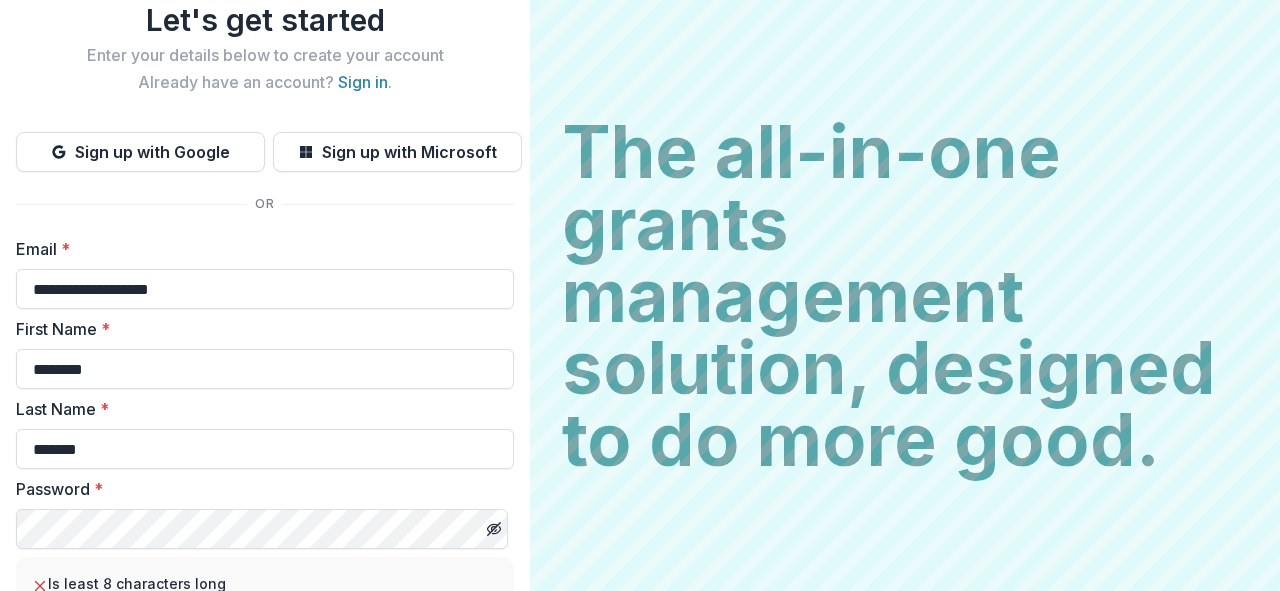 click on "First Name *" at bounding box center (259, 329) 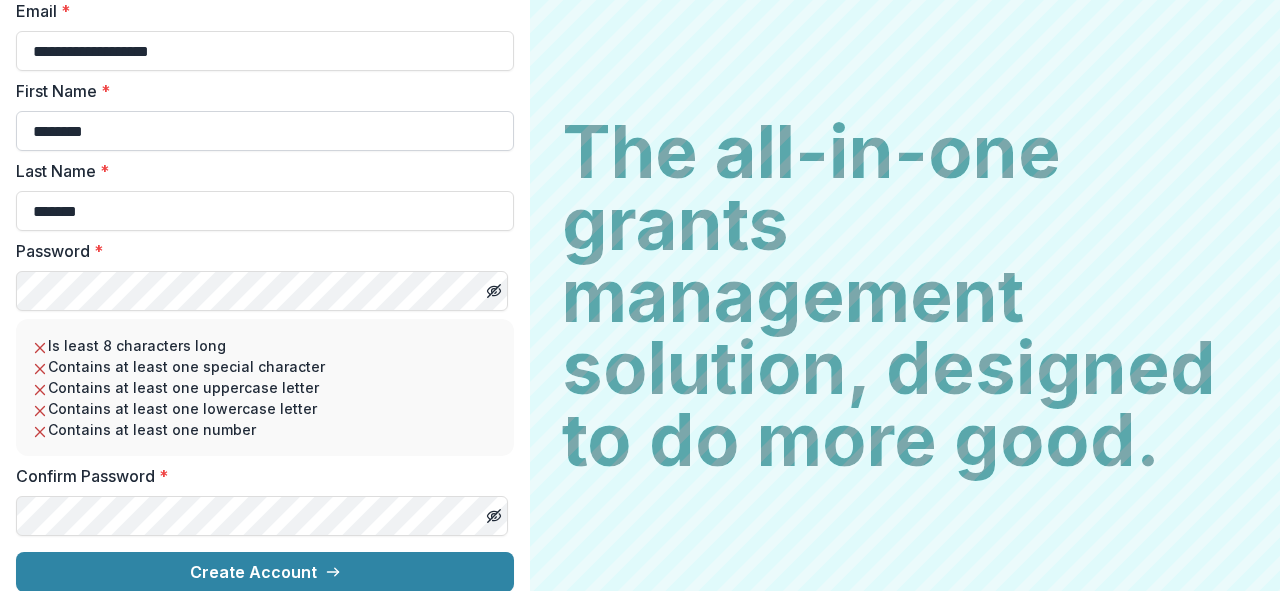 scroll, scrollTop: 316, scrollLeft: 0, axis: vertical 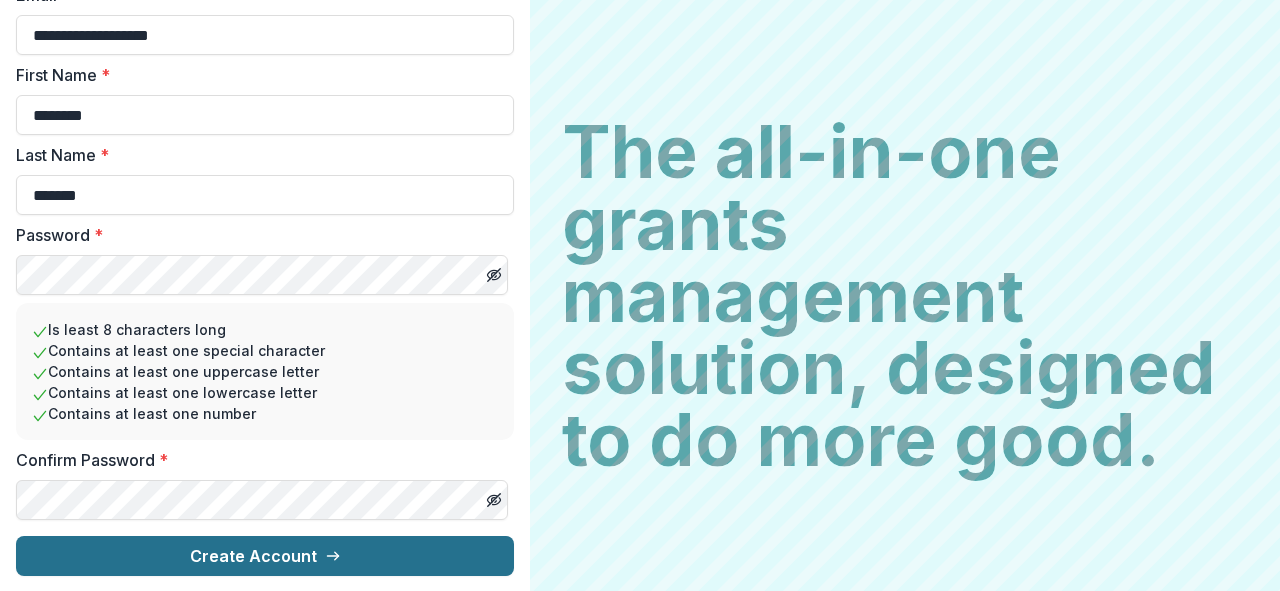 click on "Create Account" at bounding box center (265, 556) 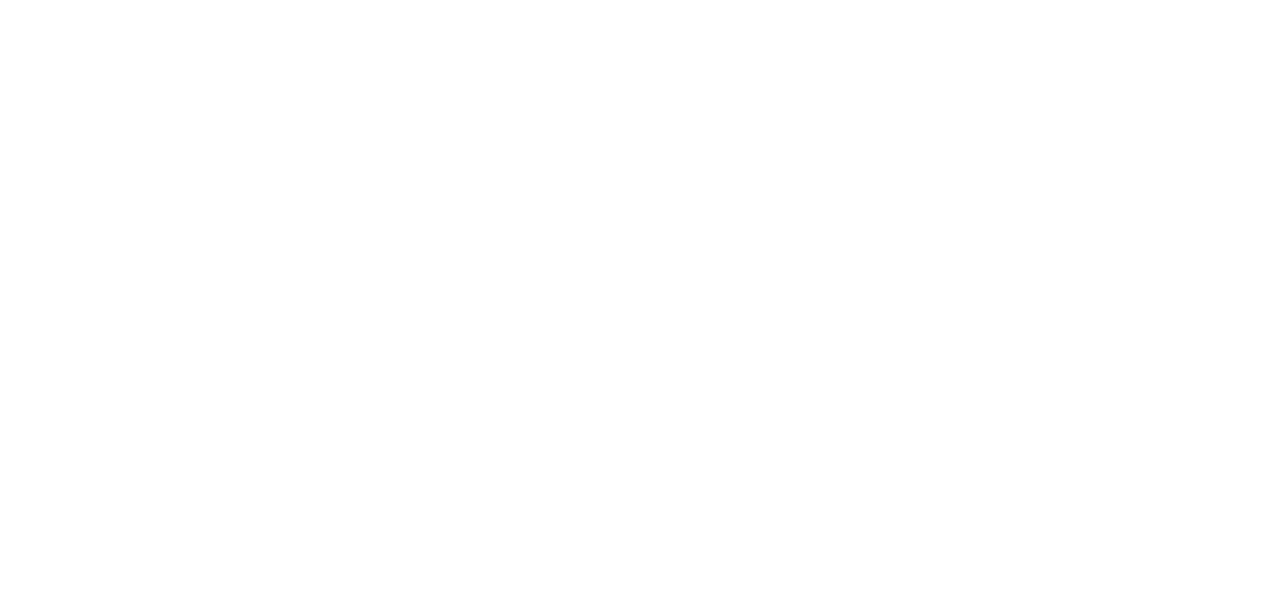 scroll, scrollTop: 0, scrollLeft: 0, axis: both 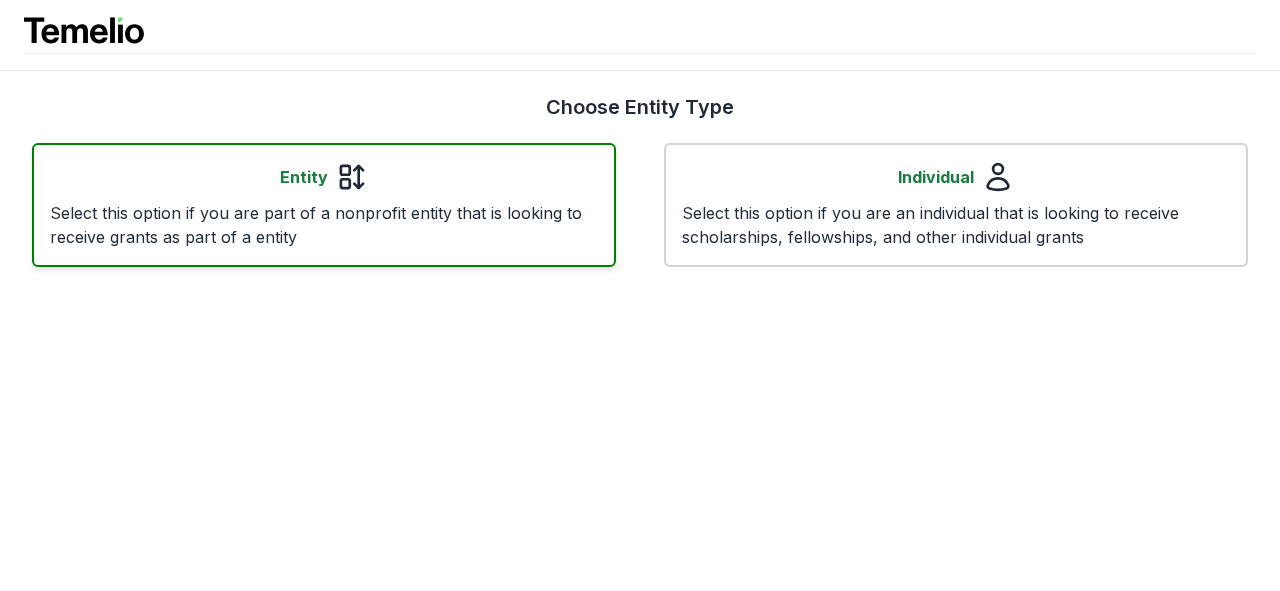 click on "Select this option if you are part of a nonprofit entity that is looking to receive grants as part of a entity" at bounding box center (324, 225) 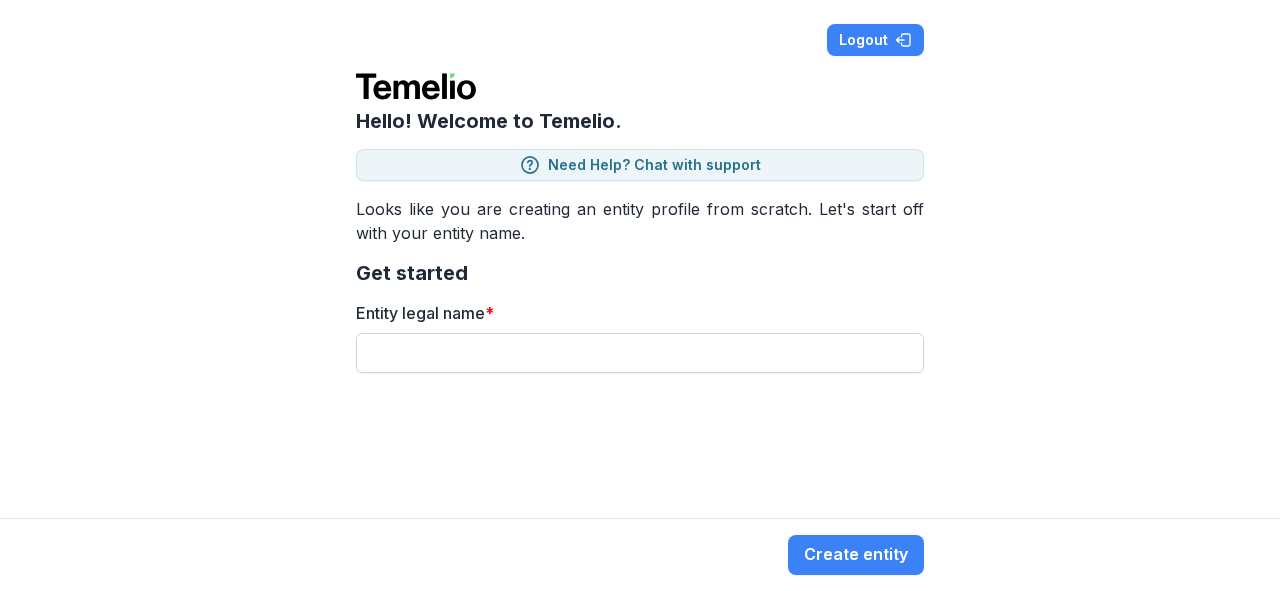 click on "Entity legal name *" at bounding box center [640, 353] 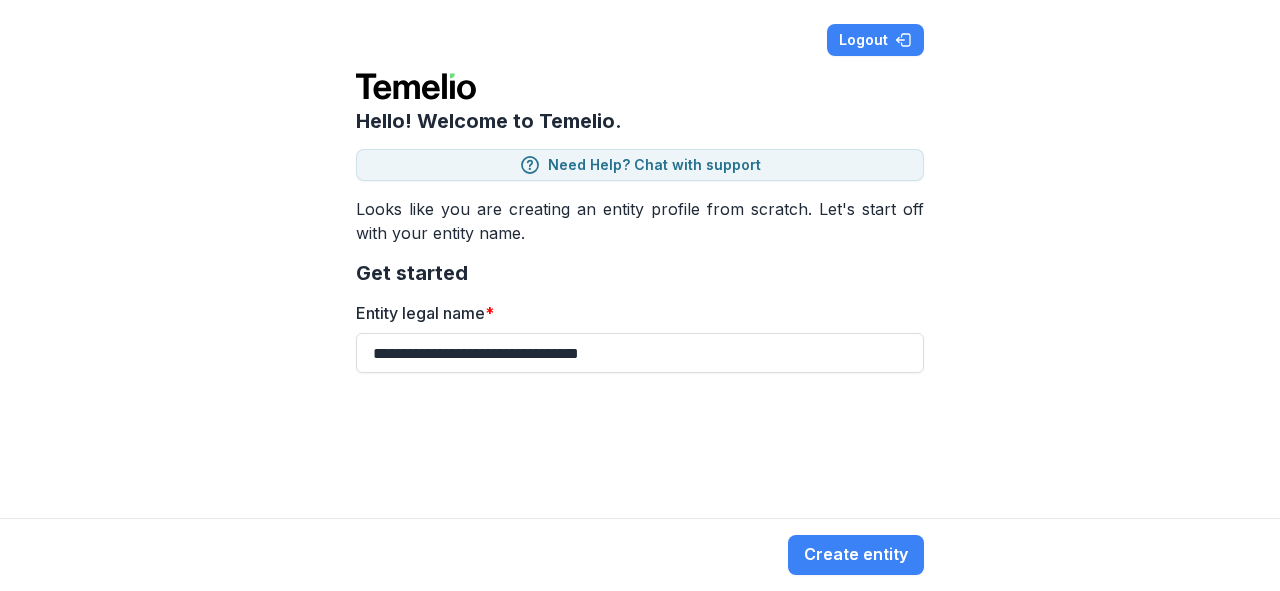 type on "**********" 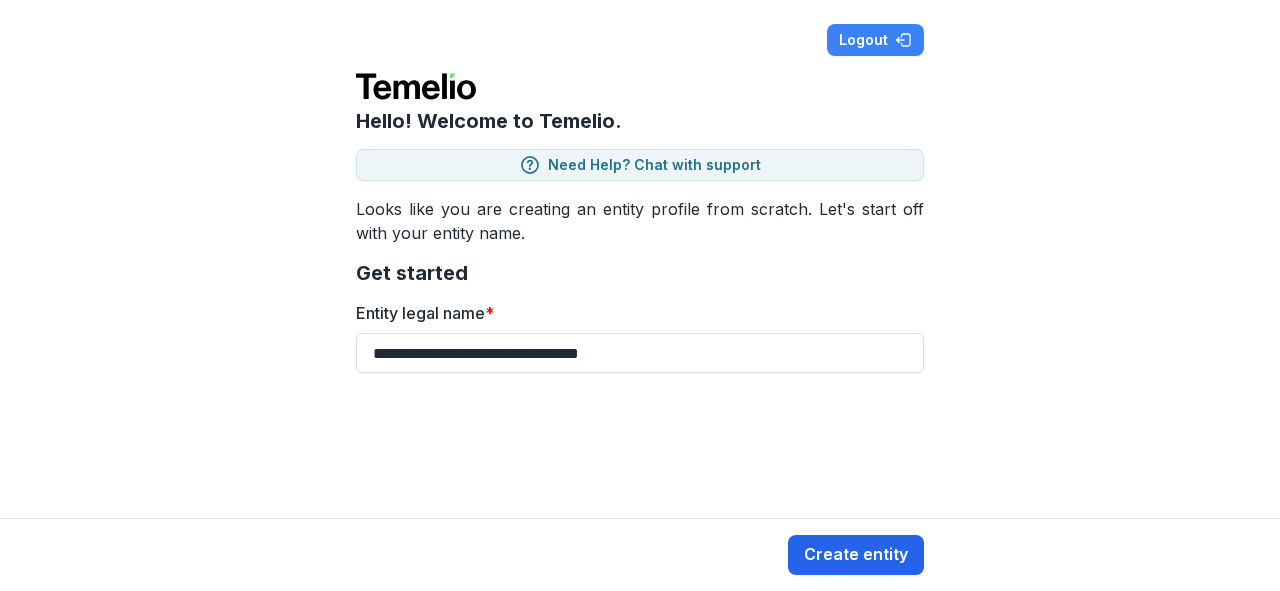 click on "Create entity" at bounding box center [856, 555] 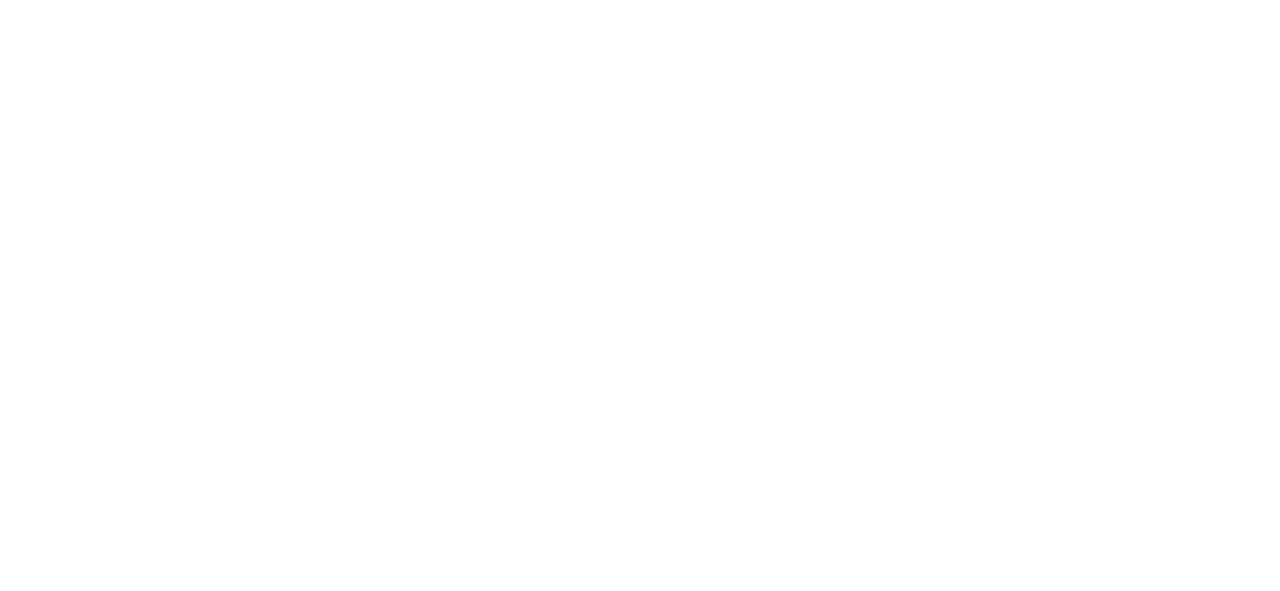 scroll, scrollTop: 0, scrollLeft: 0, axis: both 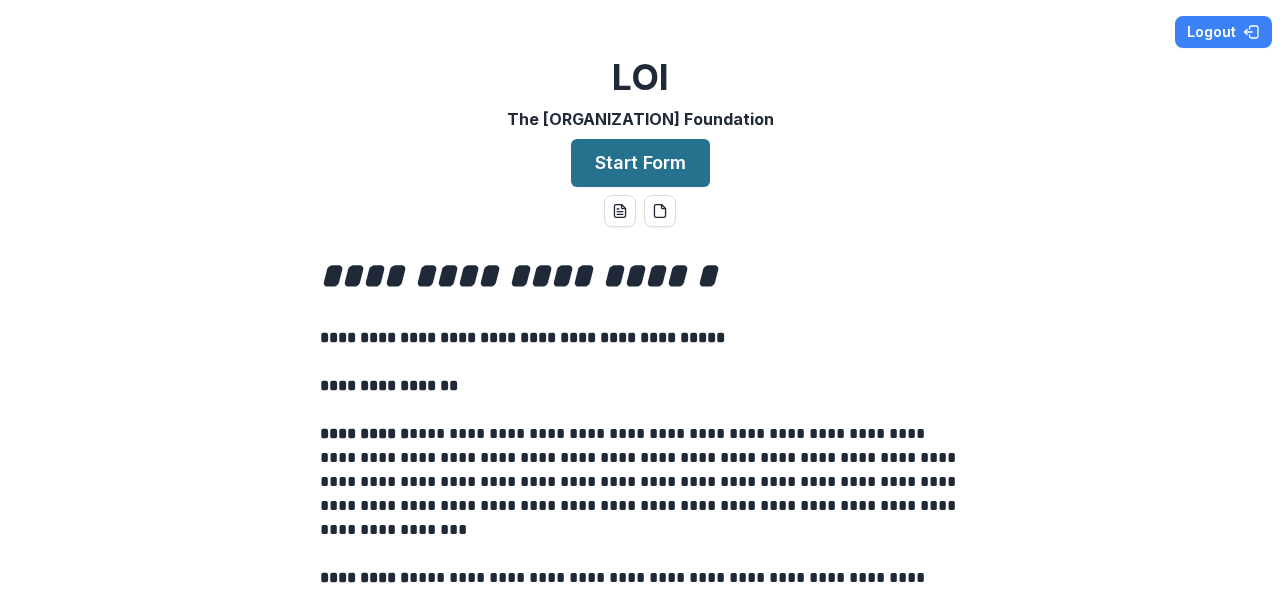 click on "Start Form" at bounding box center (640, 163) 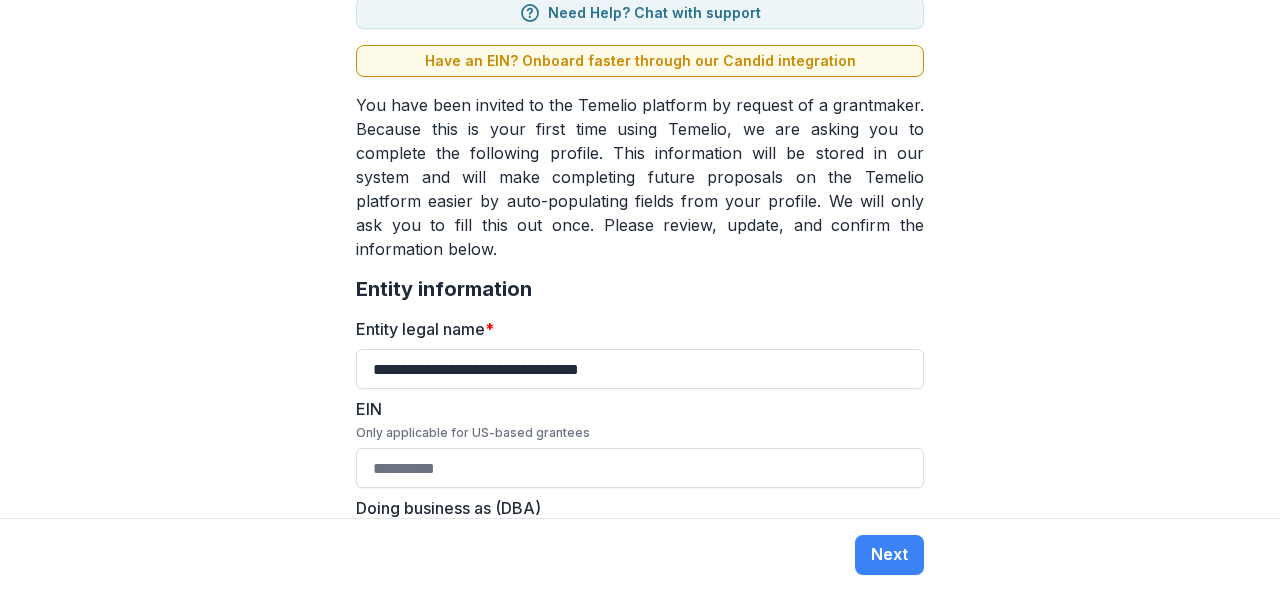 scroll, scrollTop: 240, scrollLeft: 0, axis: vertical 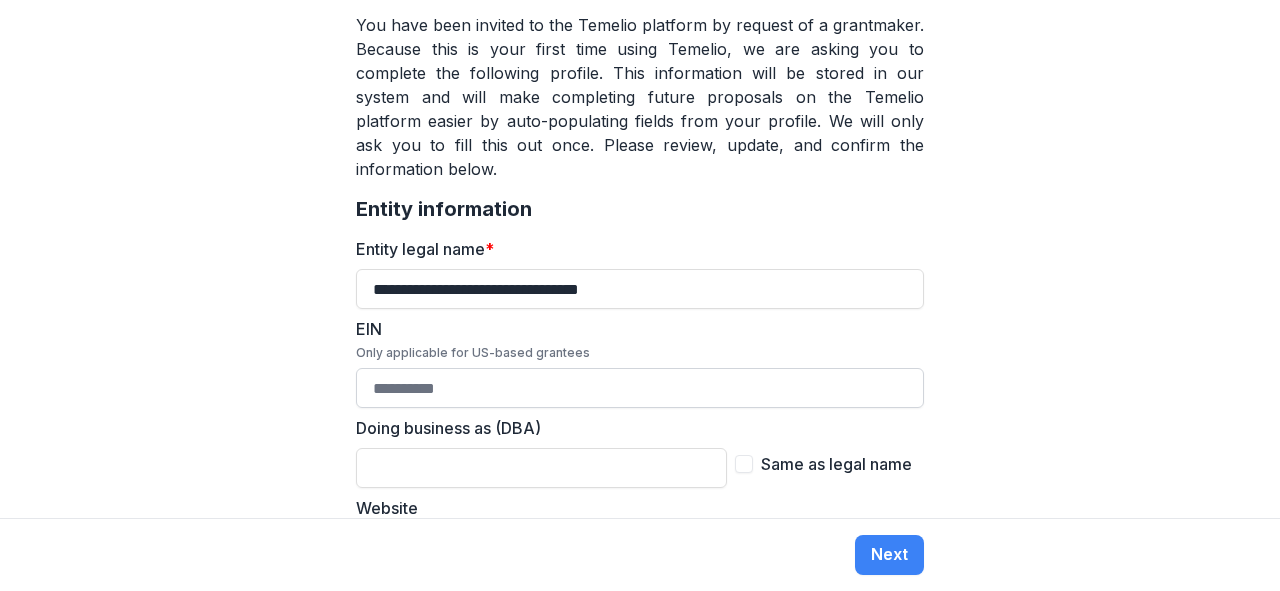 click on "EIN Only applicable for US-based grantees" at bounding box center [640, 388] 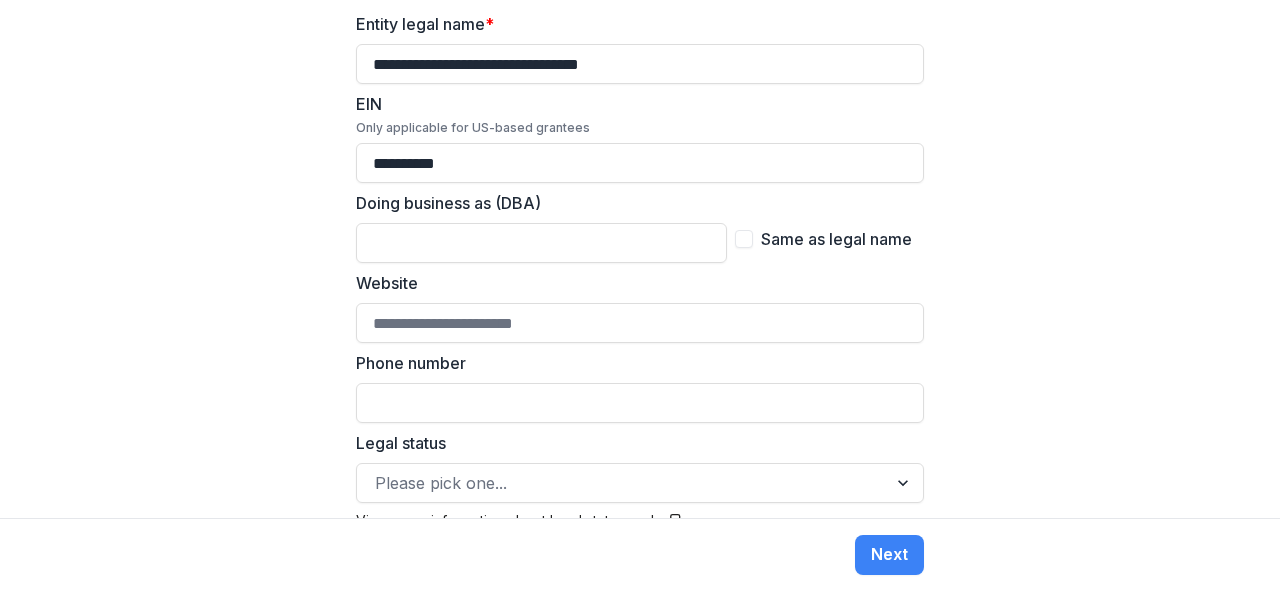 scroll, scrollTop: 480, scrollLeft: 0, axis: vertical 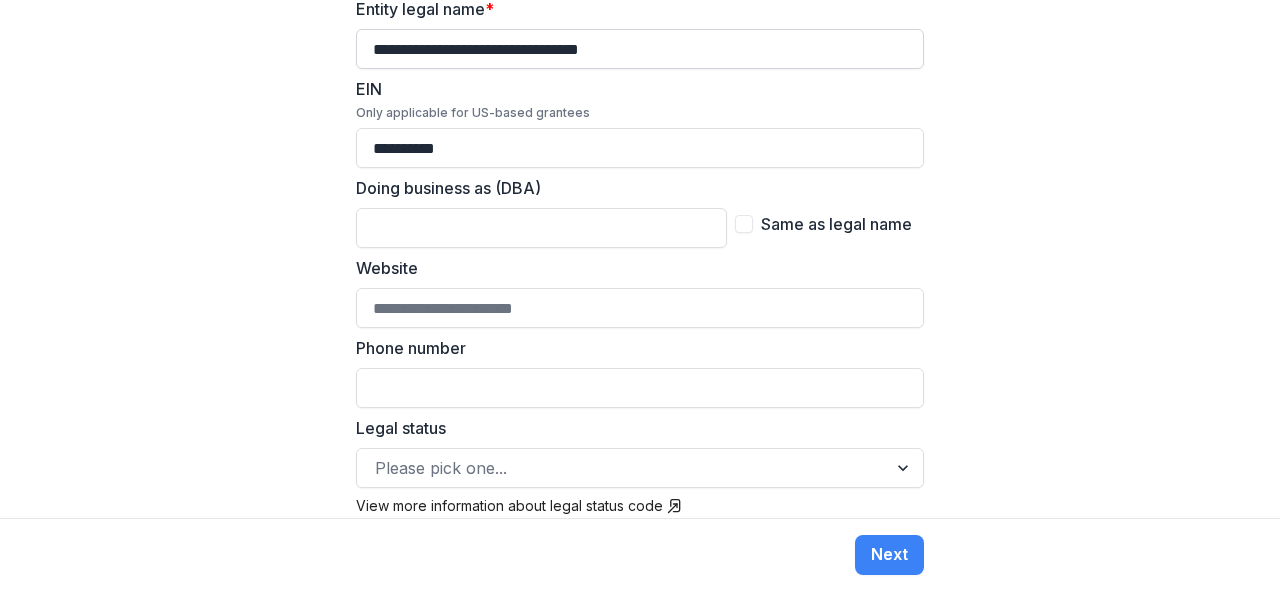 type on "**********" 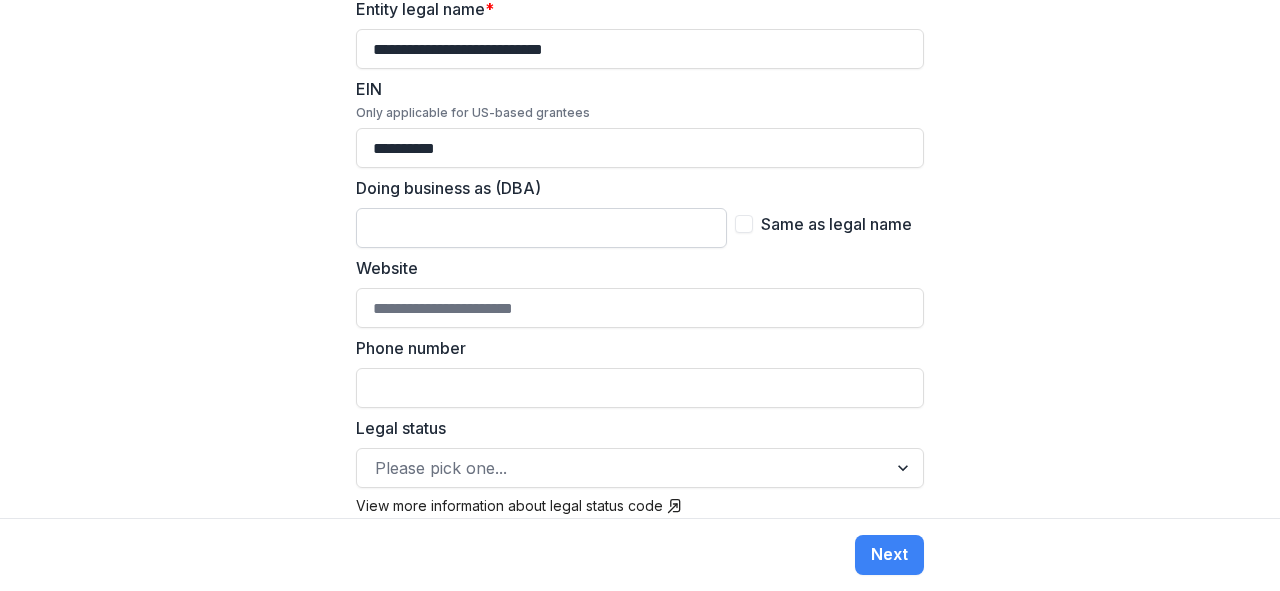 type on "**********" 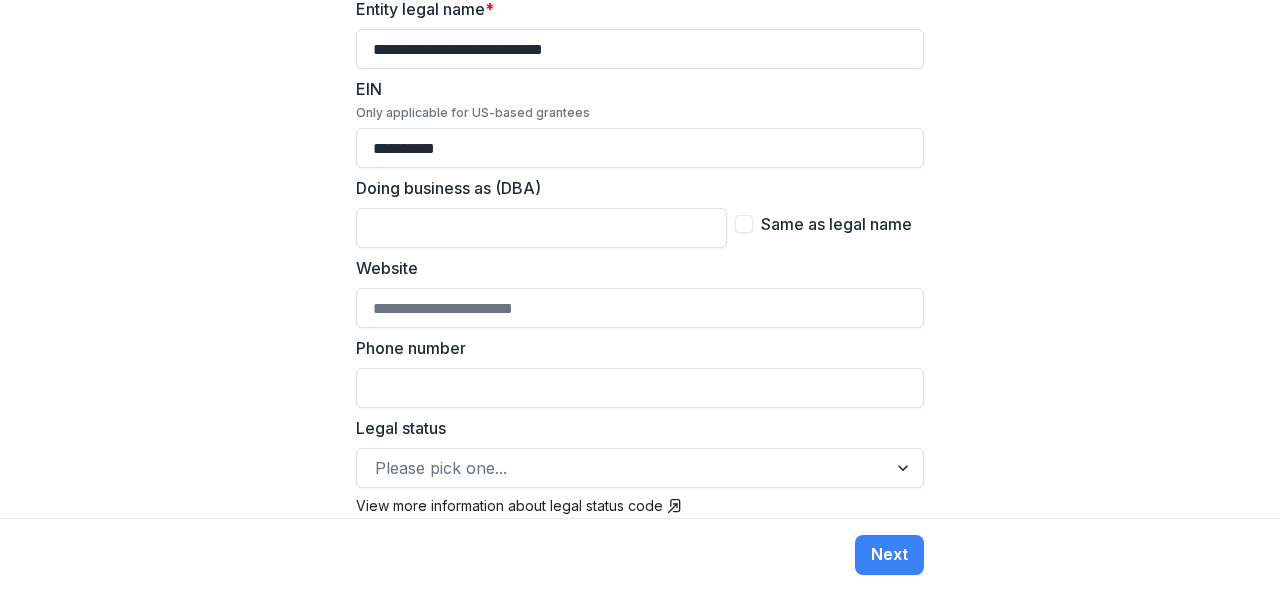 click on "Same as legal name" at bounding box center (823, 224) 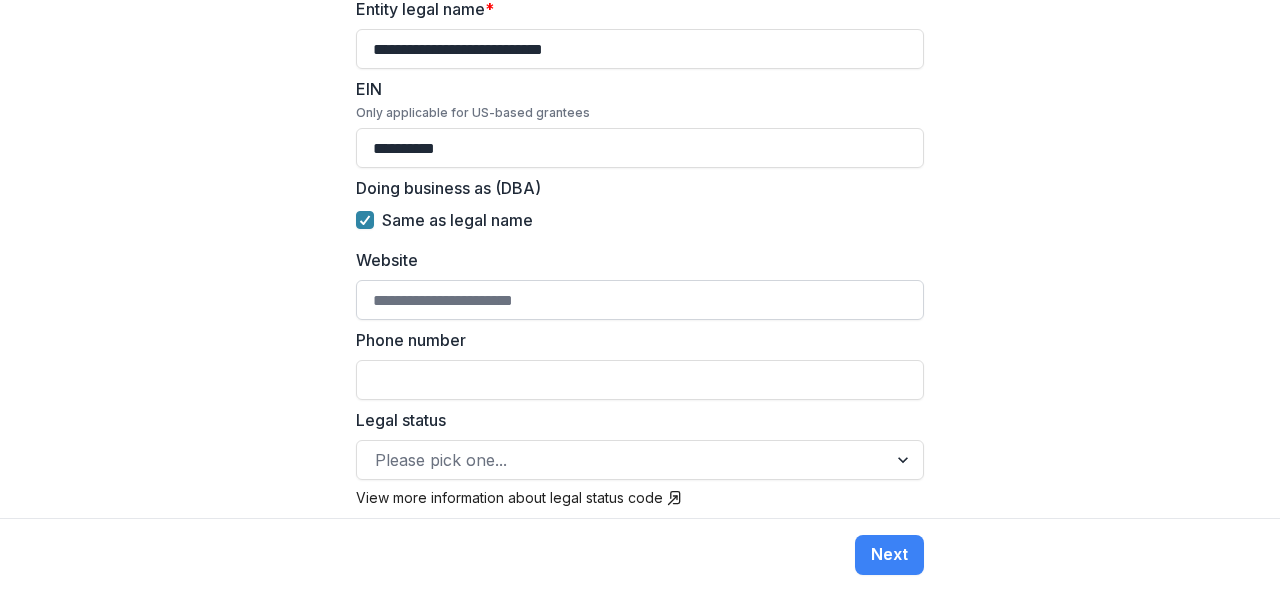 click on "Website" at bounding box center (640, 300) 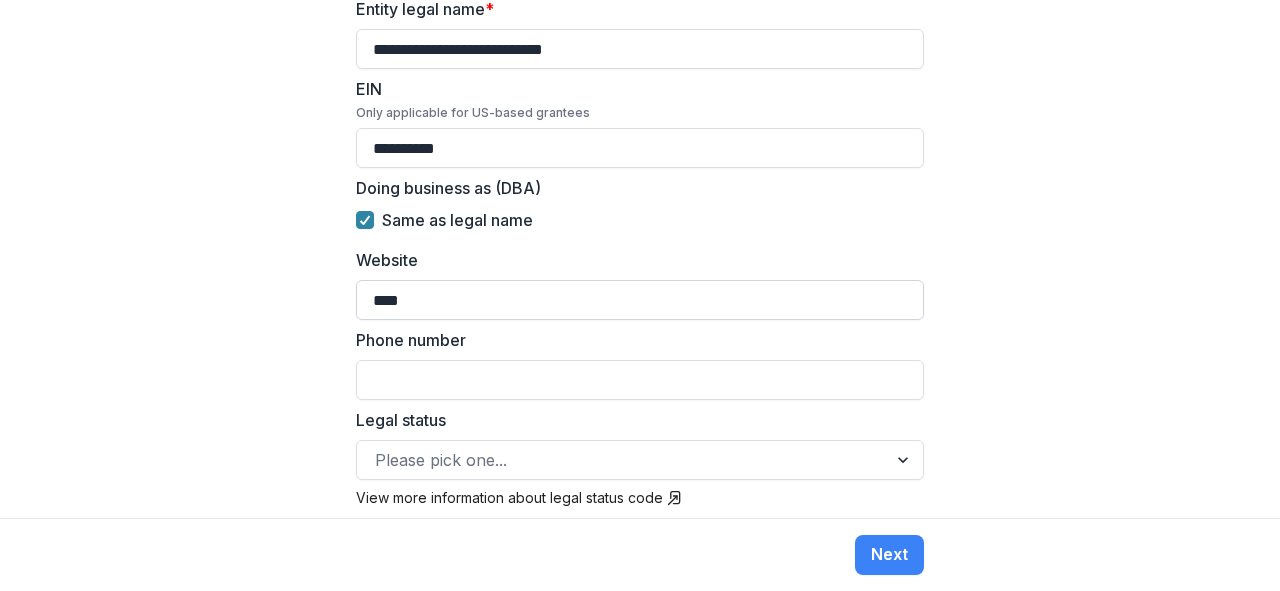 click on "****" at bounding box center [640, 300] 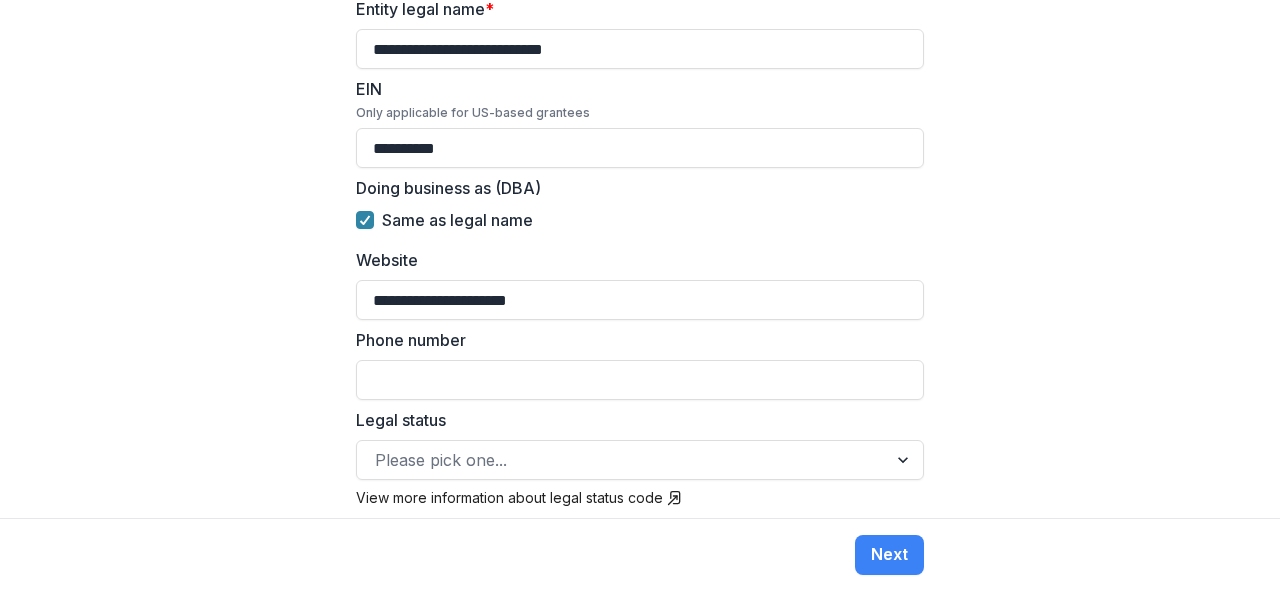 scroll, scrollTop: 640, scrollLeft: 0, axis: vertical 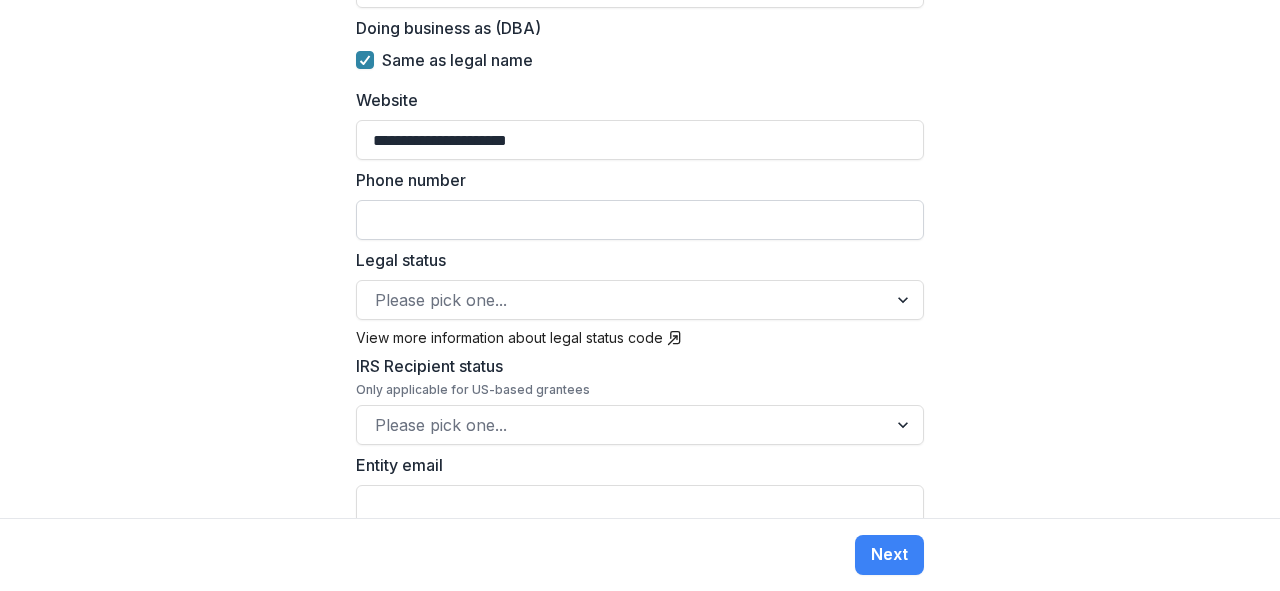 type on "**********" 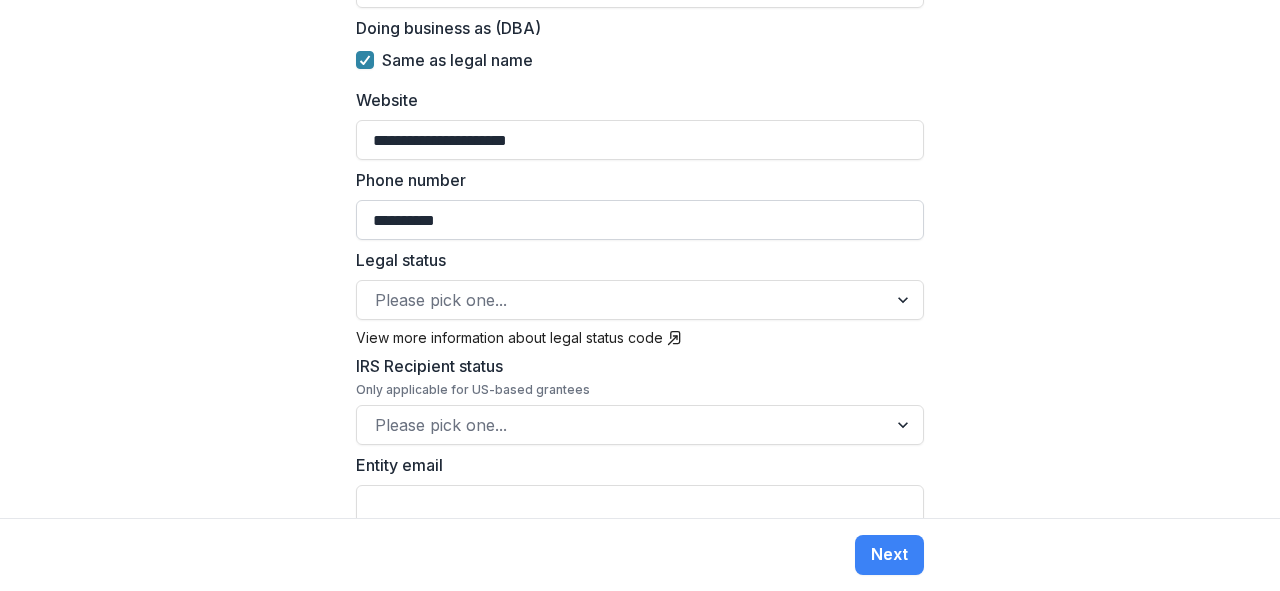type on "**********" 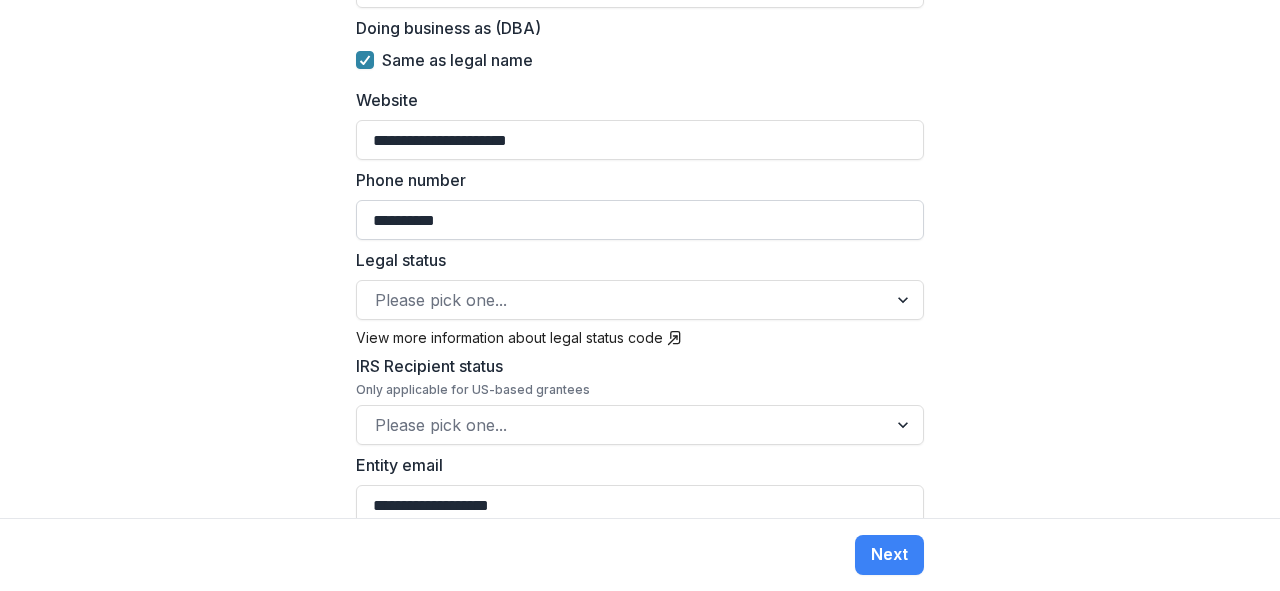 type on "********" 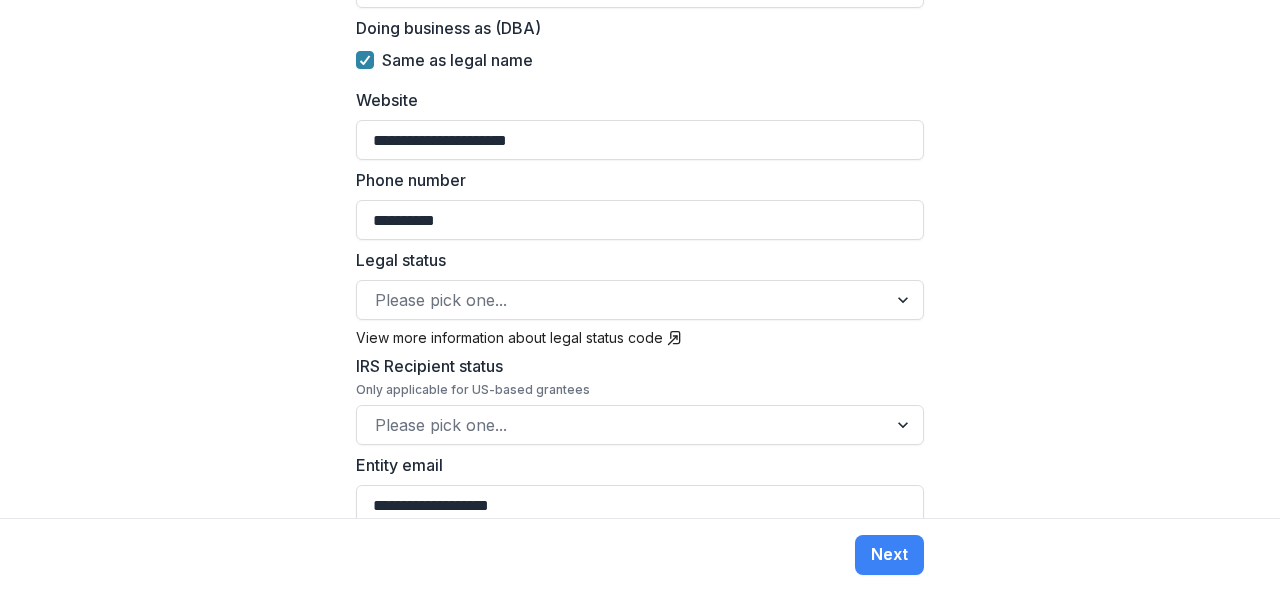 click on "**********" at bounding box center (640, 259) 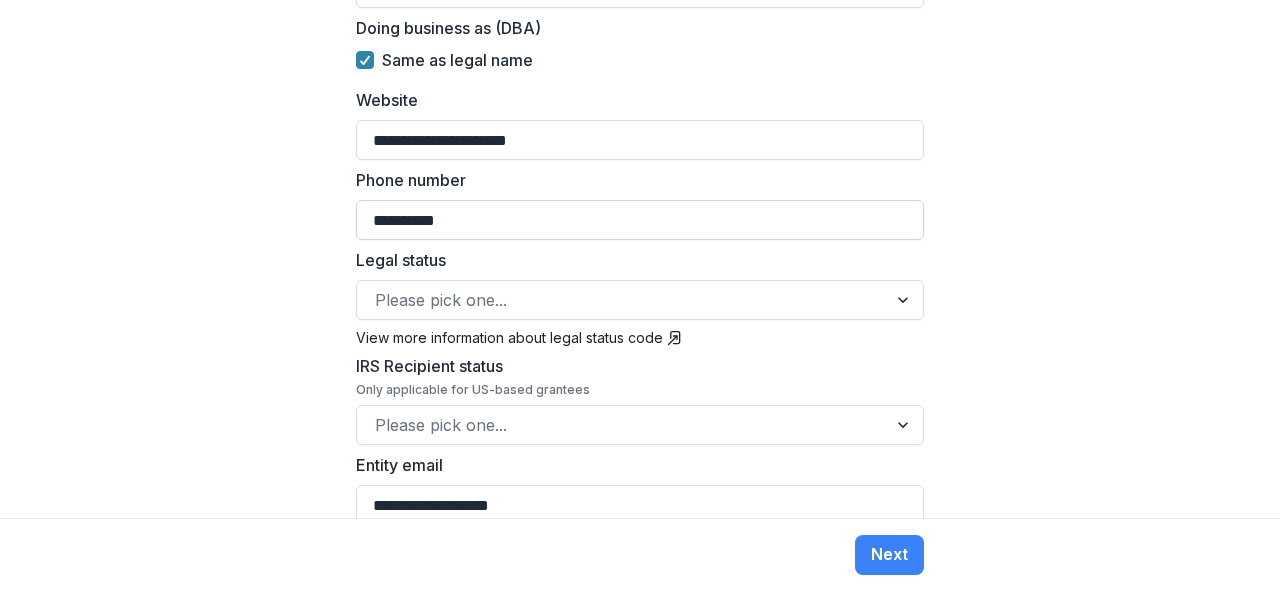 click on "**********" at bounding box center (640, 220) 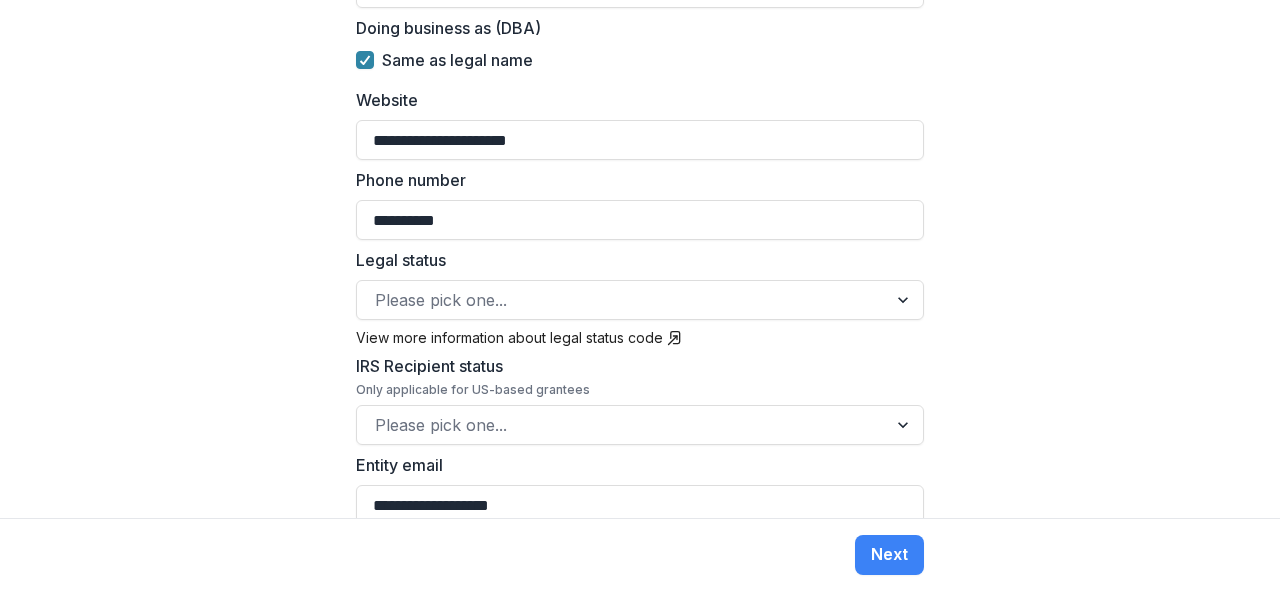 type on "**********" 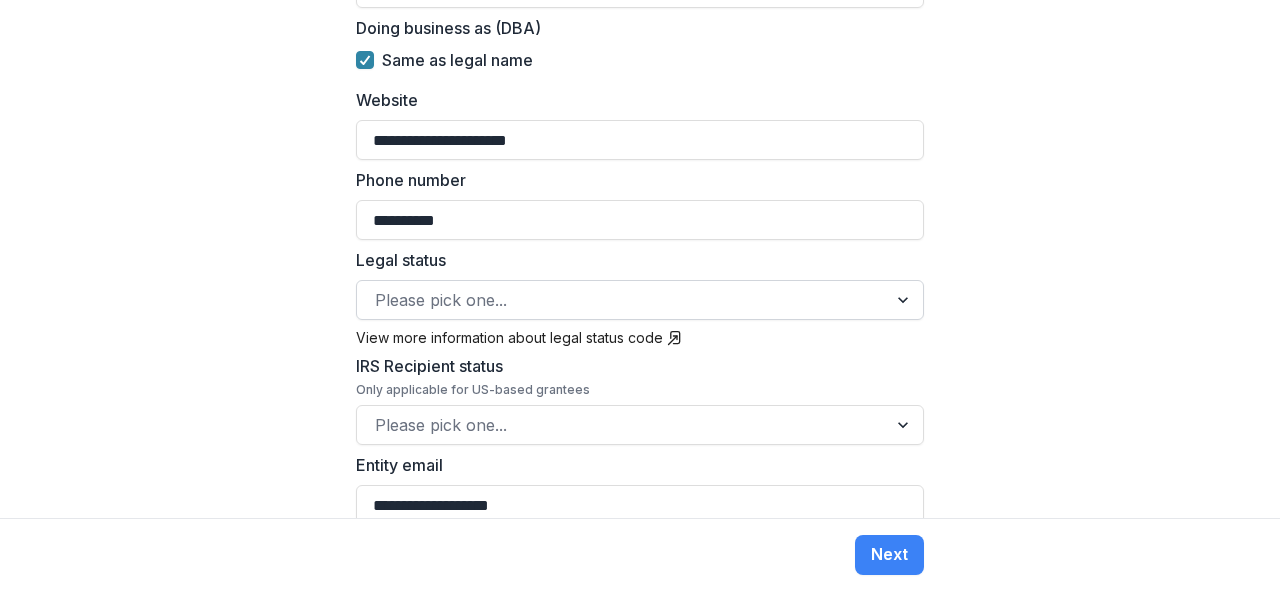 click at bounding box center (905, 300) 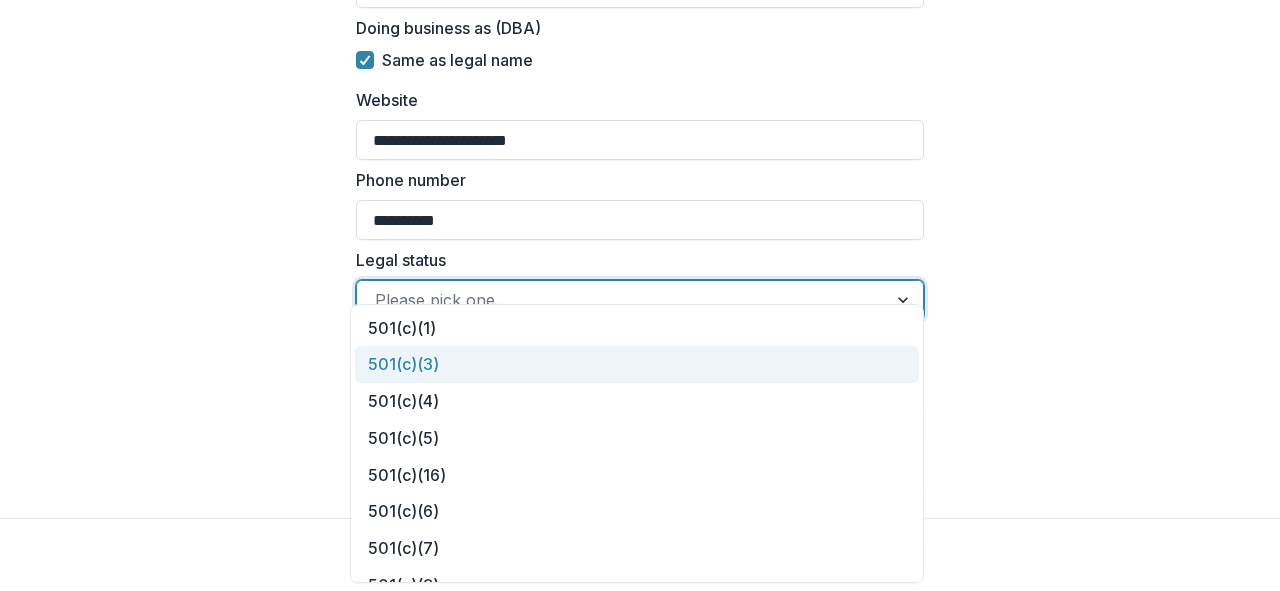 click on "501(c)(3)" at bounding box center (637, 364) 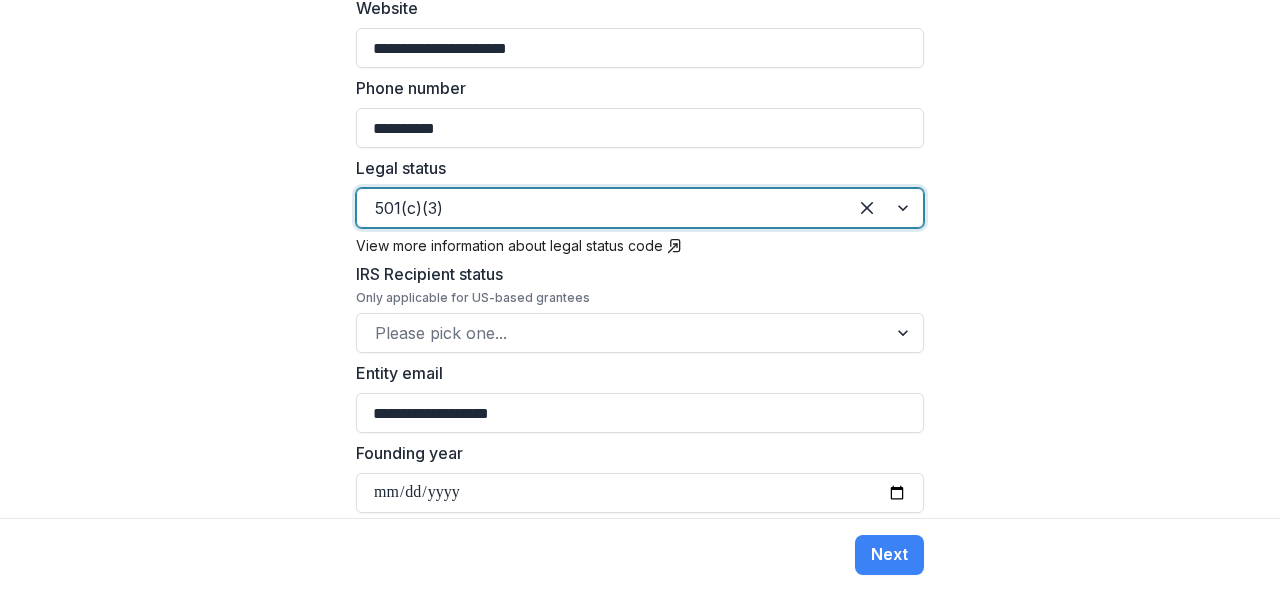 scroll, scrollTop: 800, scrollLeft: 0, axis: vertical 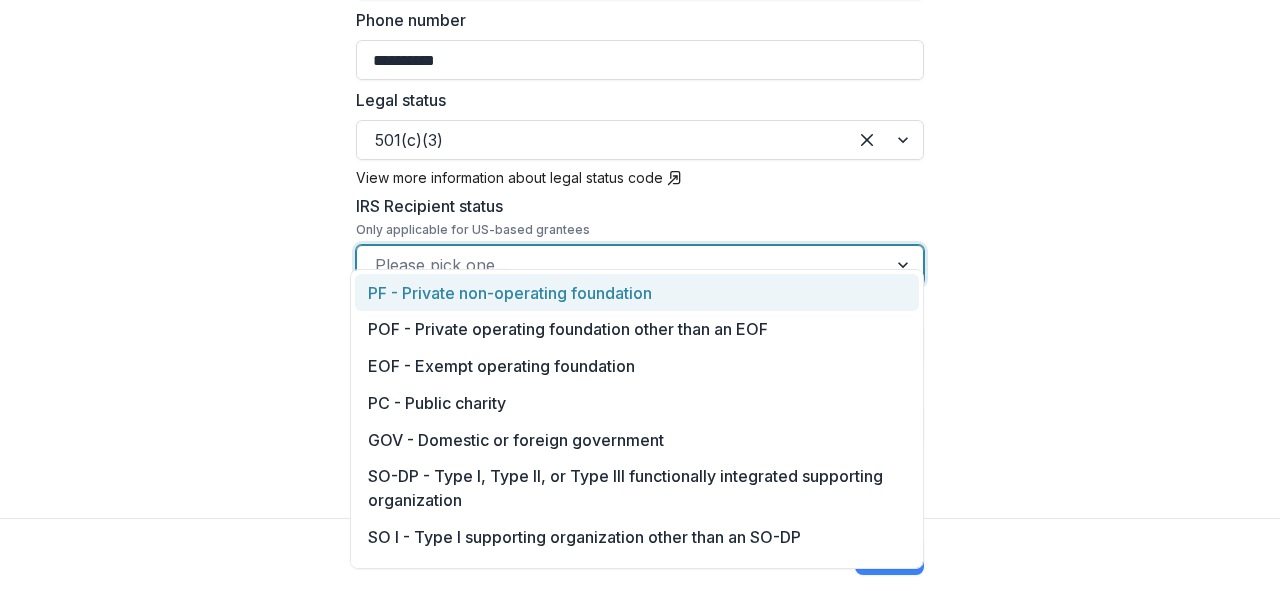 click at bounding box center [905, 265] 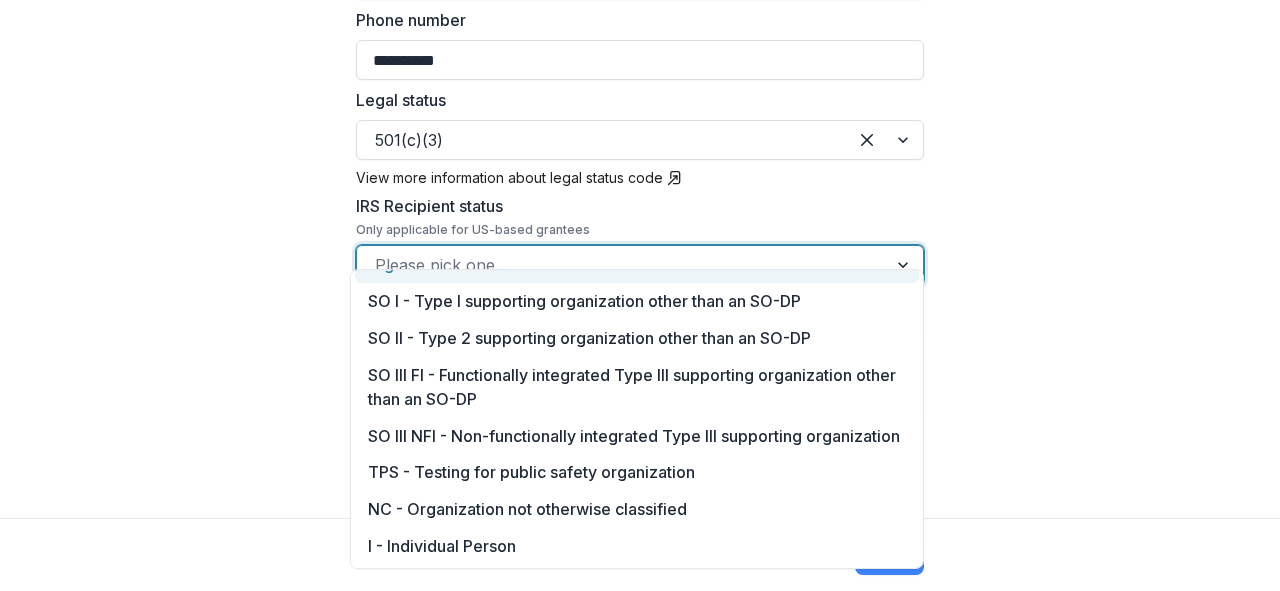 scroll, scrollTop: 260, scrollLeft: 0, axis: vertical 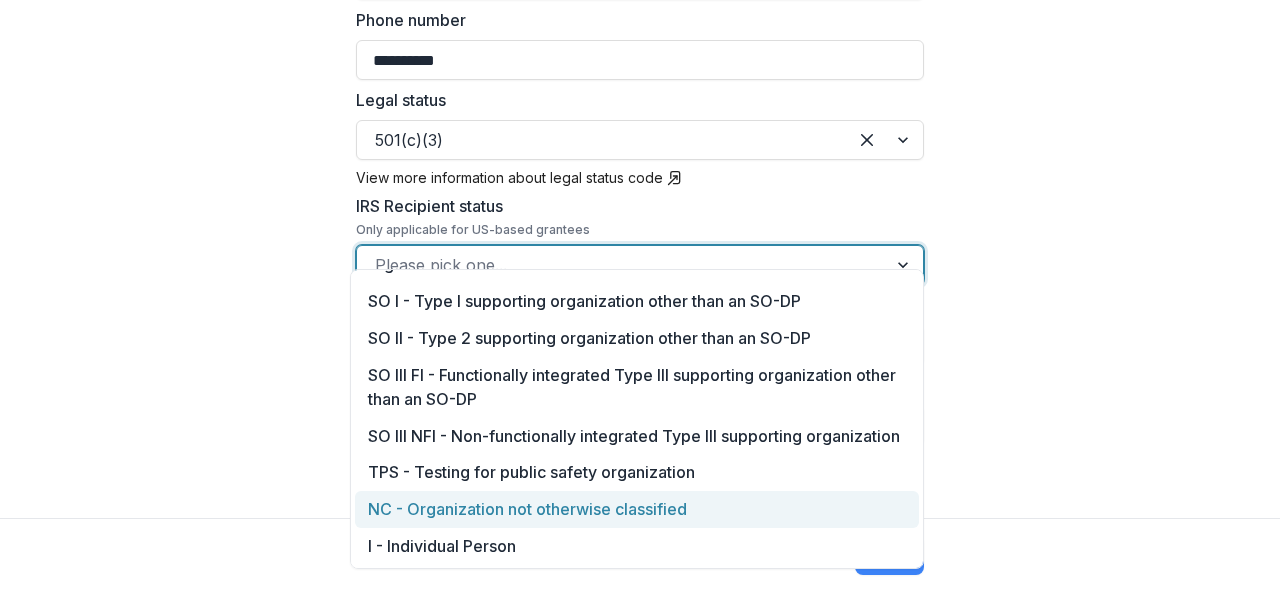 click on "NC - Organization not otherwise classified" at bounding box center (637, 509) 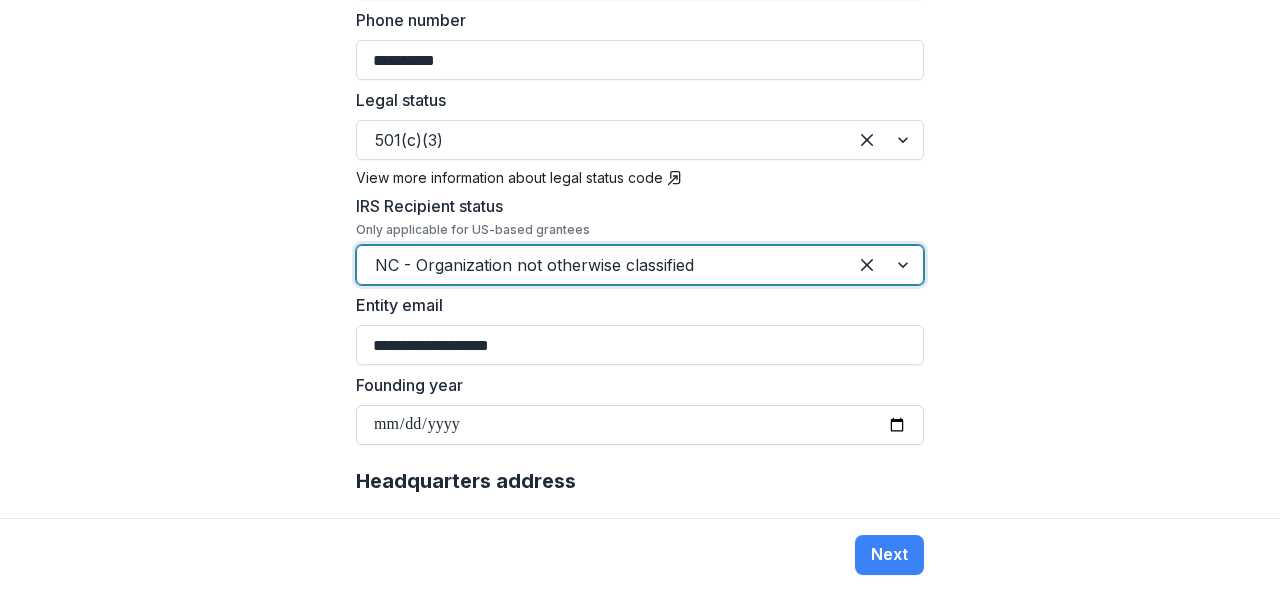 click on "Founding year" at bounding box center (640, 425) 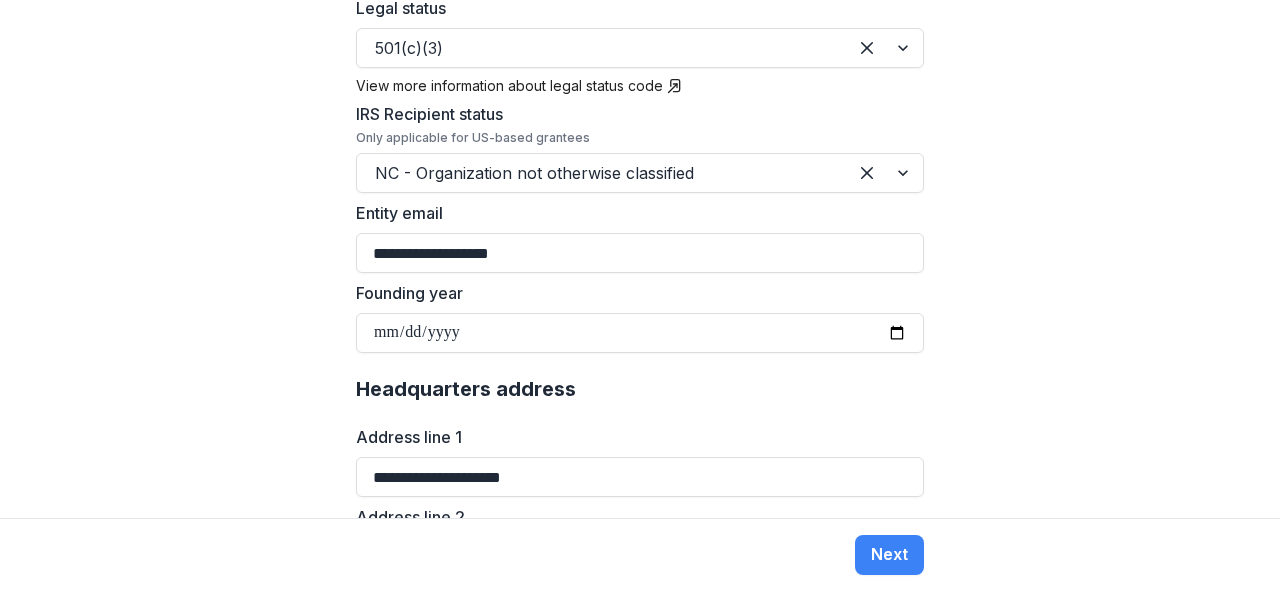scroll, scrollTop: 880, scrollLeft: 0, axis: vertical 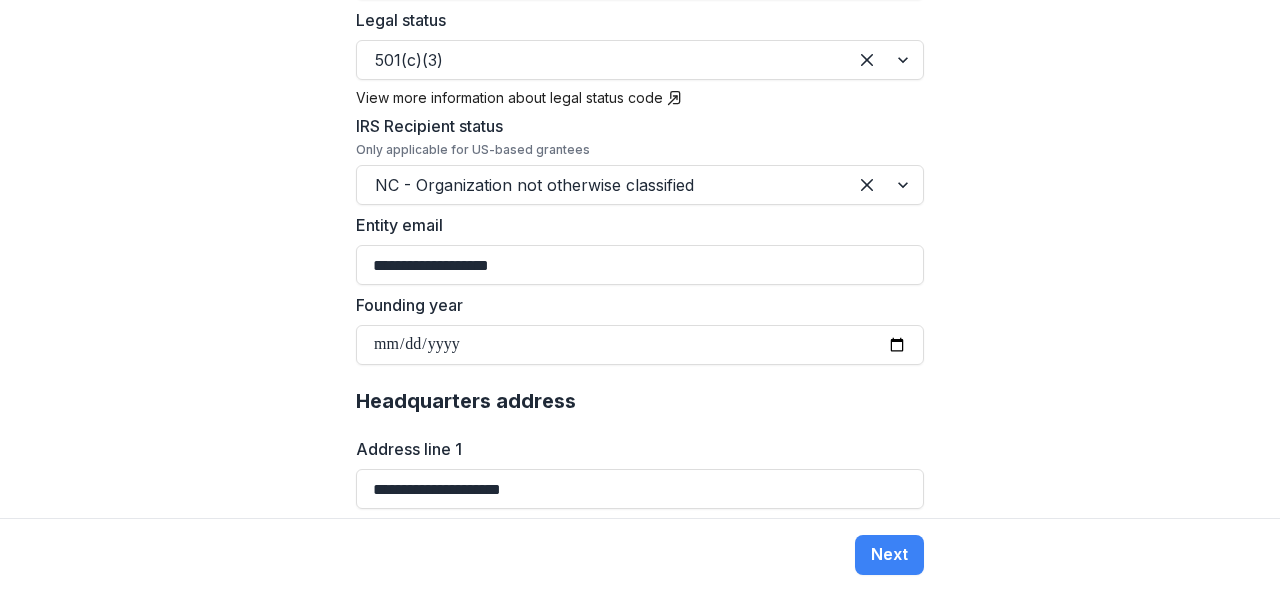 click on "**********" at bounding box center (640, 259) 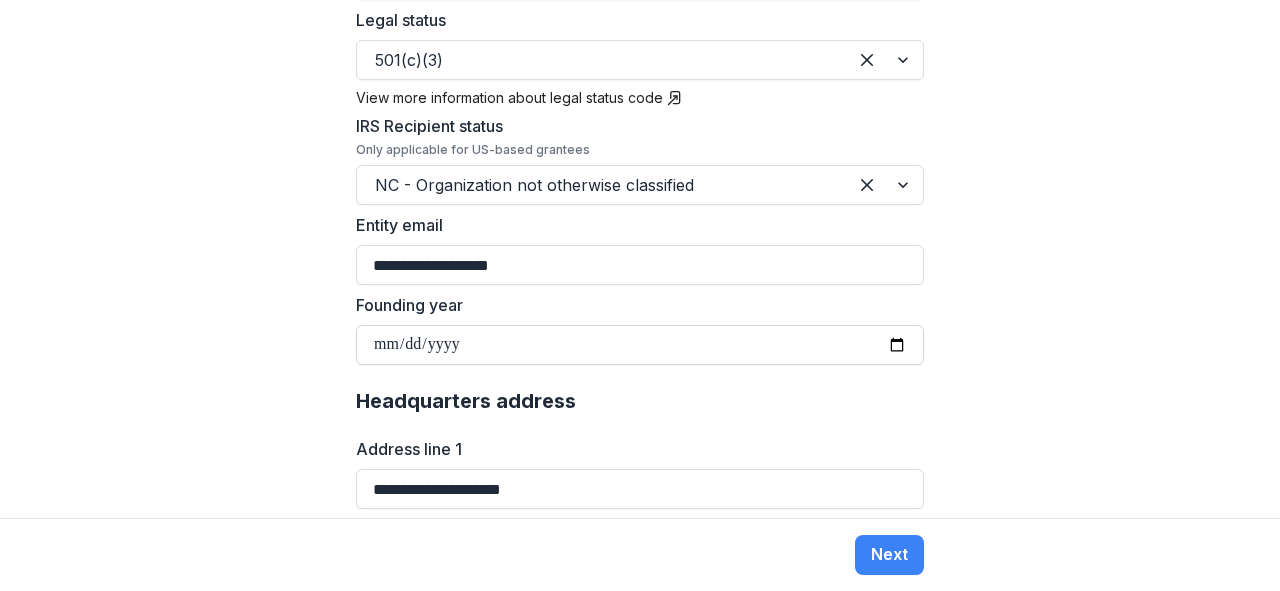 click on "Founding year" at bounding box center (640, 345) 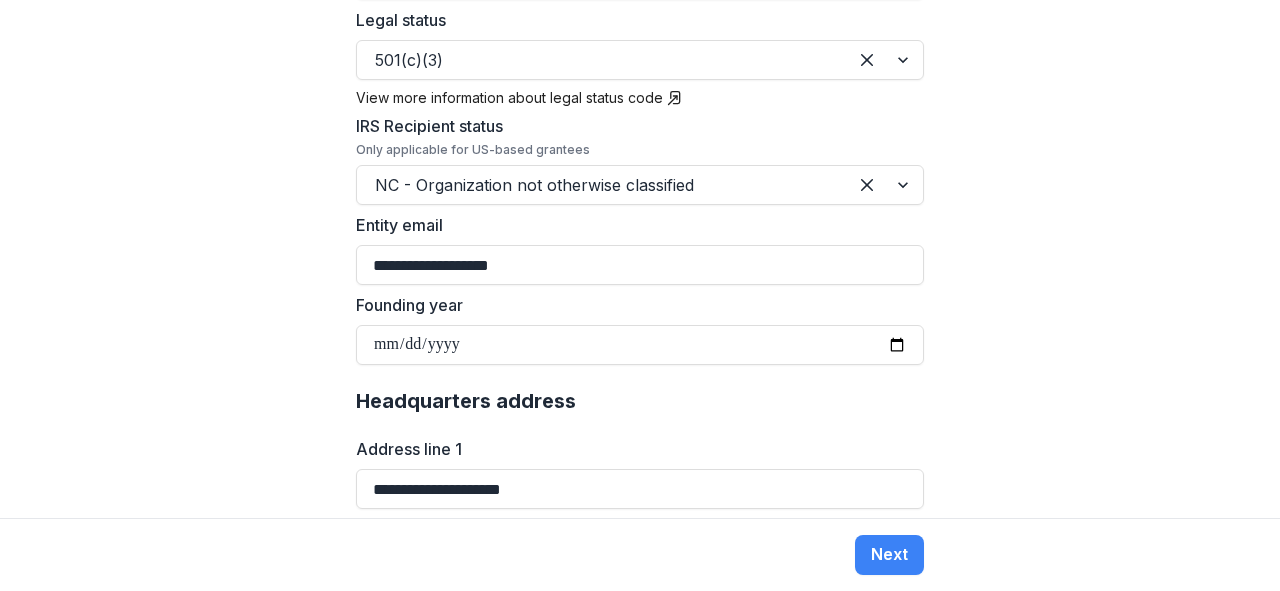 type on "**********" 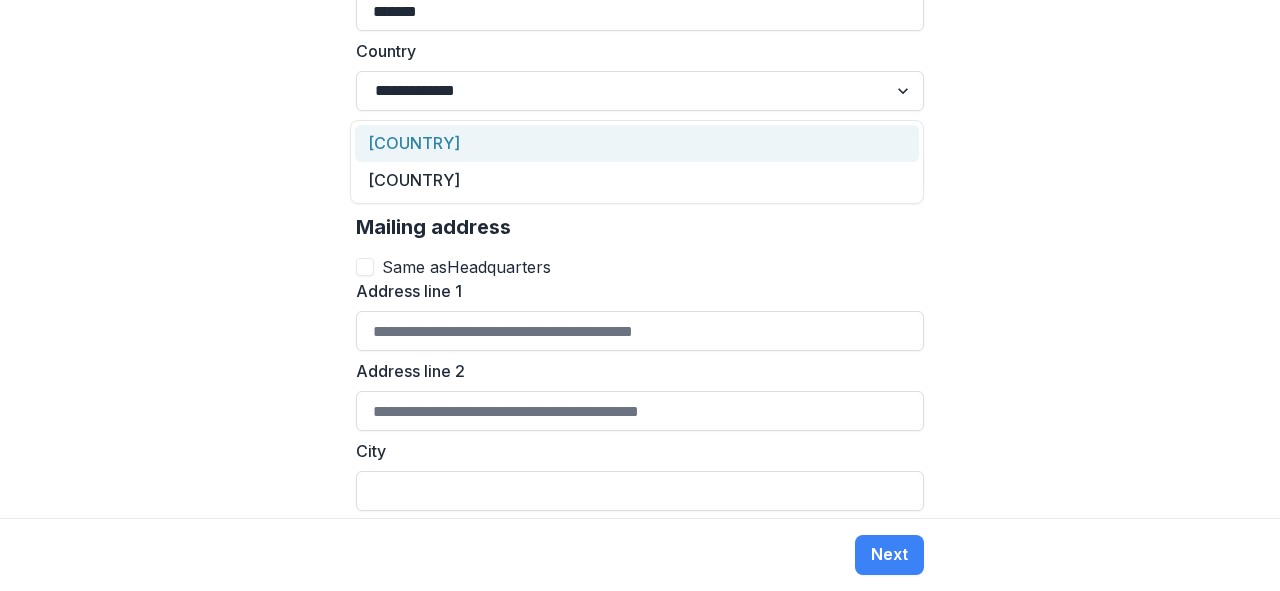 scroll, scrollTop: 1600, scrollLeft: 0, axis: vertical 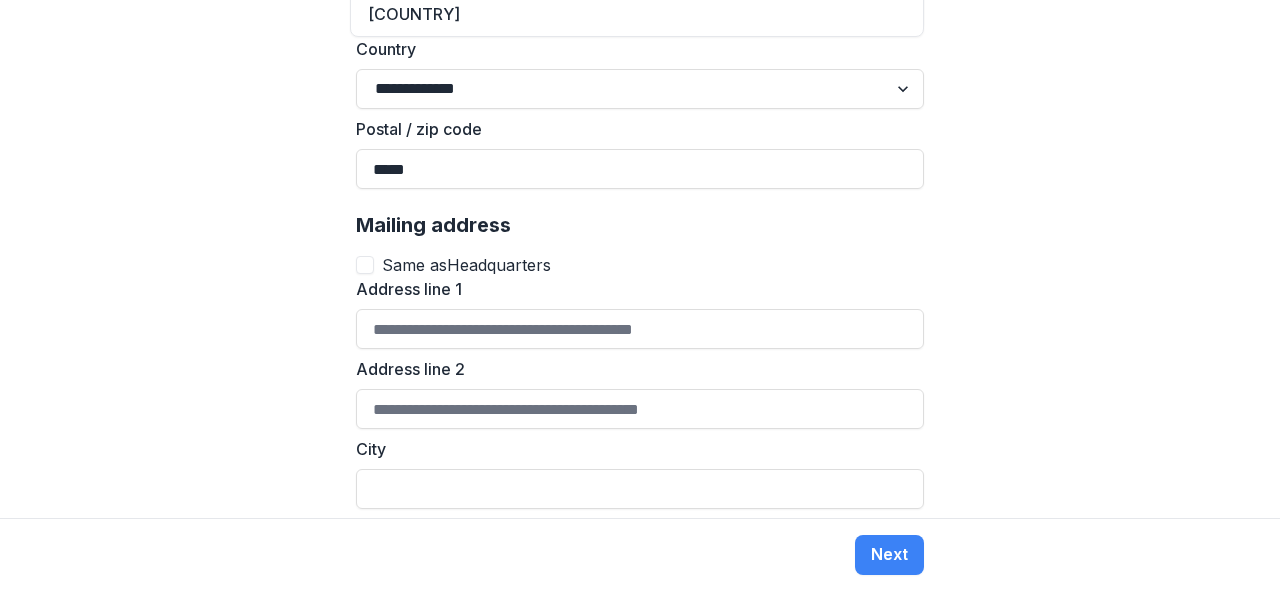 click at bounding box center [365, 265] 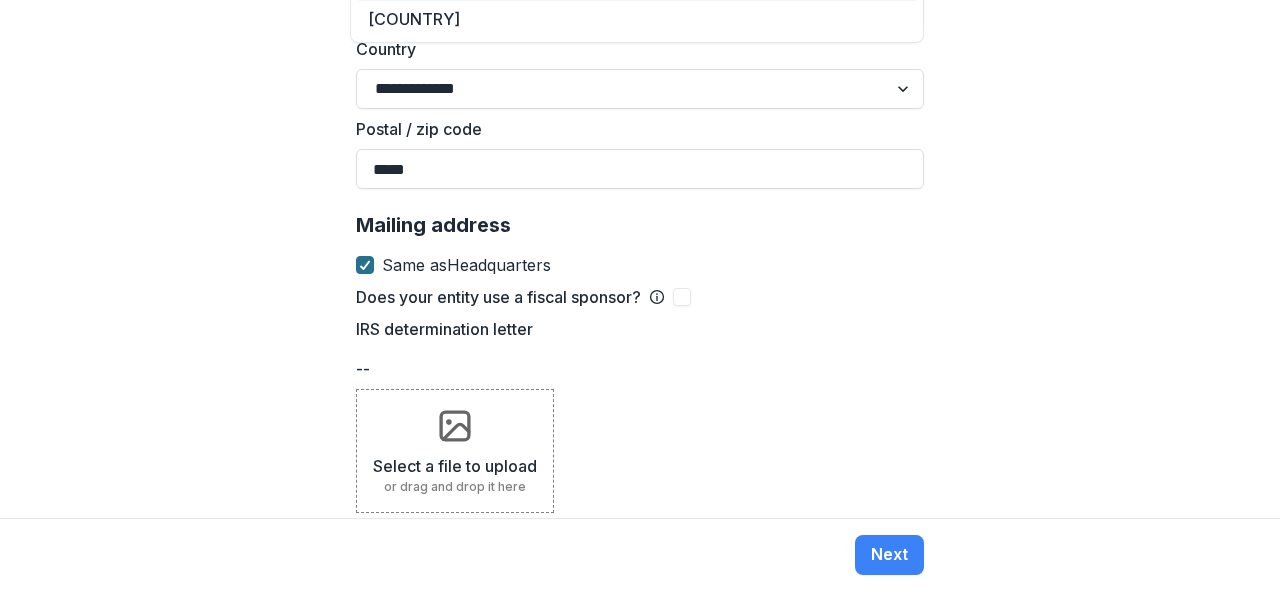scroll, scrollTop: 1594, scrollLeft: 0, axis: vertical 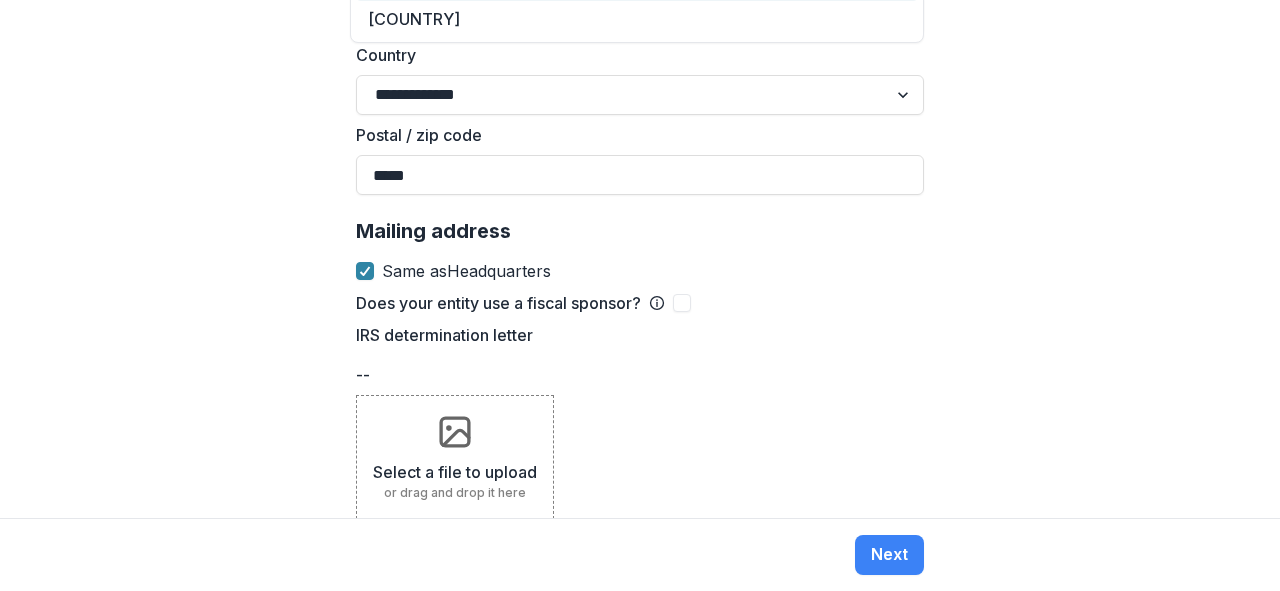 click on "Select a file to upload or drag and drop it here" at bounding box center (455, 457) 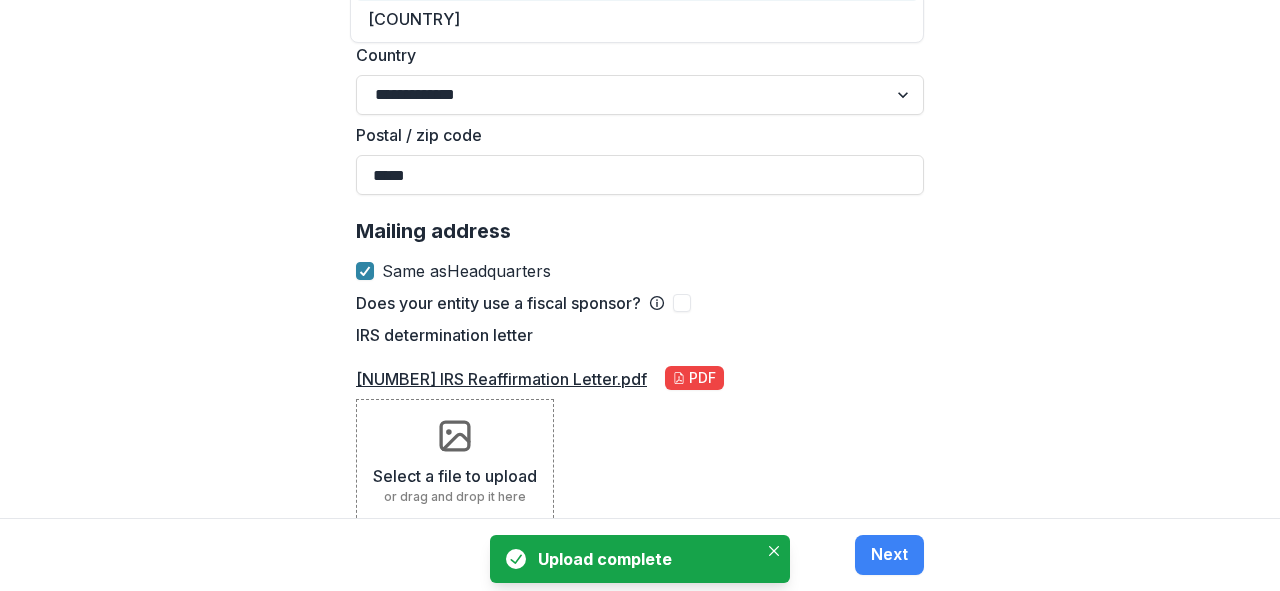 click on "[NUMBER] IRS Reaffirmation Letter.pdf   pdf Select a file to upload or drag and drop it here" at bounding box center [640, 423] 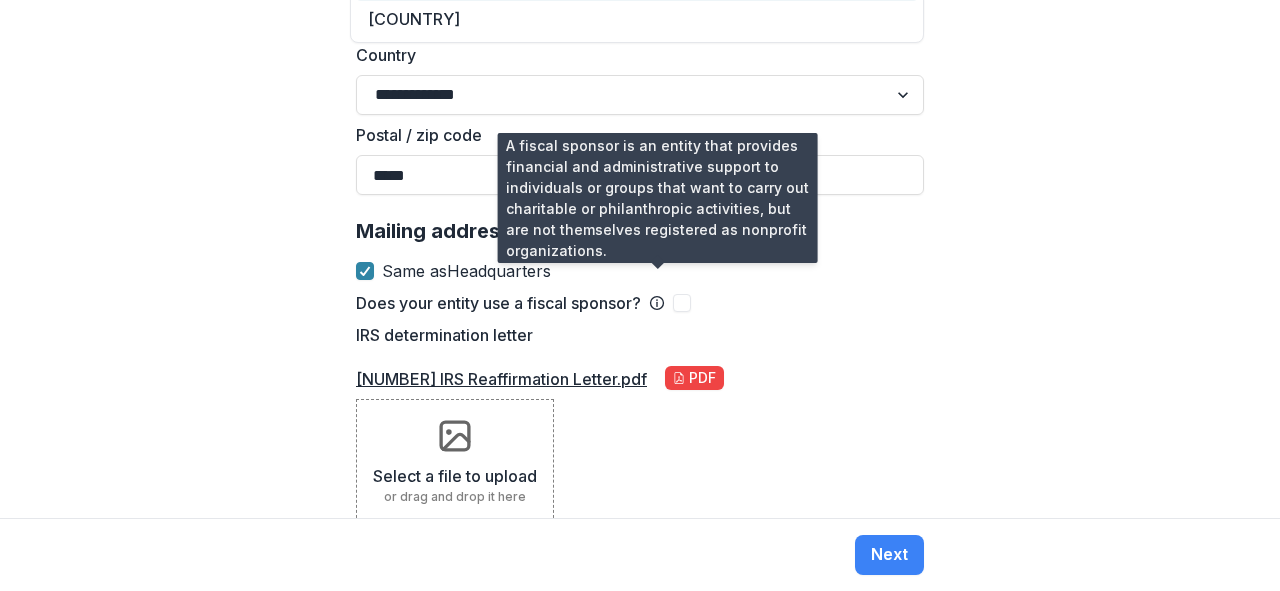 click 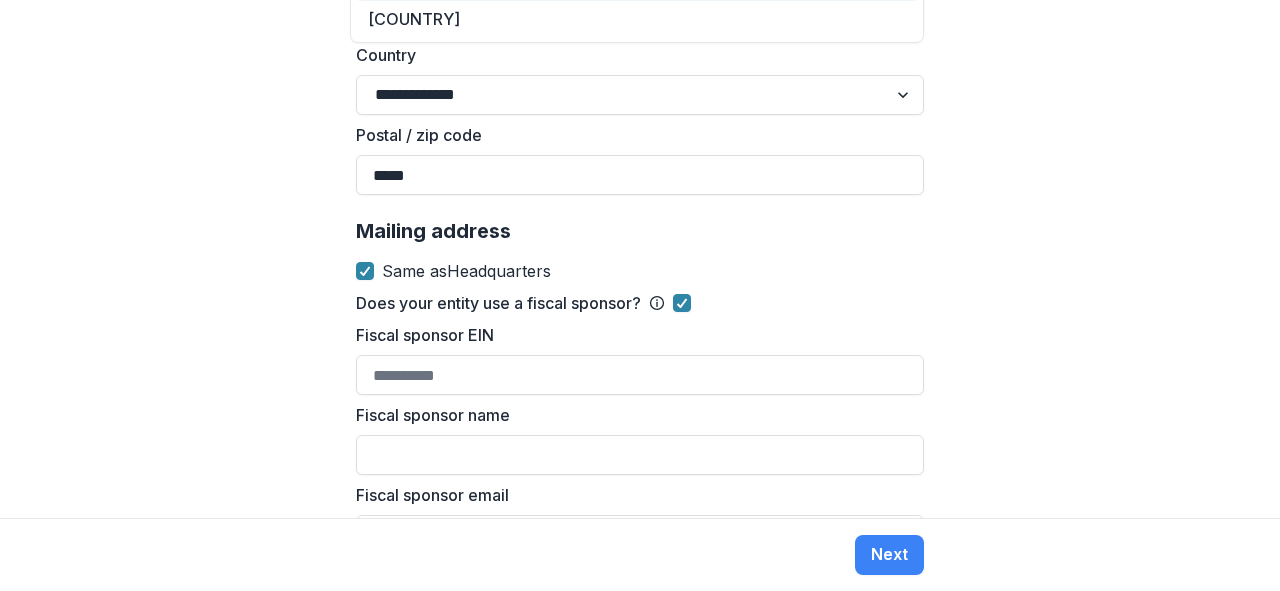 click 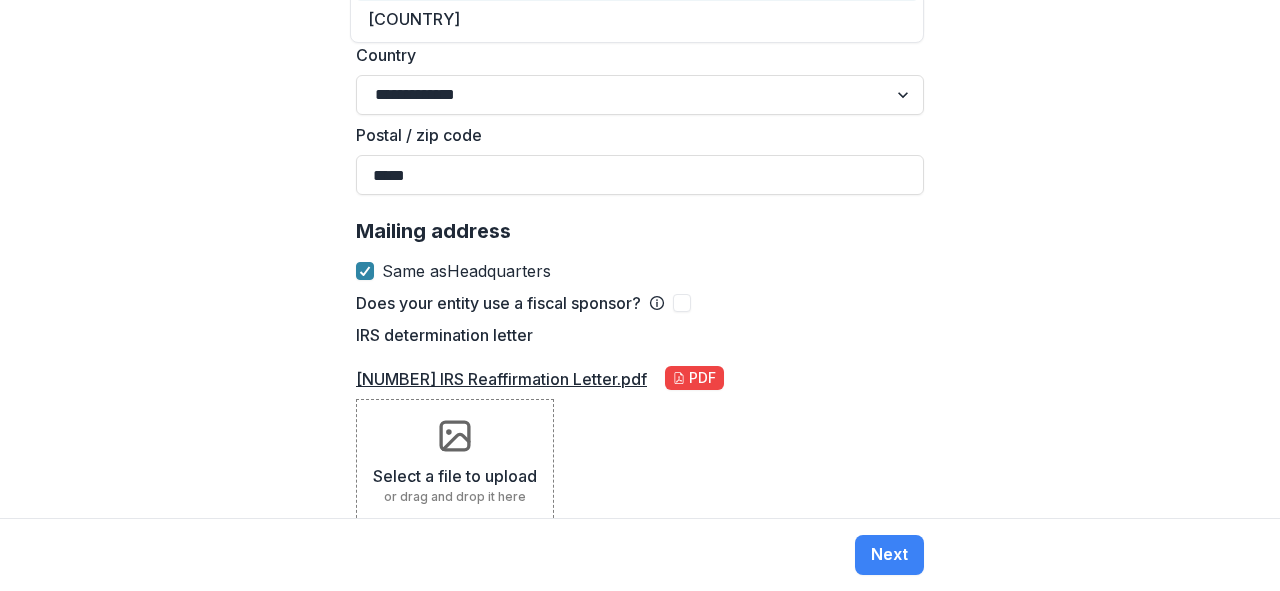 drag, startPoint x: 784, startPoint y: 300, endPoint x: 828, endPoint y: 305, distance: 44.28318 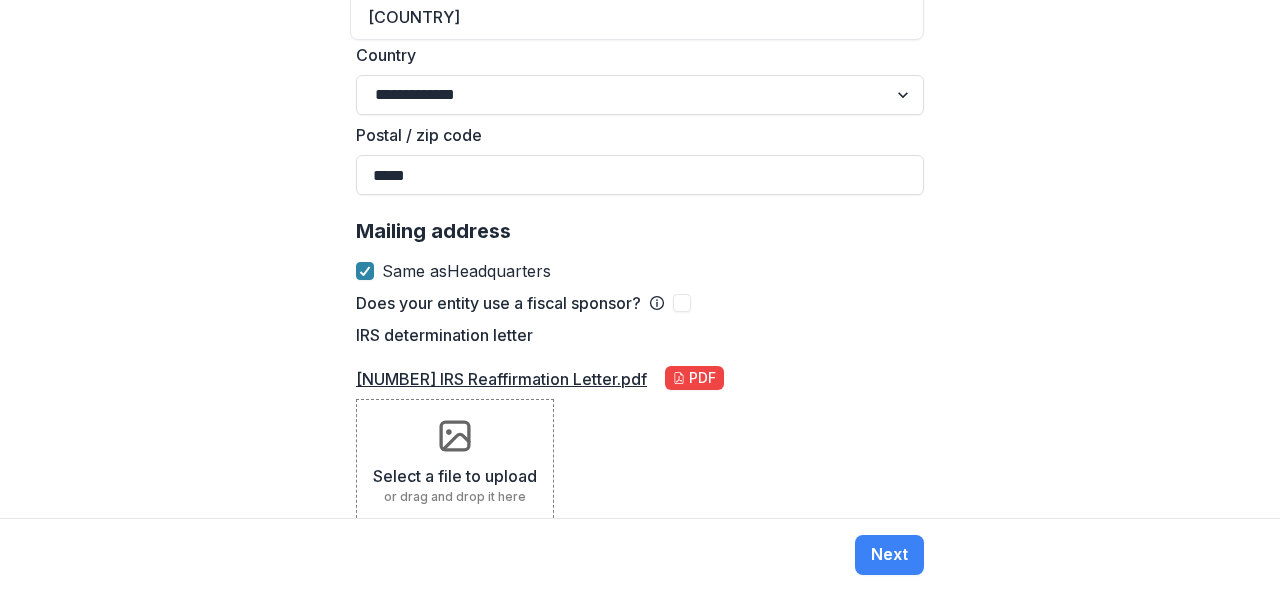 scroll, scrollTop: 1598, scrollLeft: 0, axis: vertical 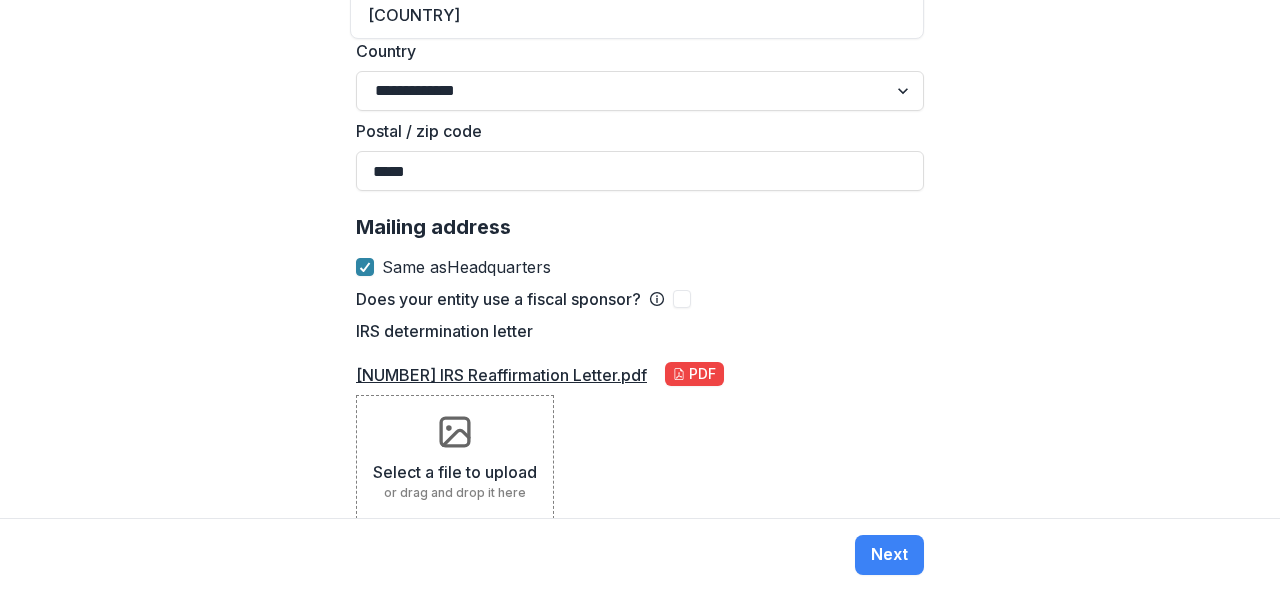 click on "Select a file to upload" at bounding box center (455, 472) 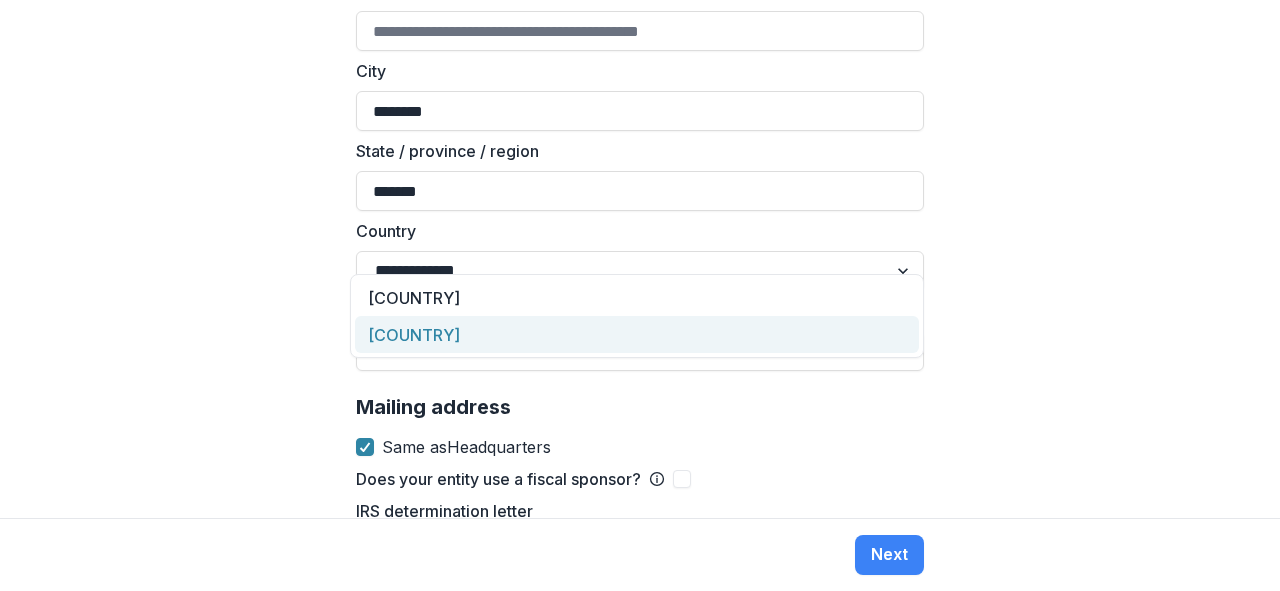 scroll, scrollTop: 1598, scrollLeft: 0, axis: vertical 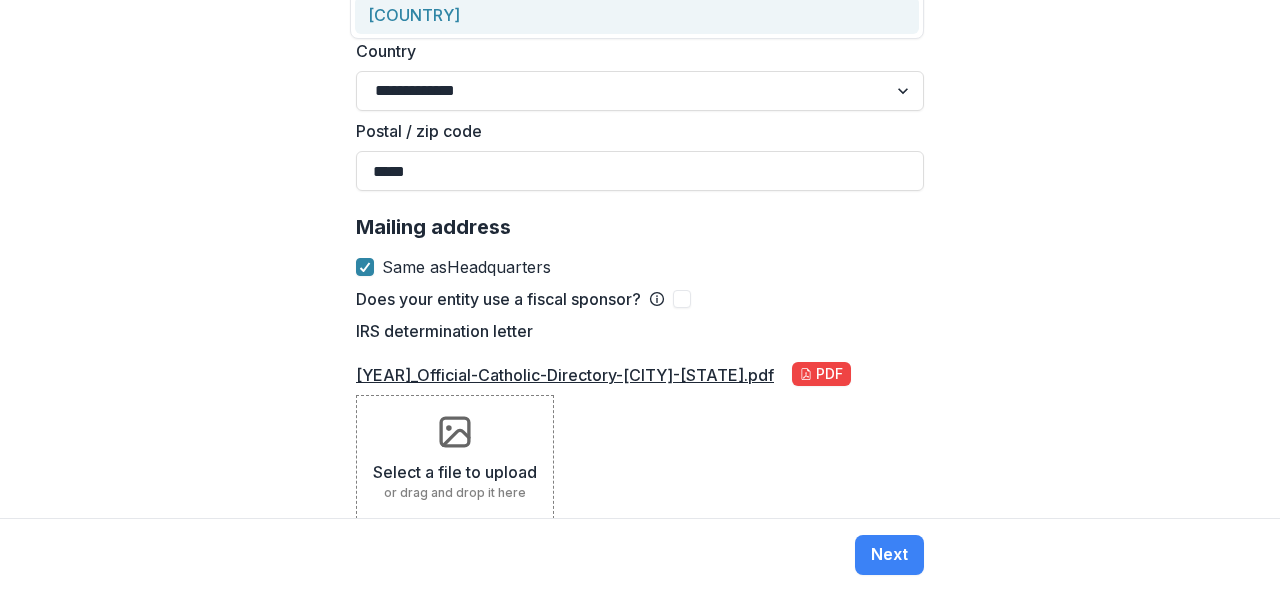click on "Select a file to upload" at bounding box center (455, 472) 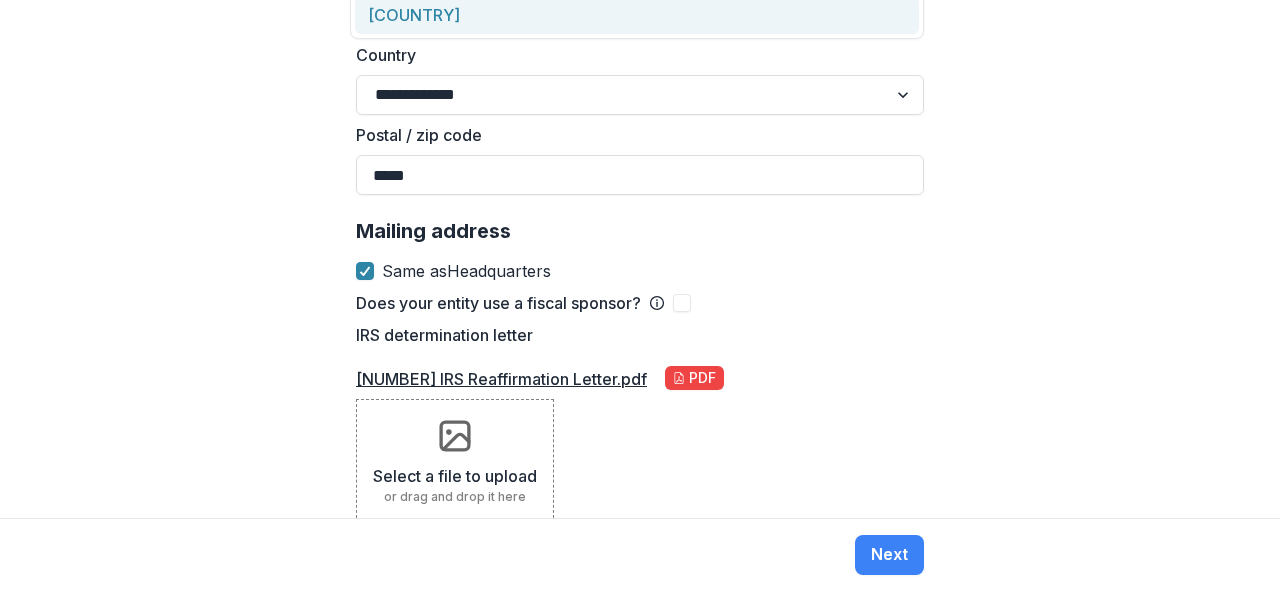 scroll, scrollTop: 1598, scrollLeft: 0, axis: vertical 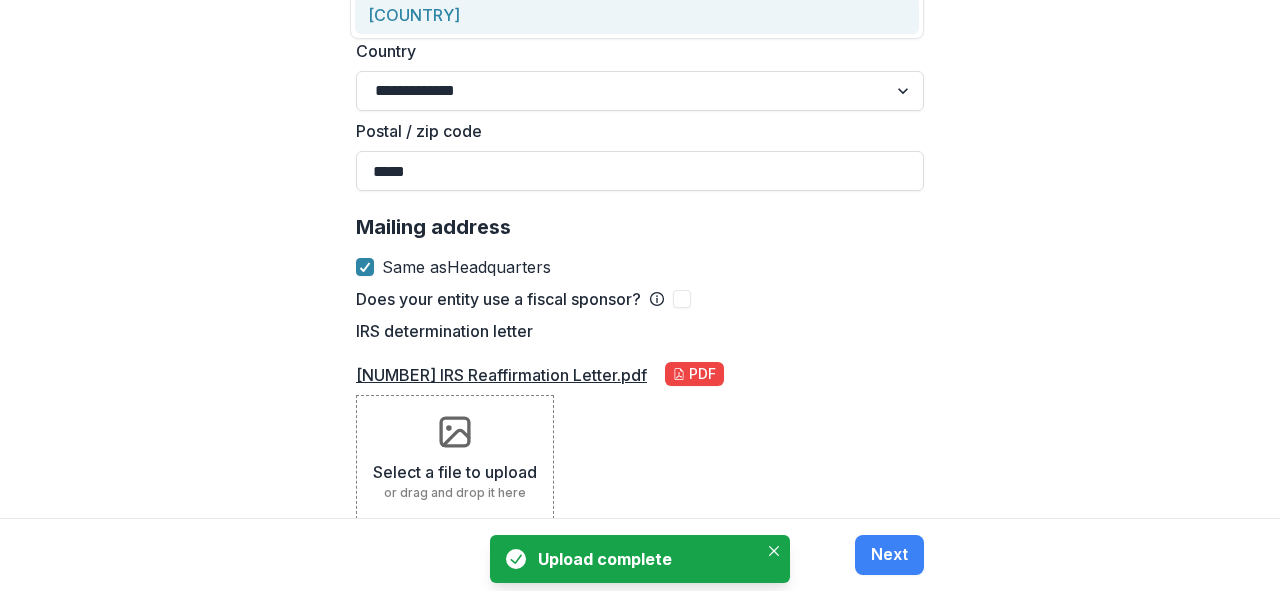 click on "[NUMBER] IRS Reaffirmation Letter.pdf   pdf Select a file to upload or drag and drop it here" at bounding box center [640, 419] 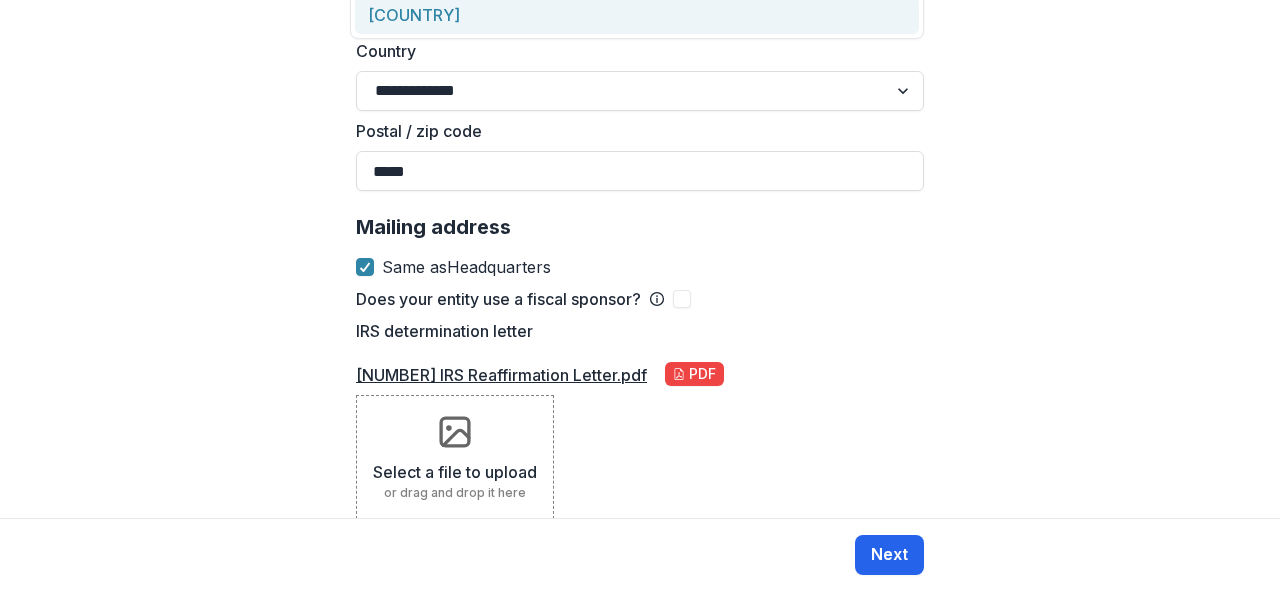 click on "Next" at bounding box center (889, 555) 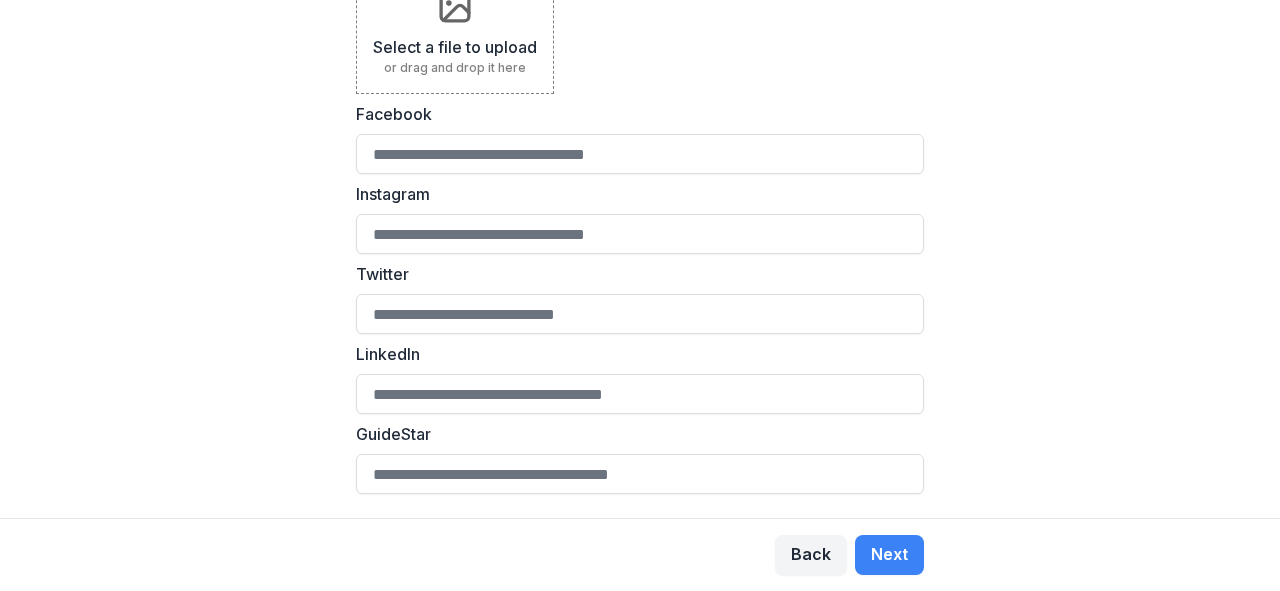 scroll, scrollTop: 0, scrollLeft: 0, axis: both 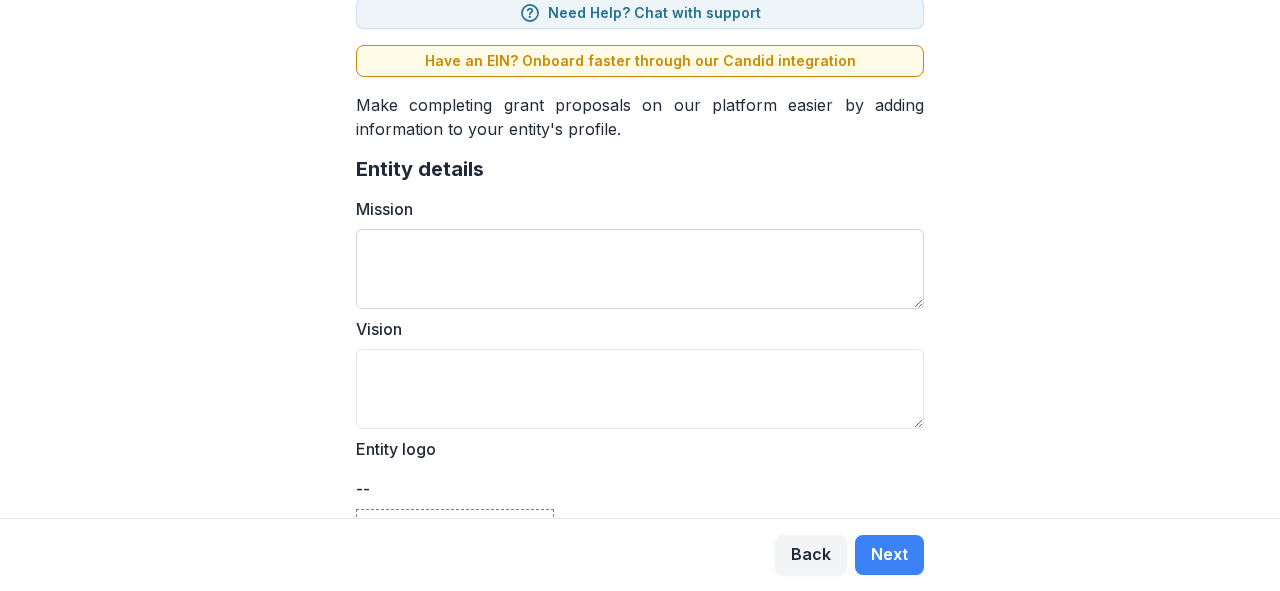 click on "Mission" at bounding box center (640, 269) 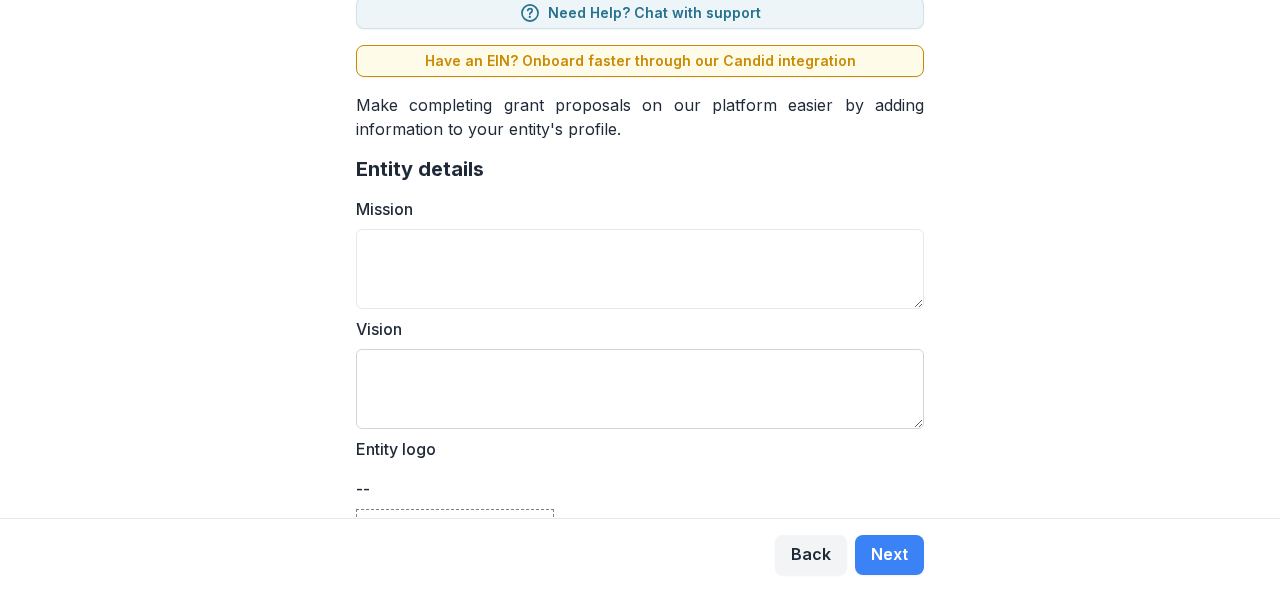 click on "Vision" at bounding box center (640, 389) 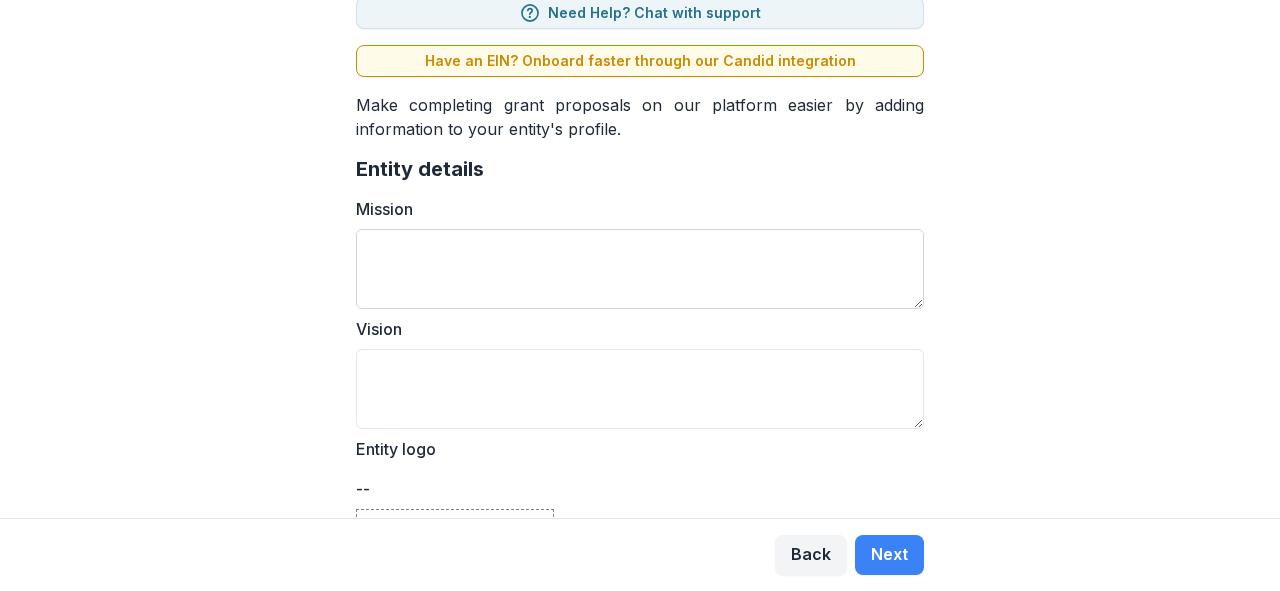 click on "Mission" at bounding box center (640, 269) 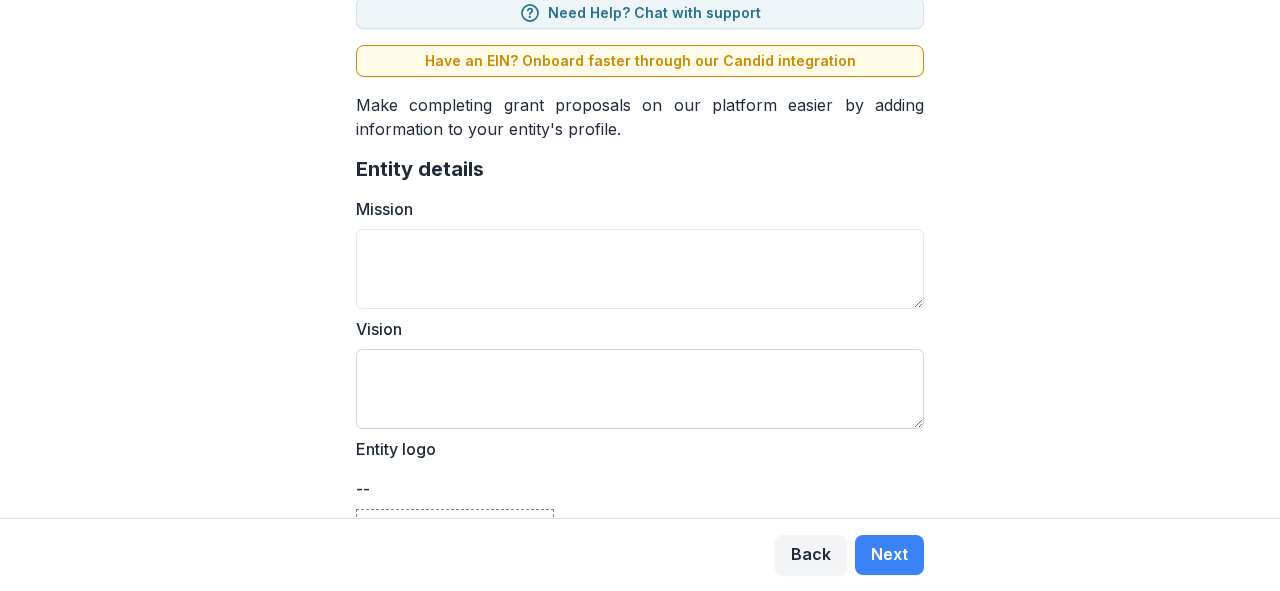 click on "Vision" at bounding box center [640, 389] 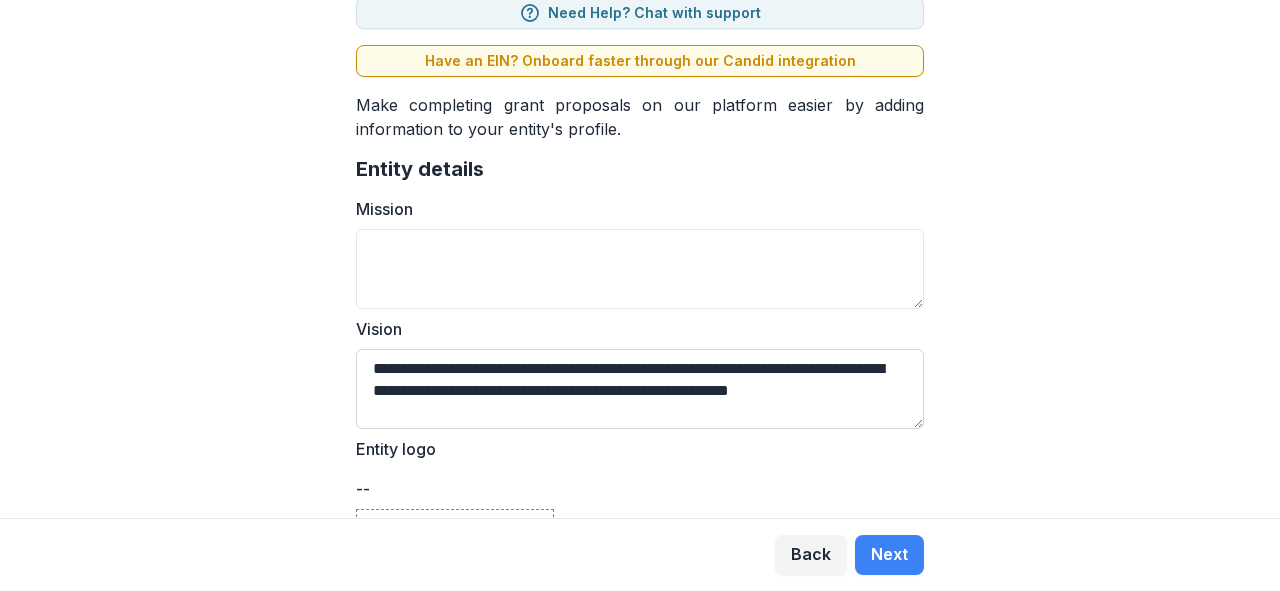 click on "**********" at bounding box center (640, 389) 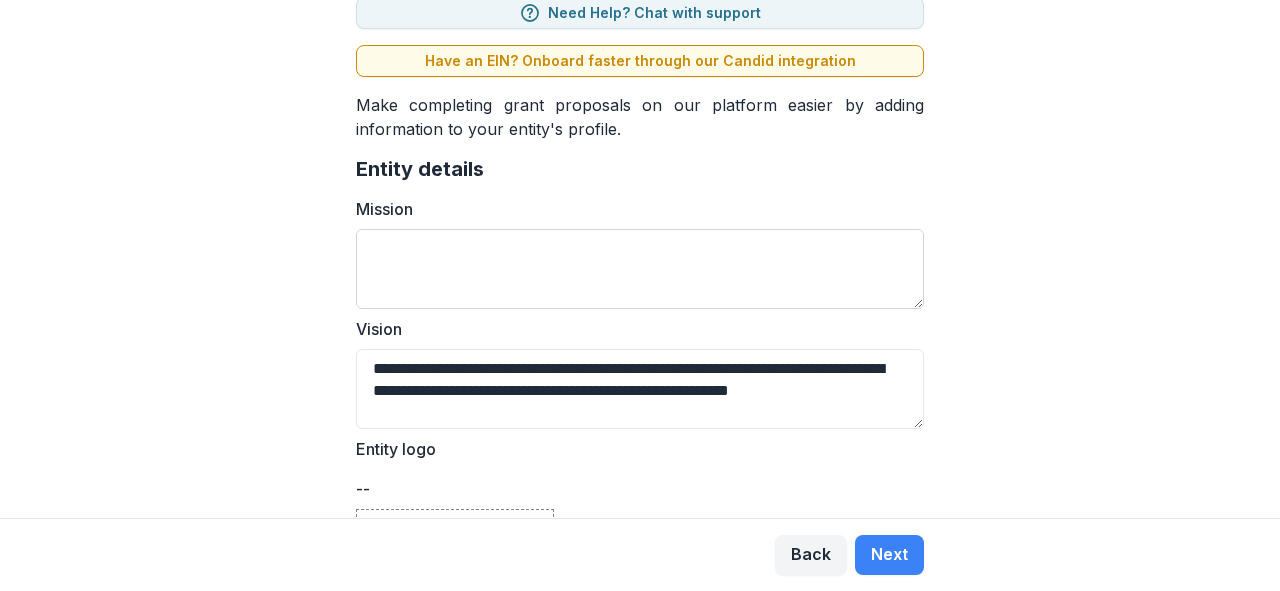 type on "**********" 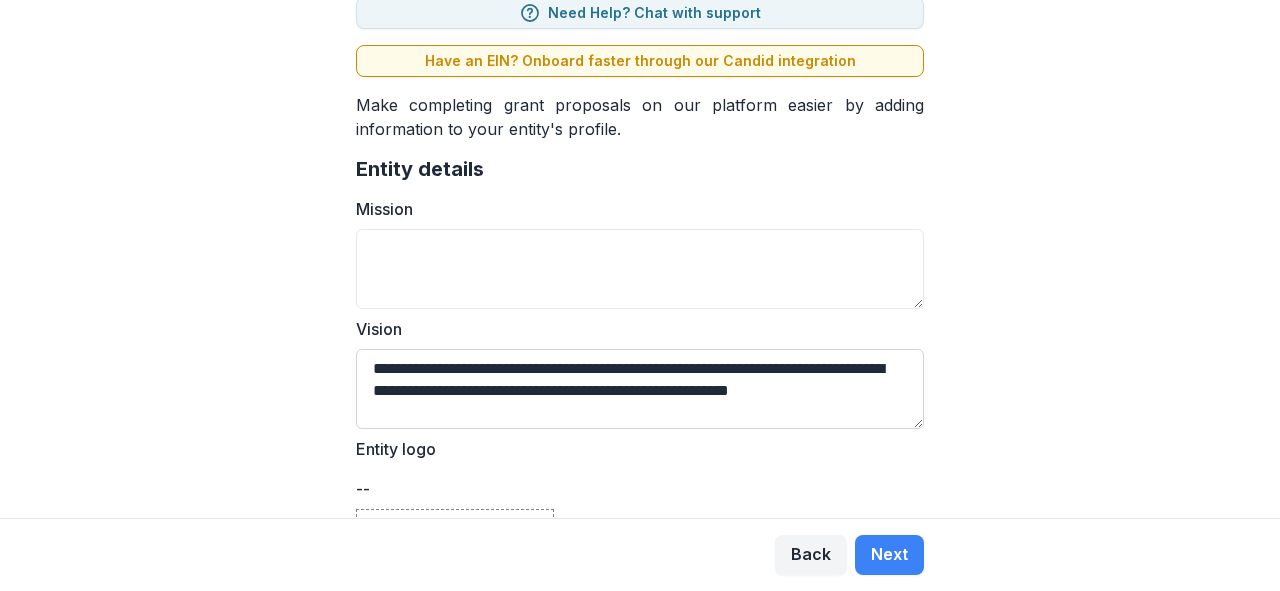 click on "**********" at bounding box center (640, 389) 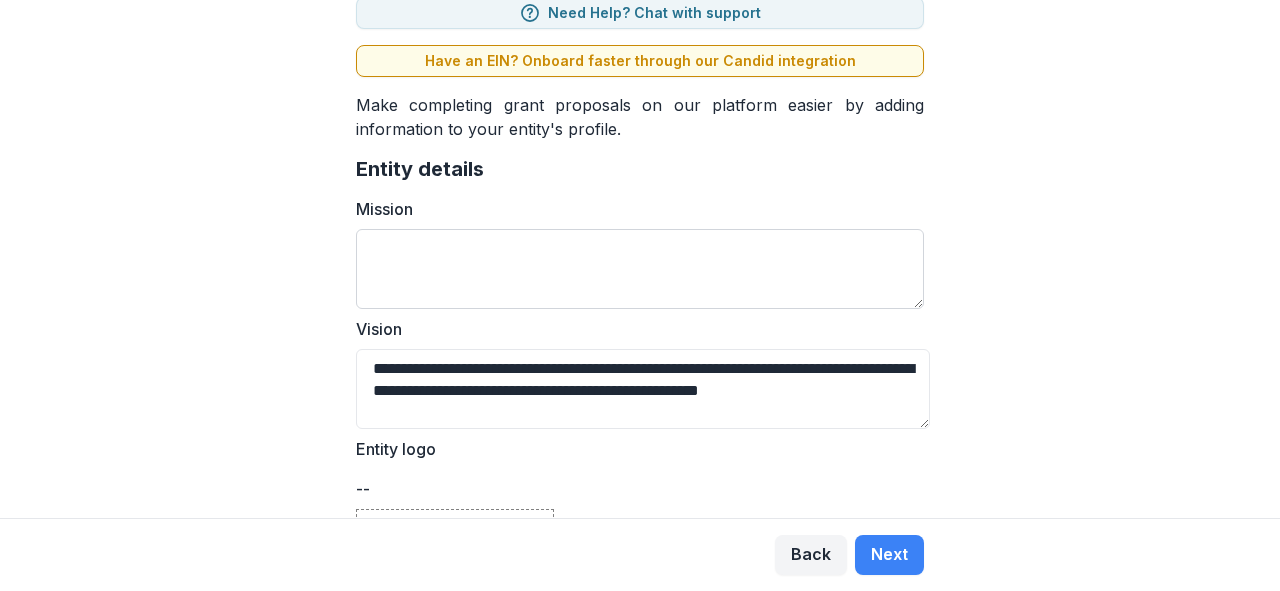 click on "Mission" at bounding box center [640, 269] 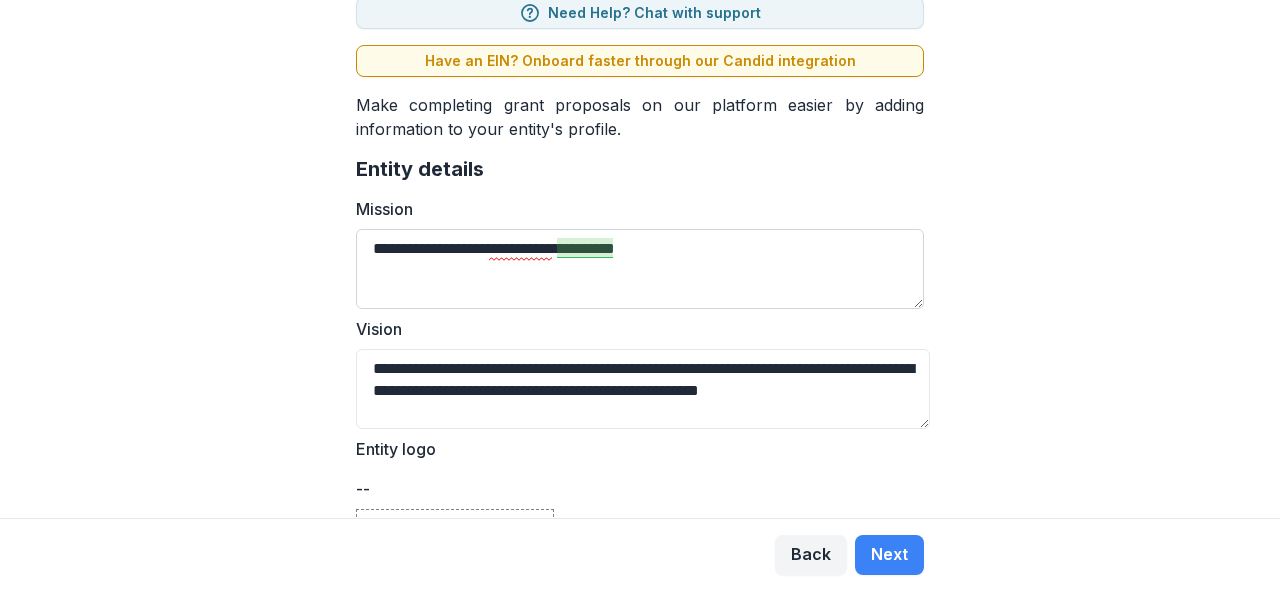 click on "**********" at bounding box center [640, 269] 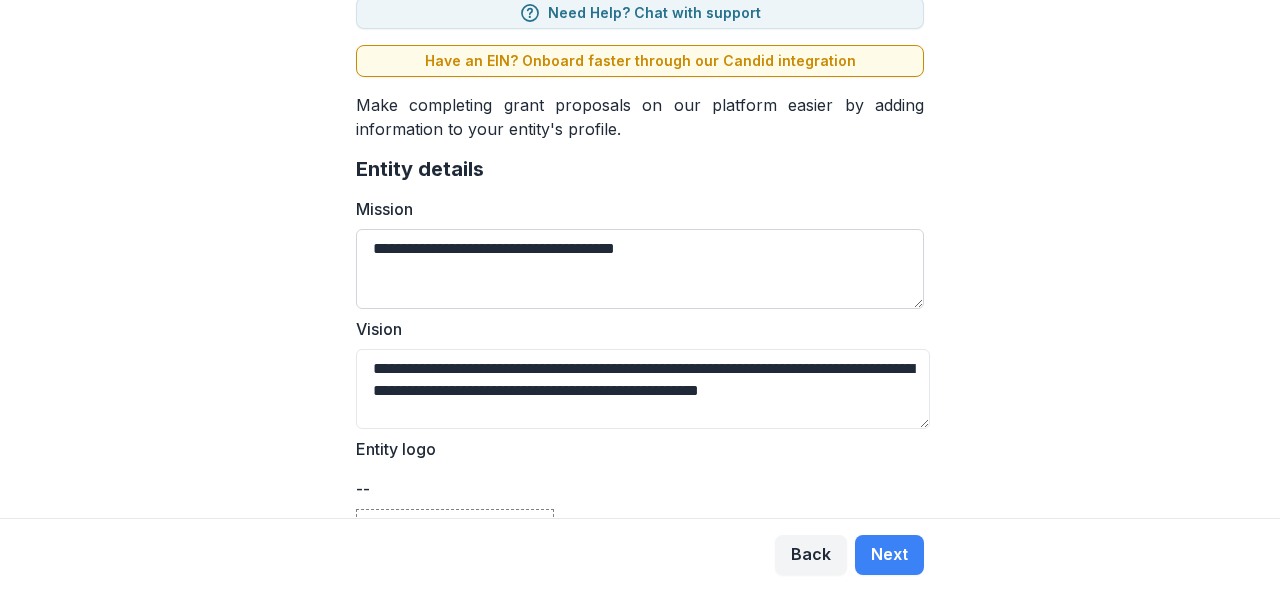 click on "**********" at bounding box center [640, 269] 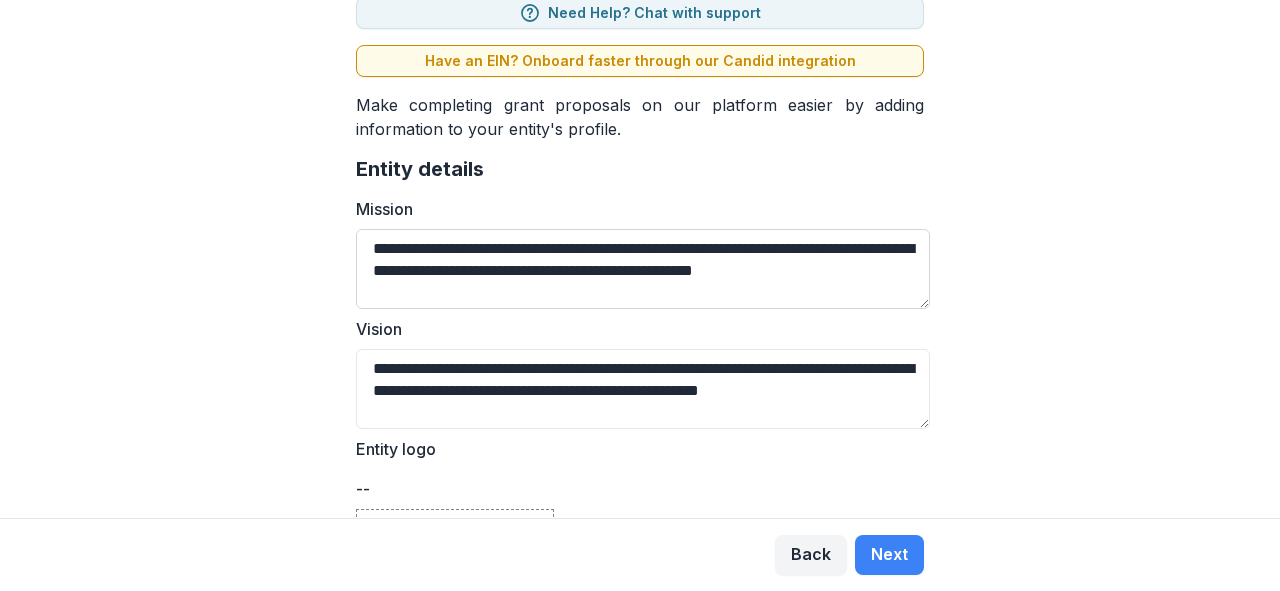 scroll, scrollTop: 0, scrollLeft: 0, axis: both 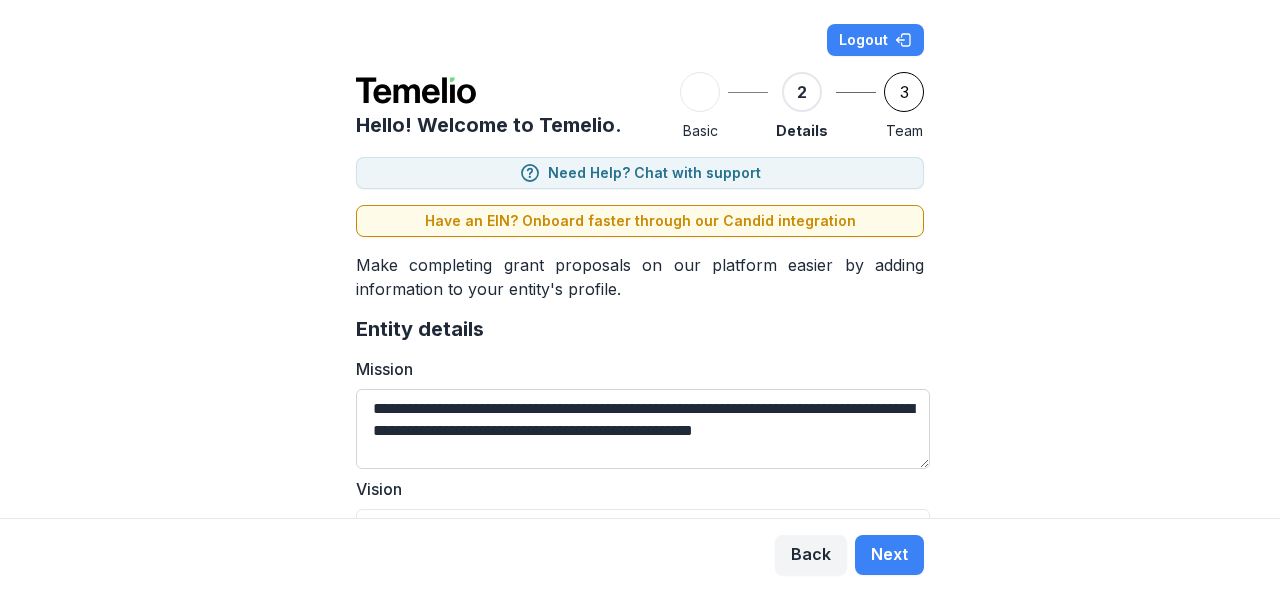 drag, startPoint x: 676, startPoint y: 408, endPoint x: 739, endPoint y: 411, distance: 63.07139 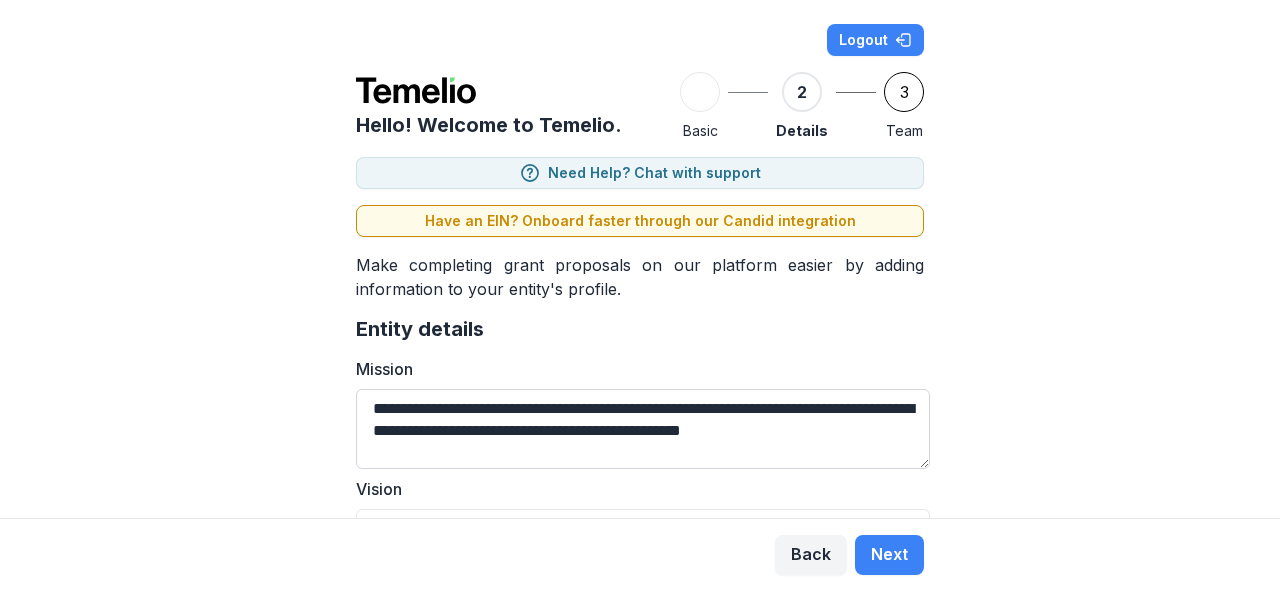 click on "**********" at bounding box center (643, 429) 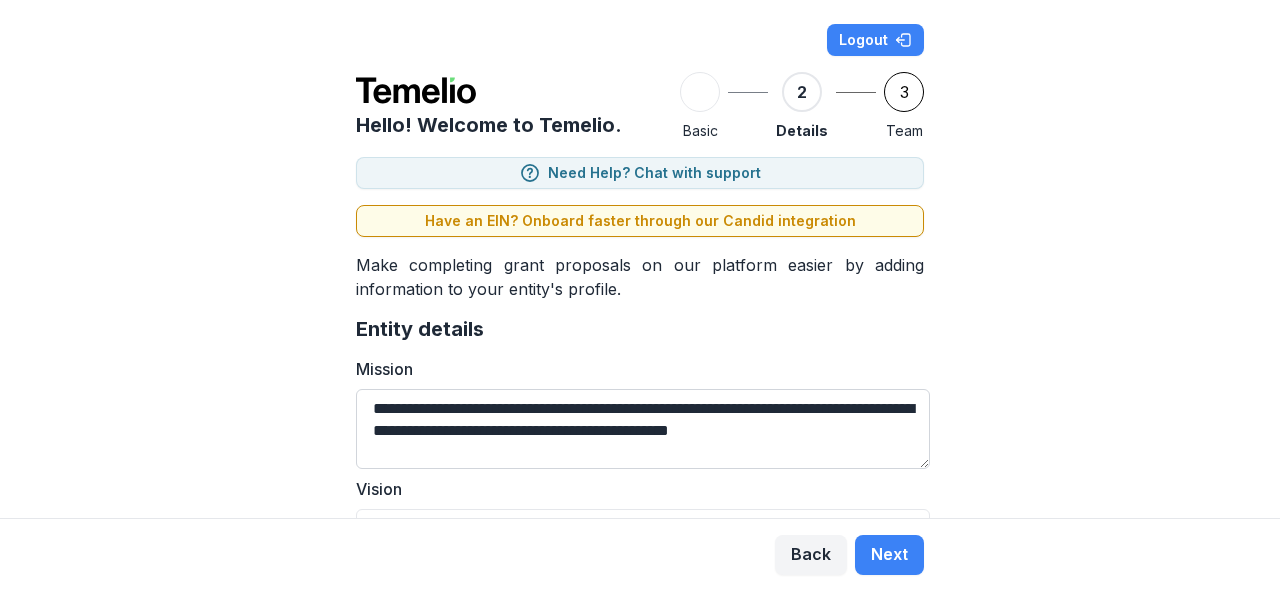 click on "**********" at bounding box center [643, 429] 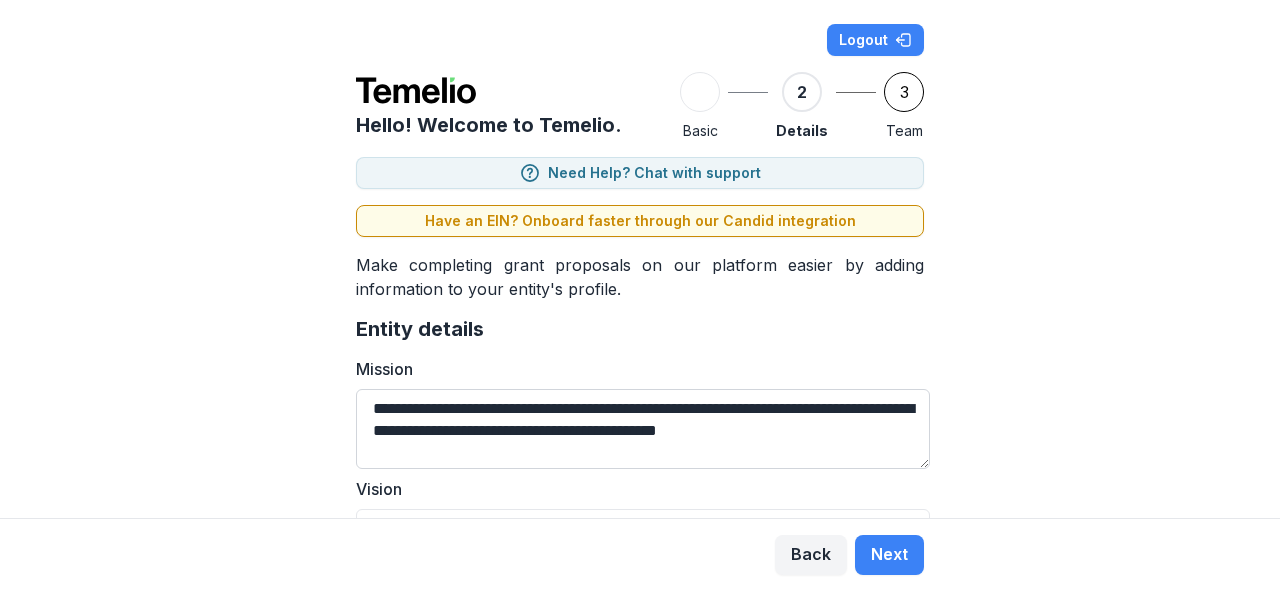 drag, startPoint x: 640, startPoint y: 408, endPoint x: 892, endPoint y: 439, distance: 253.89958 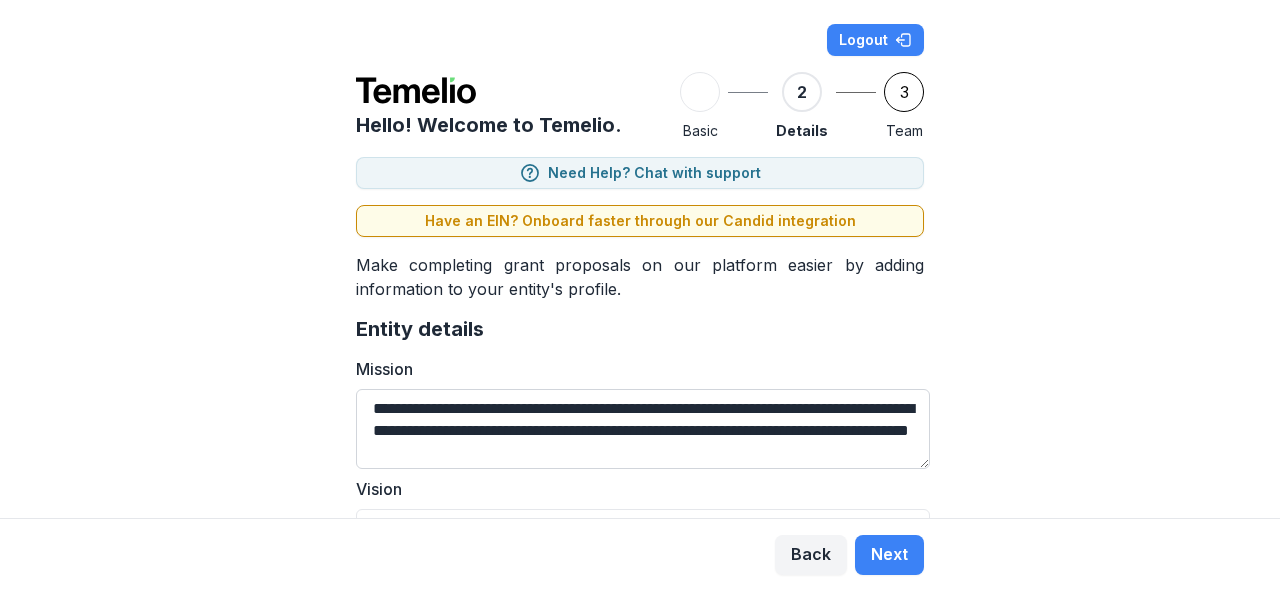 scroll, scrollTop: 0, scrollLeft: 0, axis: both 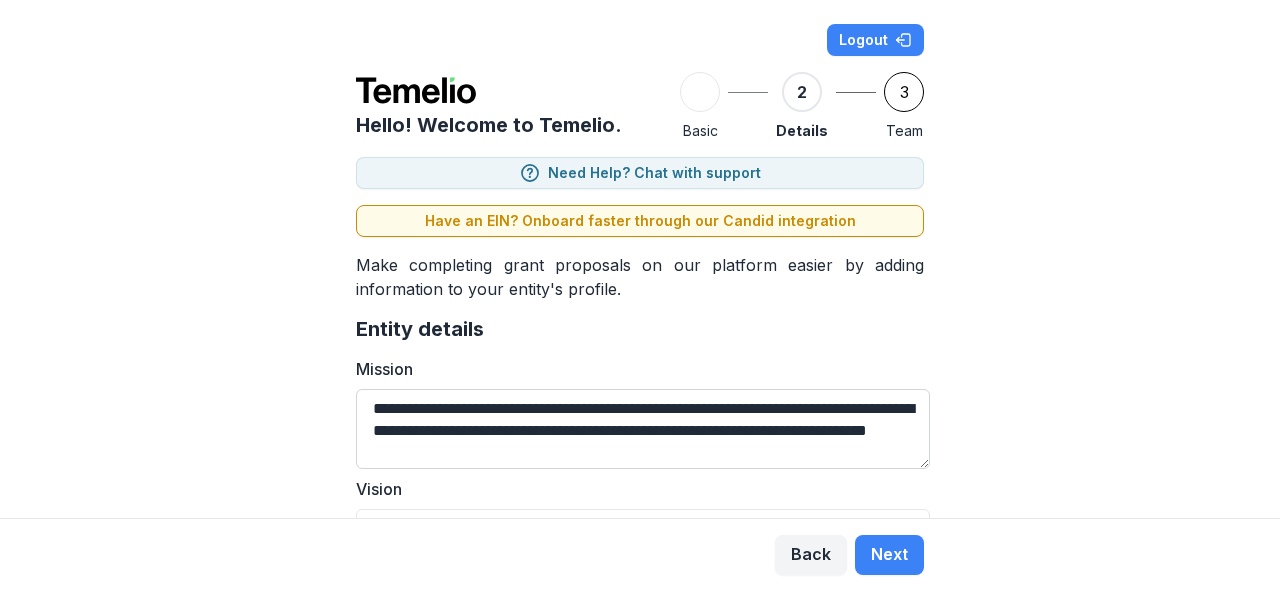 click on "**********" at bounding box center [643, 429] 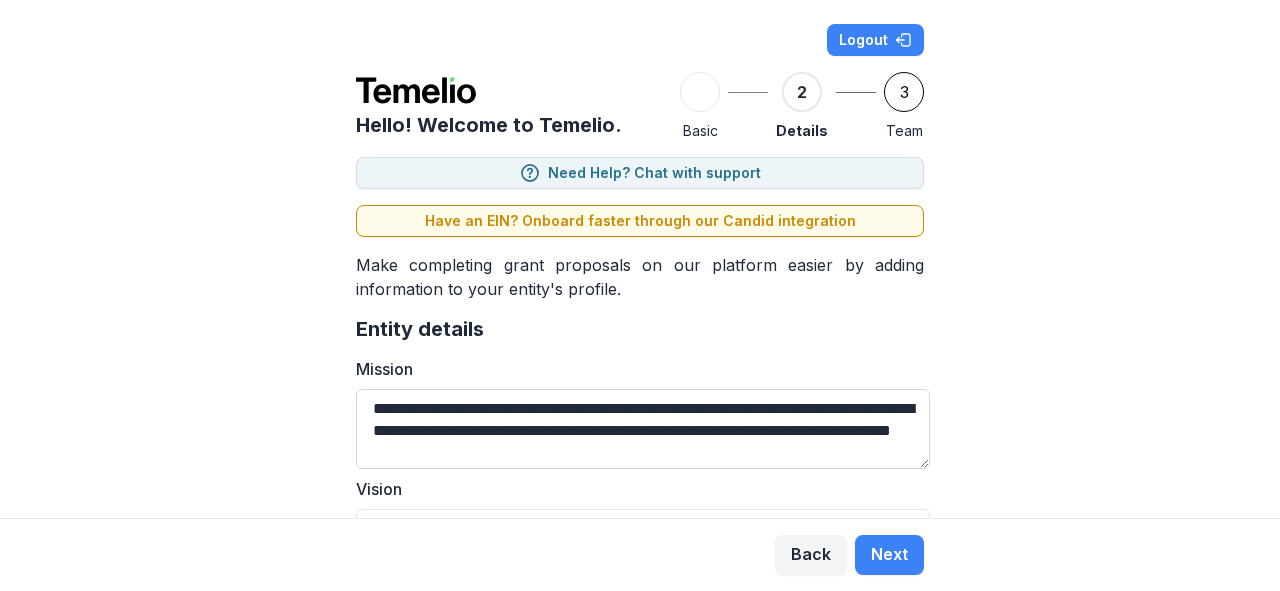 click on "**********" at bounding box center (643, 429) 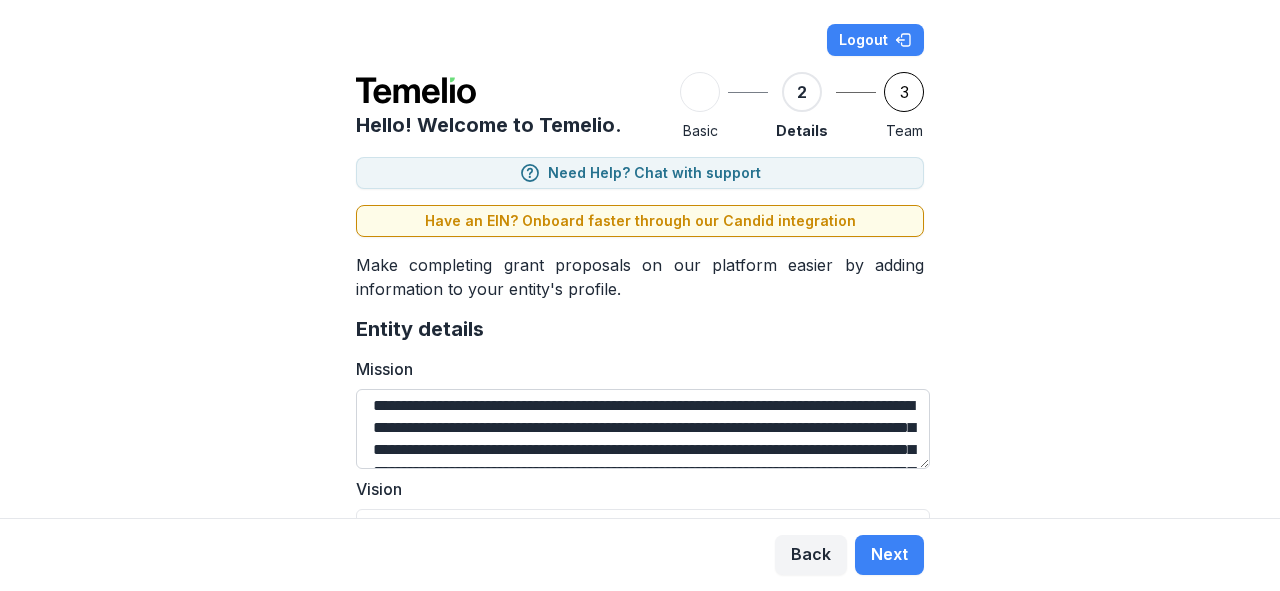 scroll, scrollTop: 0, scrollLeft: 0, axis: both 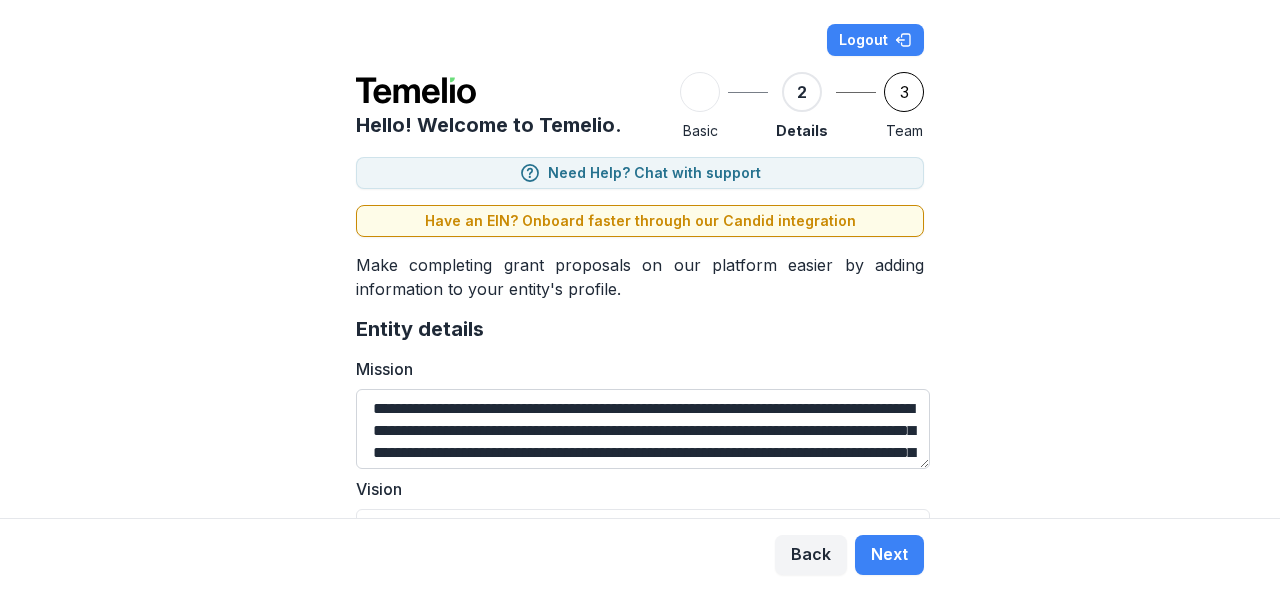 click on "Mission" at bounding box center [643, 429] 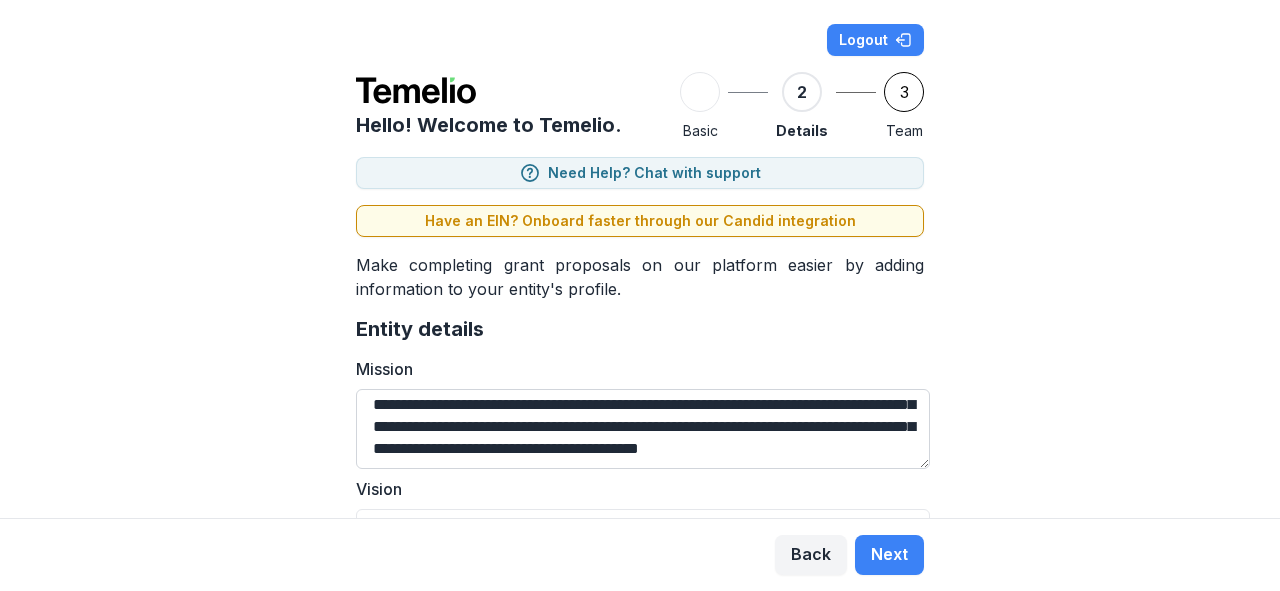 scroll, scrollTop: 333, scrollLeft: 0, axis: vertical 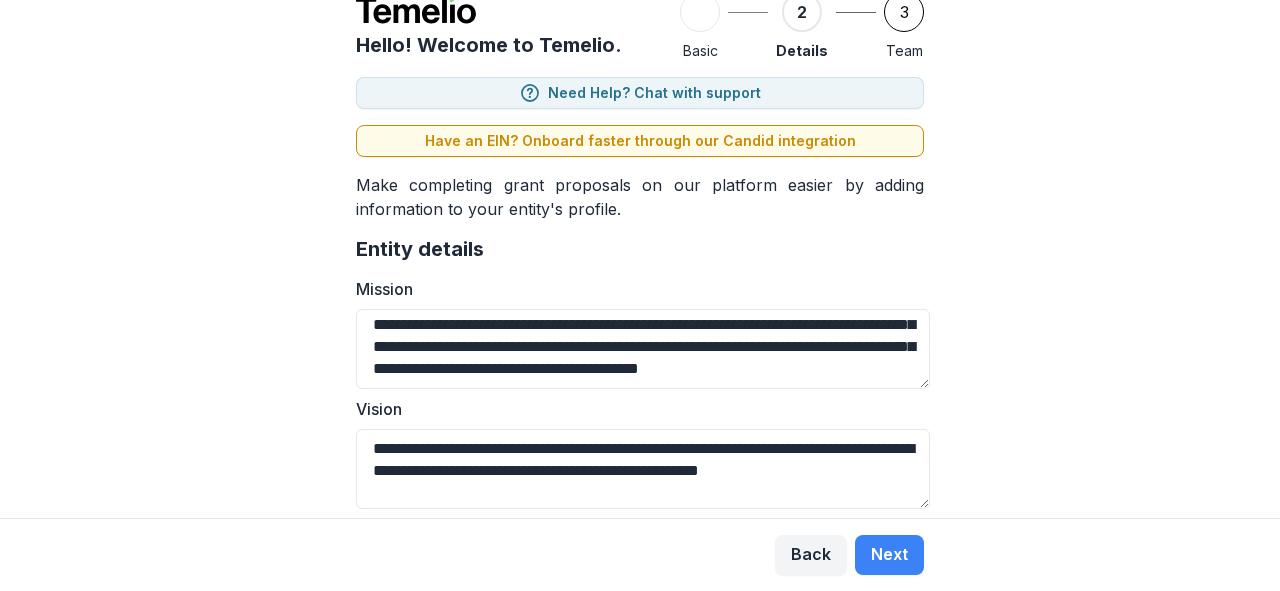 click on "**********" at bounding box center (640, 695) 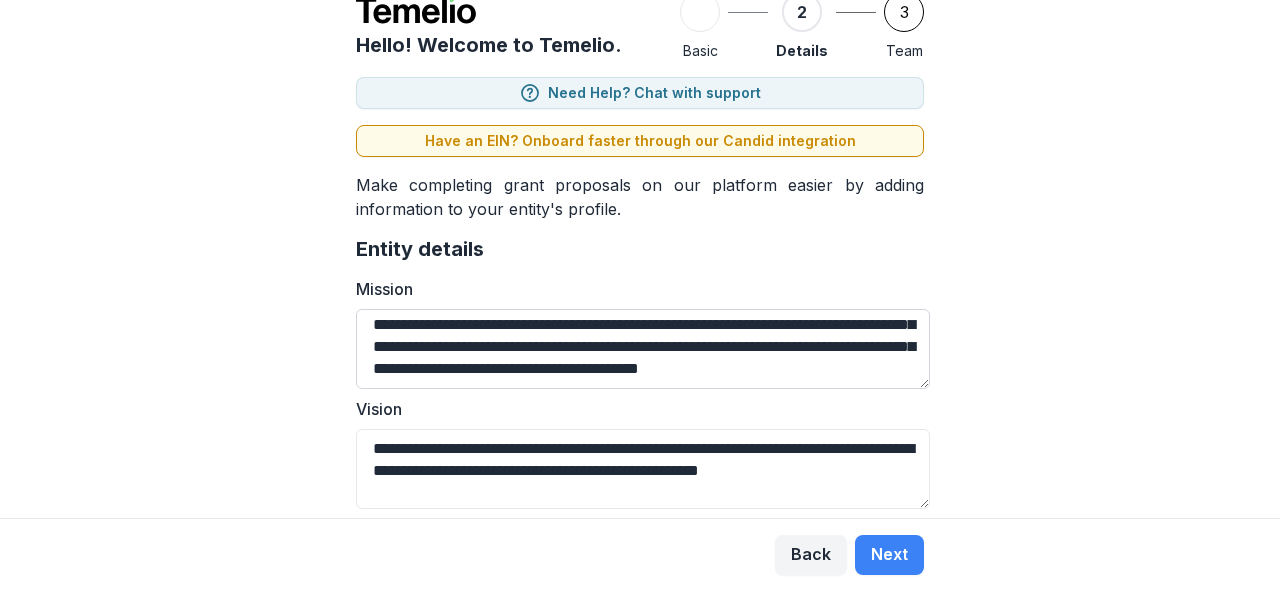 click on "**********" at bounding box center (643, 349) 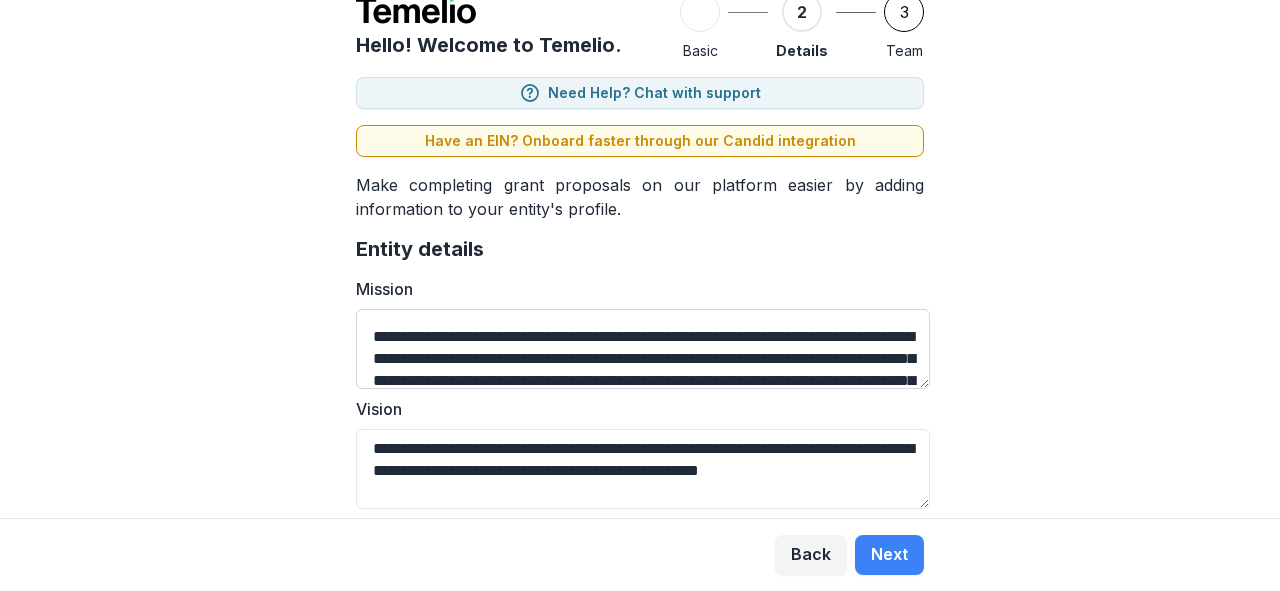 scroll, scrollTop: 0, scrollLeft: 0, axis: both 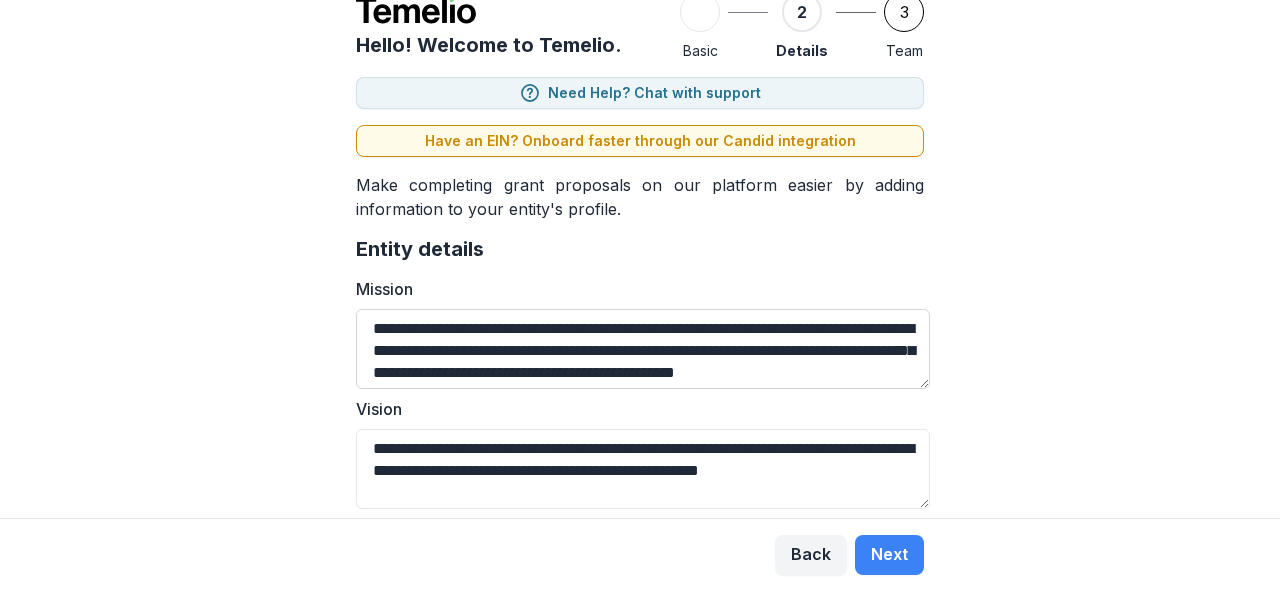 click on "**********" at bounding box center (643, 349) 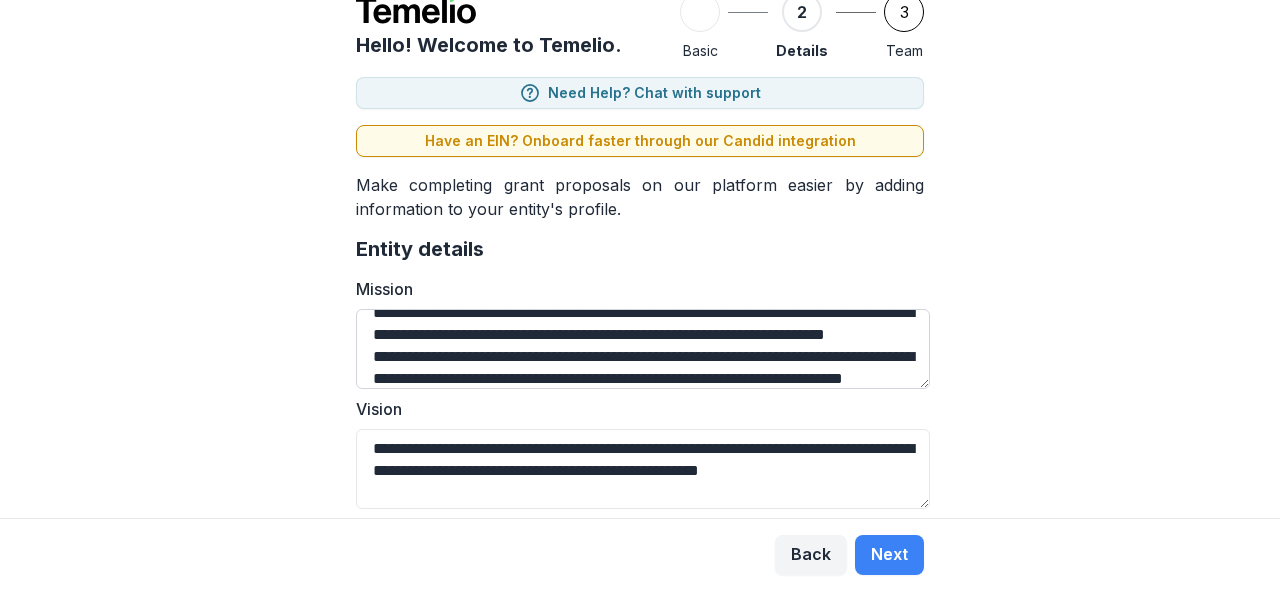 scroll, scrollTop: 0, scrollLeft: 0, axis: both 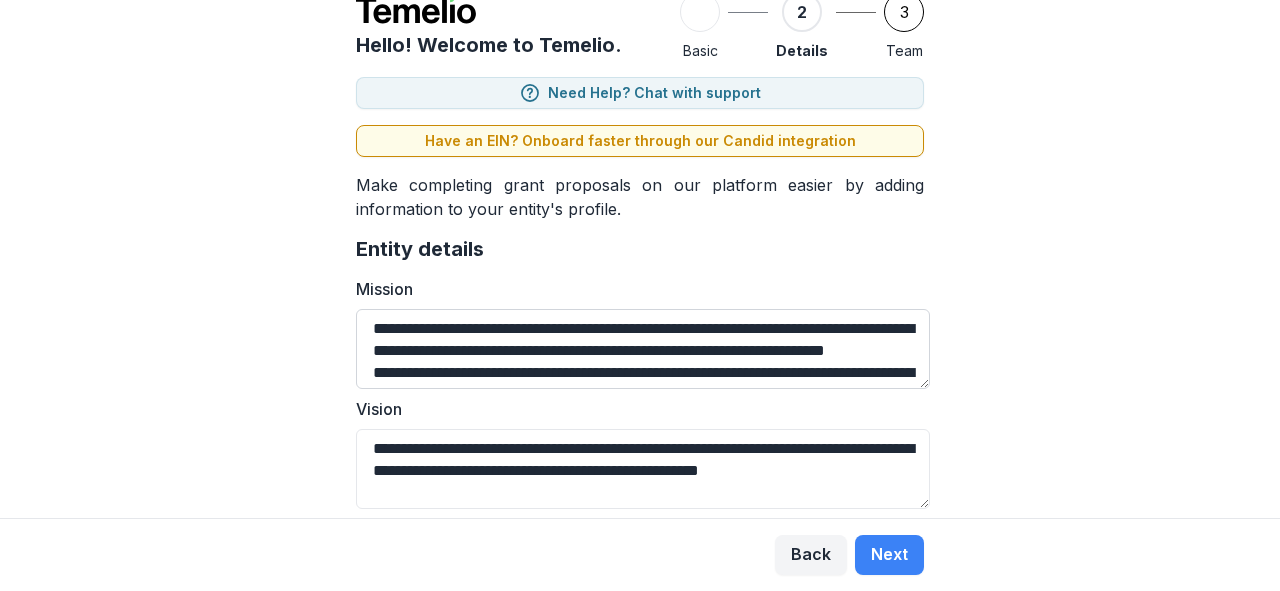 click on "**********" at bounding box center (643, 349) 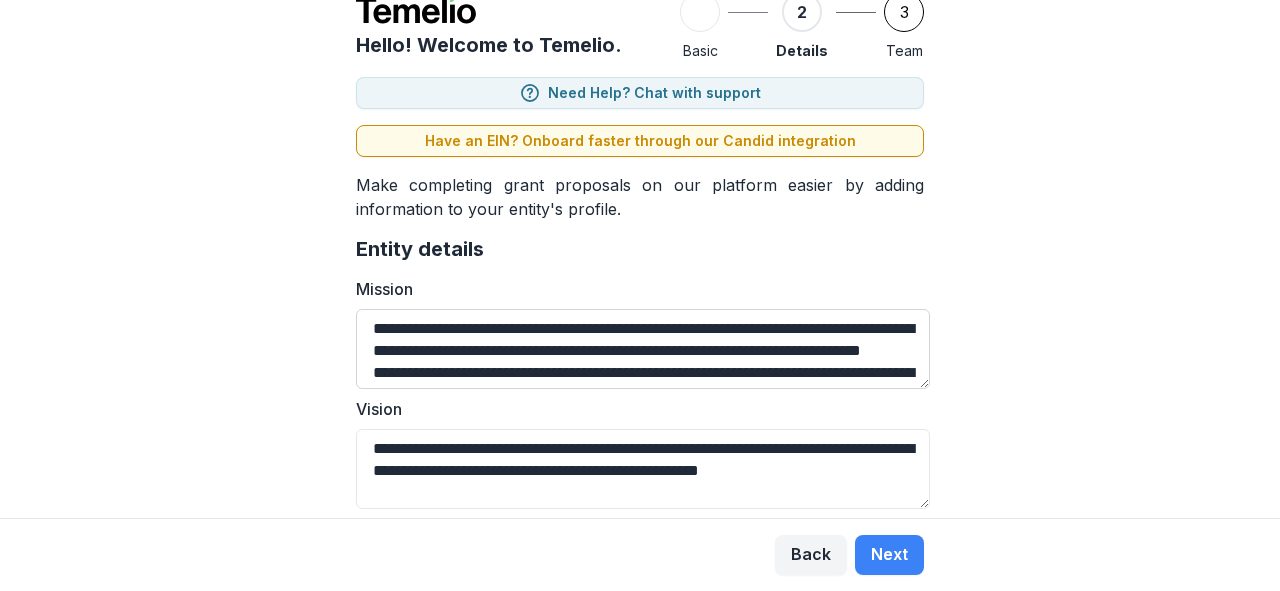click on "**********" at bounding box center [643, 349] 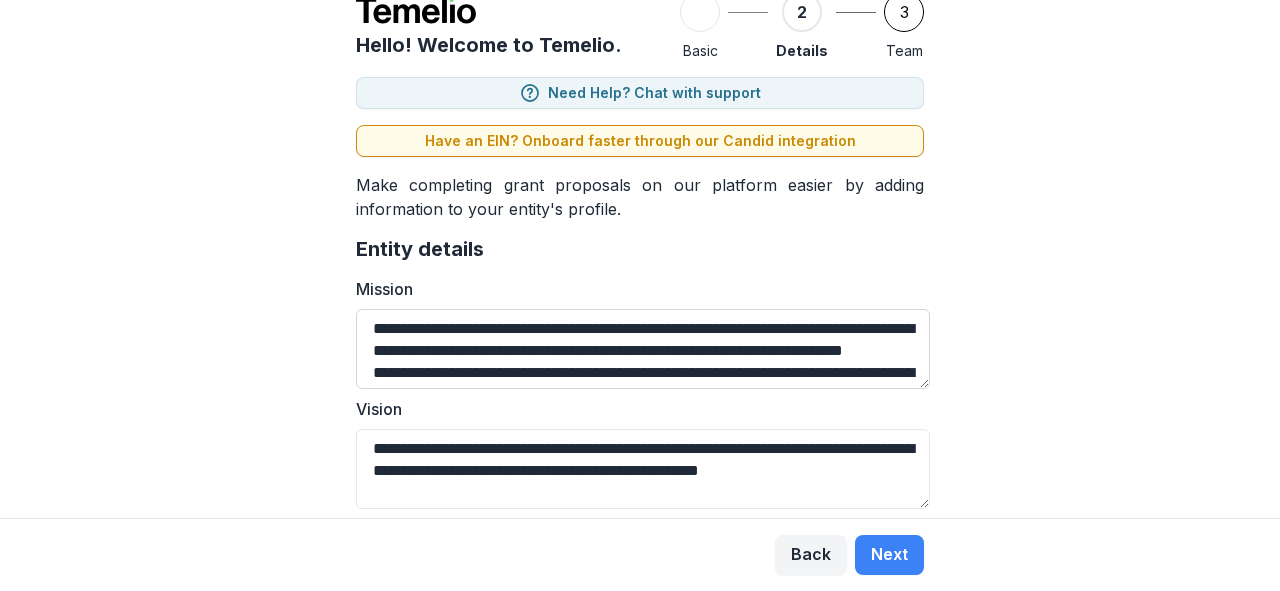 click on "**********" at bounding box center (643, 349) 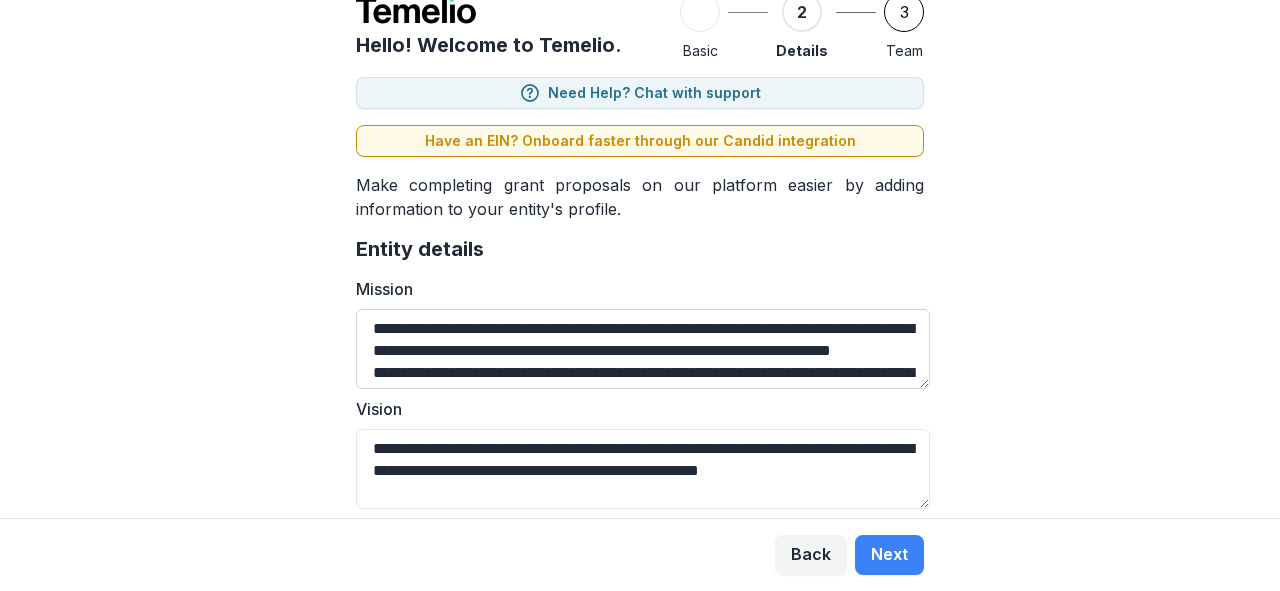 click on "**********" at bounding box center (643, 349) 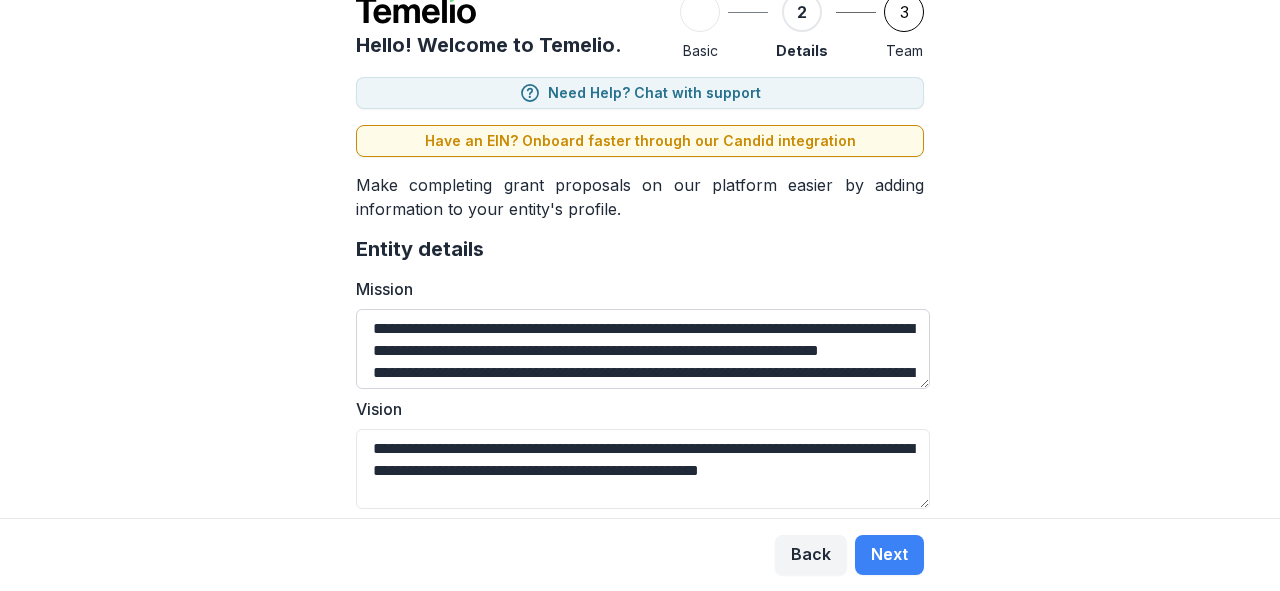 click on "**********" at bounding box center (643, 349) 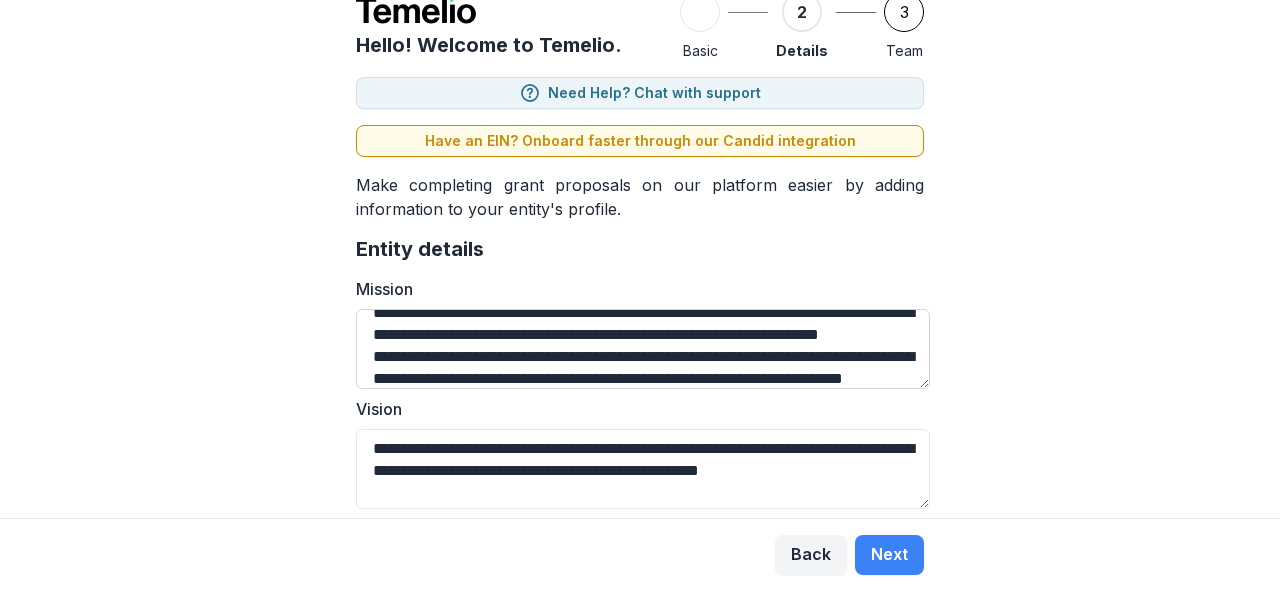 click on "**********" at bounding box center (643, 349) 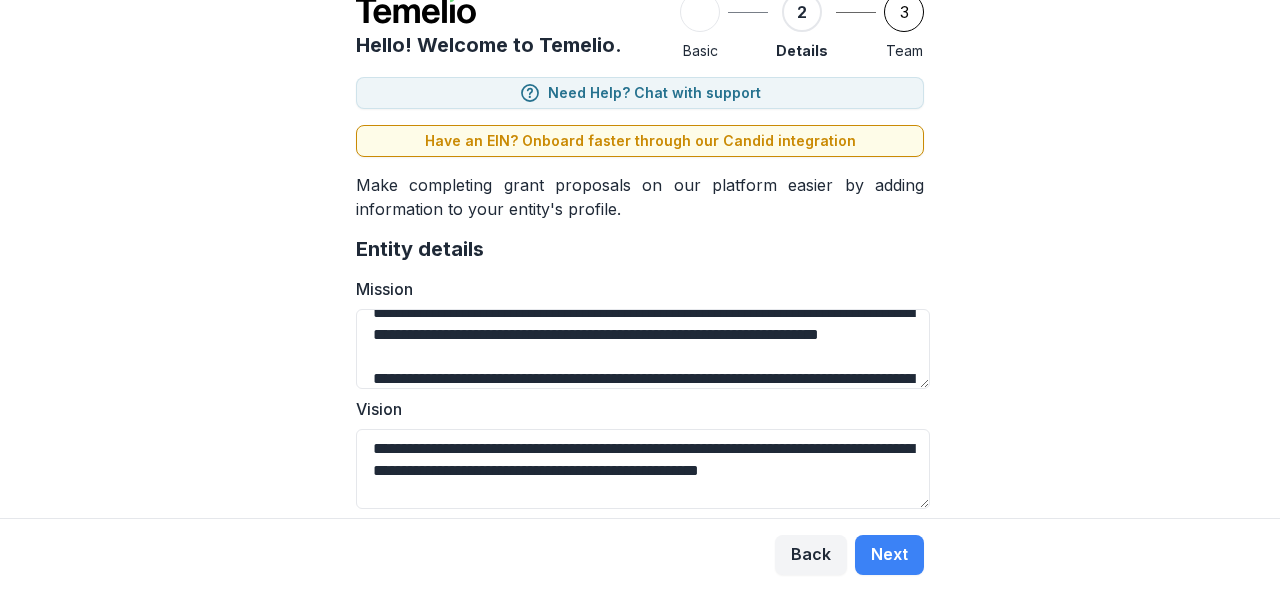 scroll, scrollTop: 38, scrollLeft: 0, axis: vertical 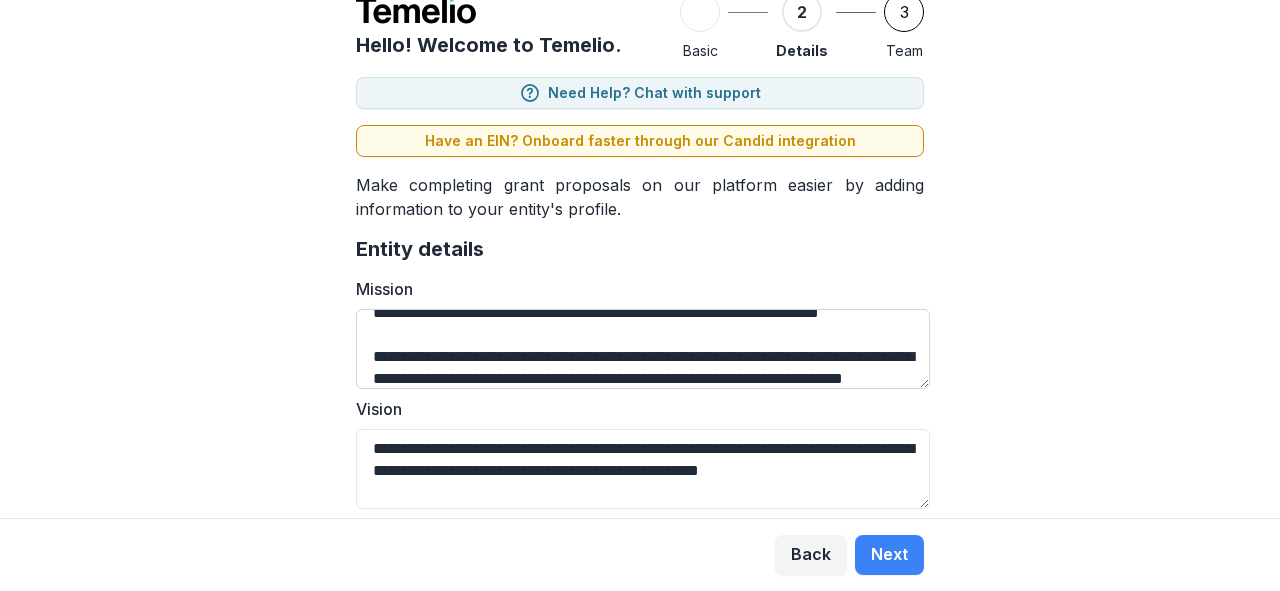 click on "**********" at bounding box center [643, 349] 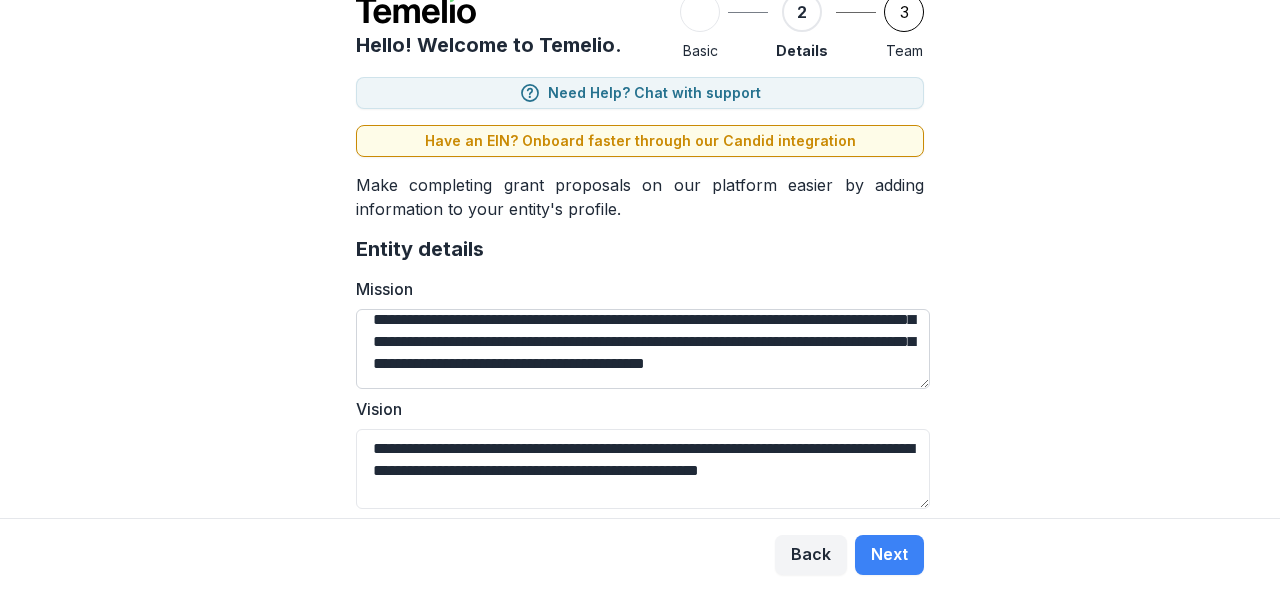drag, startPoint x: 630, startPoint y: 376, endPoint x: 673, endPoint y: 376, distance: 43 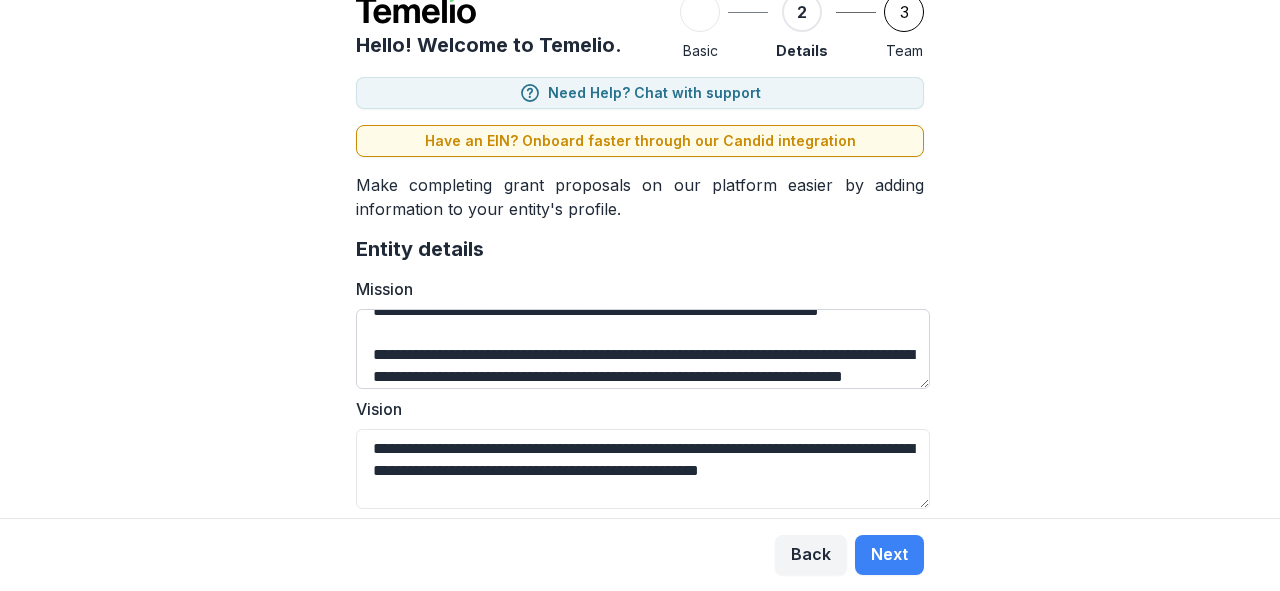 scroll, scrollTop: 36, scrollLeft: 0, axis: vertical 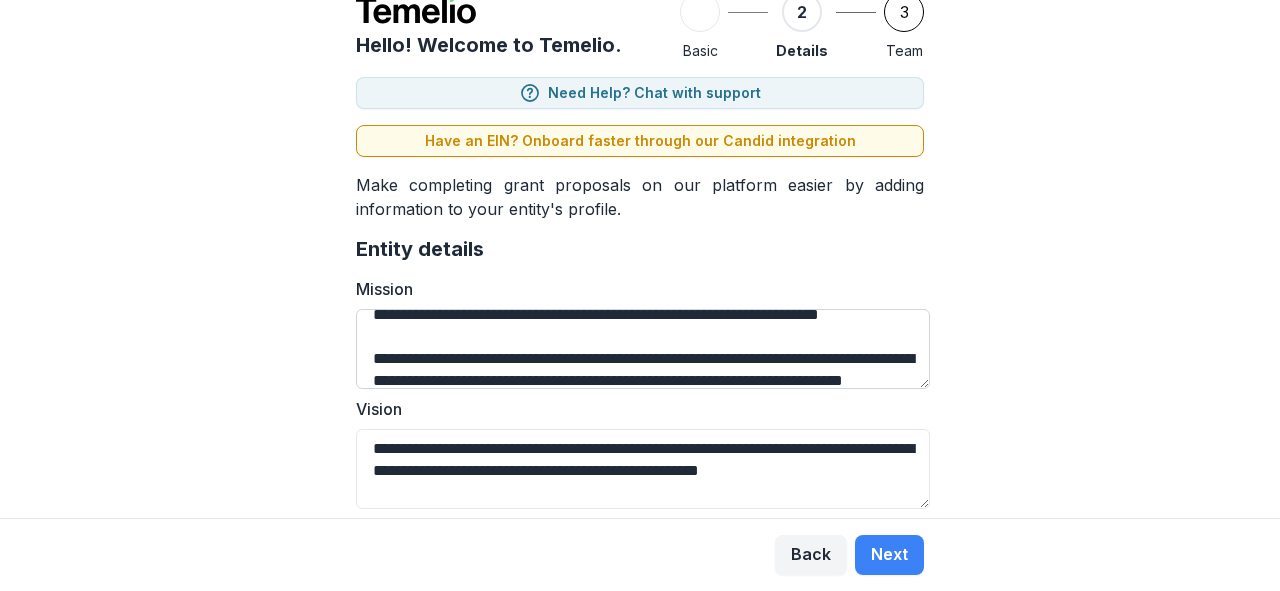 click on "**********" at bounding box center (643, 349) 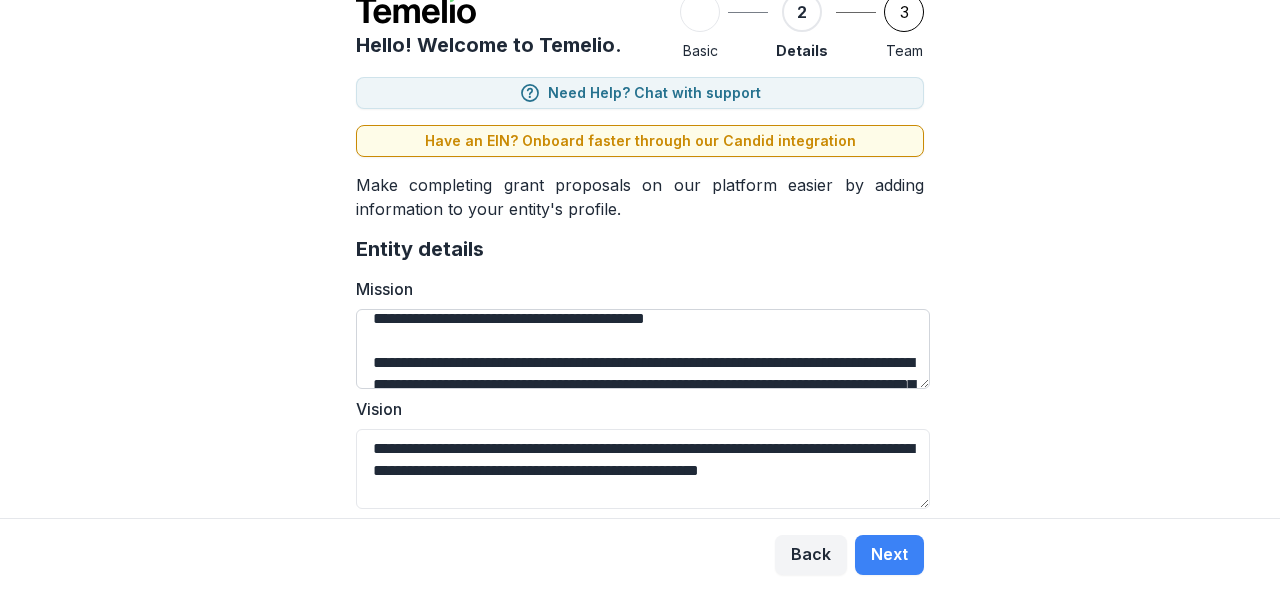 drag, startPoint x: 628, startPoint y: 376, endPoint x: 676, endPoint y: 377, distance: 48.010414 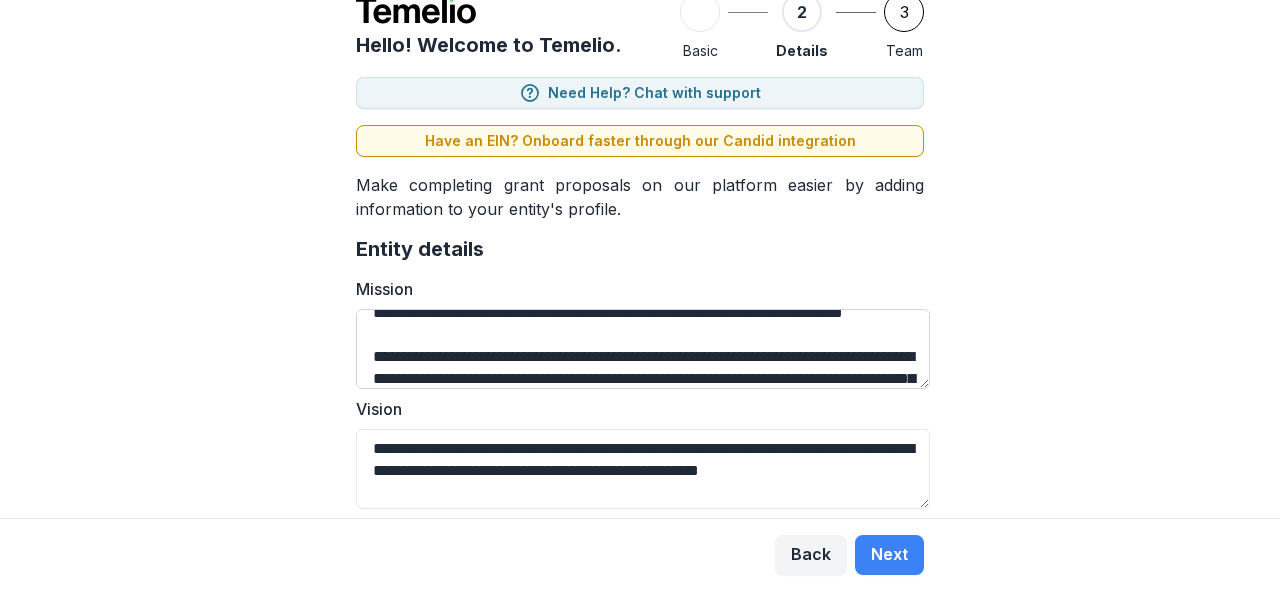 scroll, scrollTop: 80, scrollLeft: 0, axis: vertical 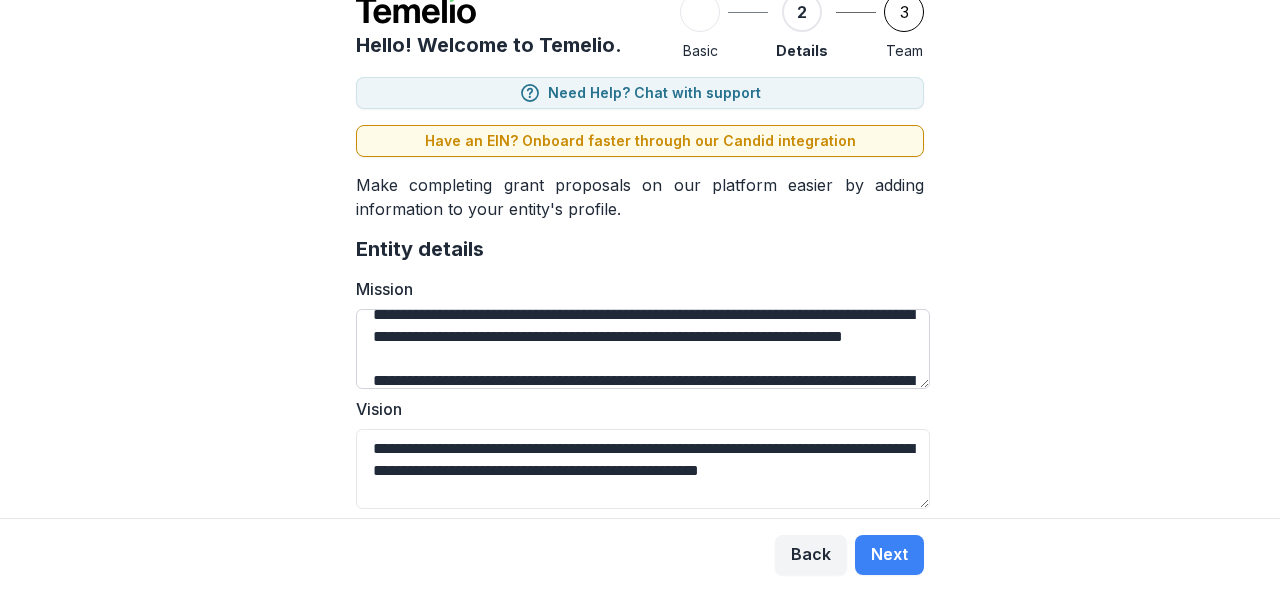 click on "**********" at bounding box center [643, 349] 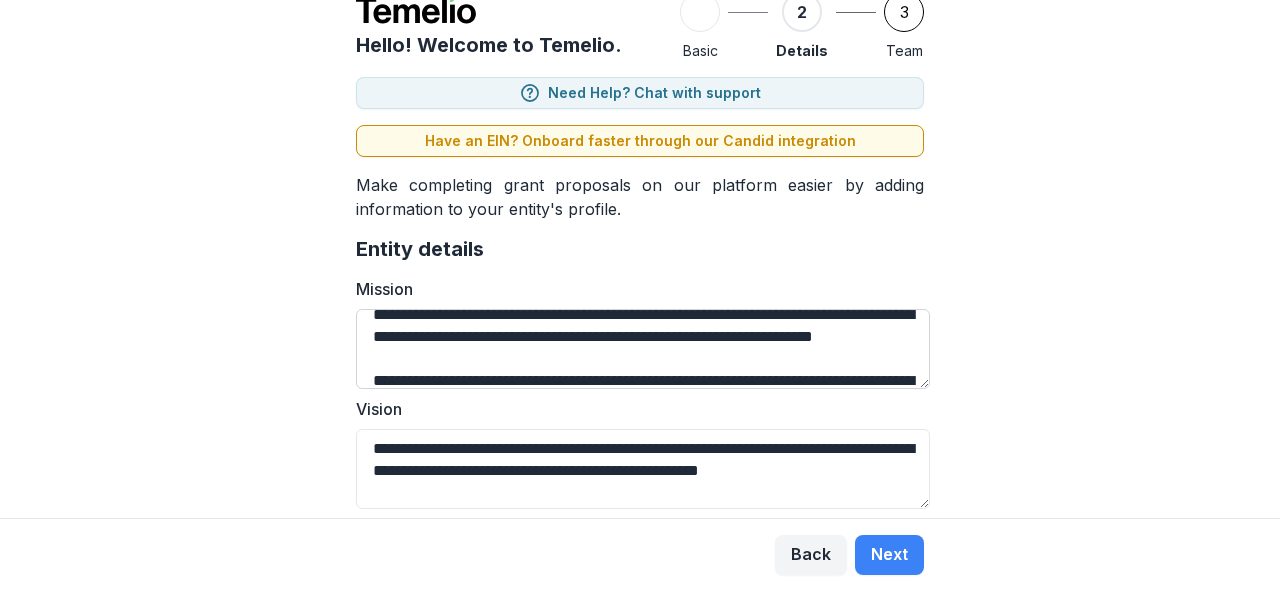 click on "**********" at bounding box center (643, 349) 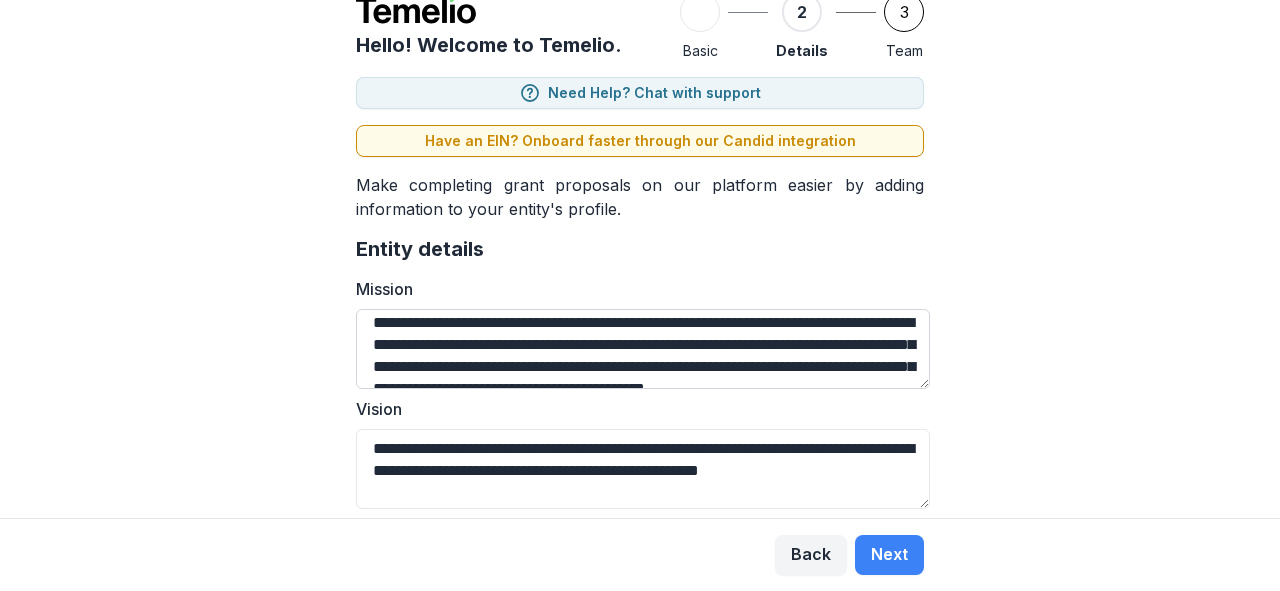 scroll, scrollTop: 80, scrollLeft: 0, axis: vertical 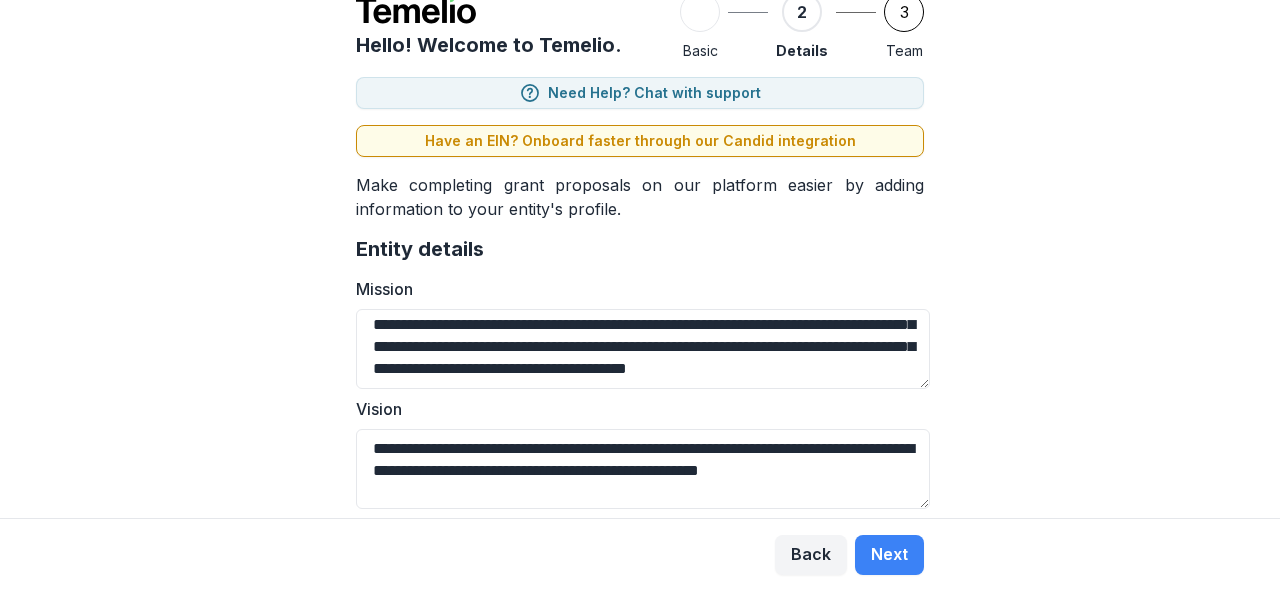 drag, startPoint x: 371, startPoint y: 334, endPoint x: 971, endPoint y: 404, distance: 604.0695 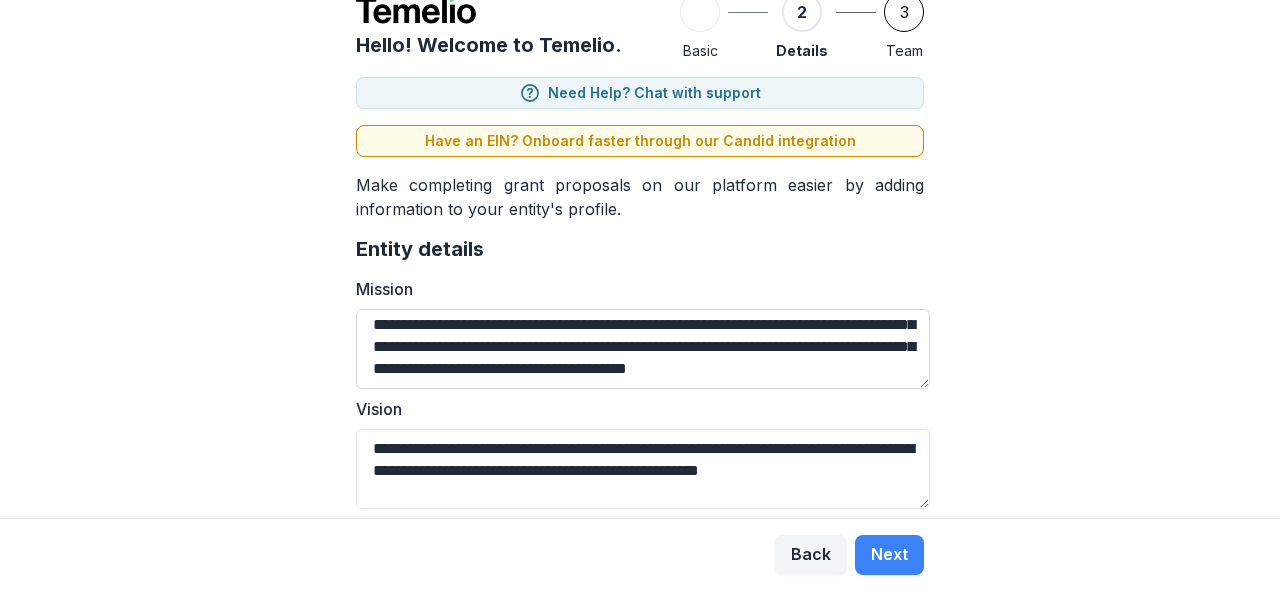 paste 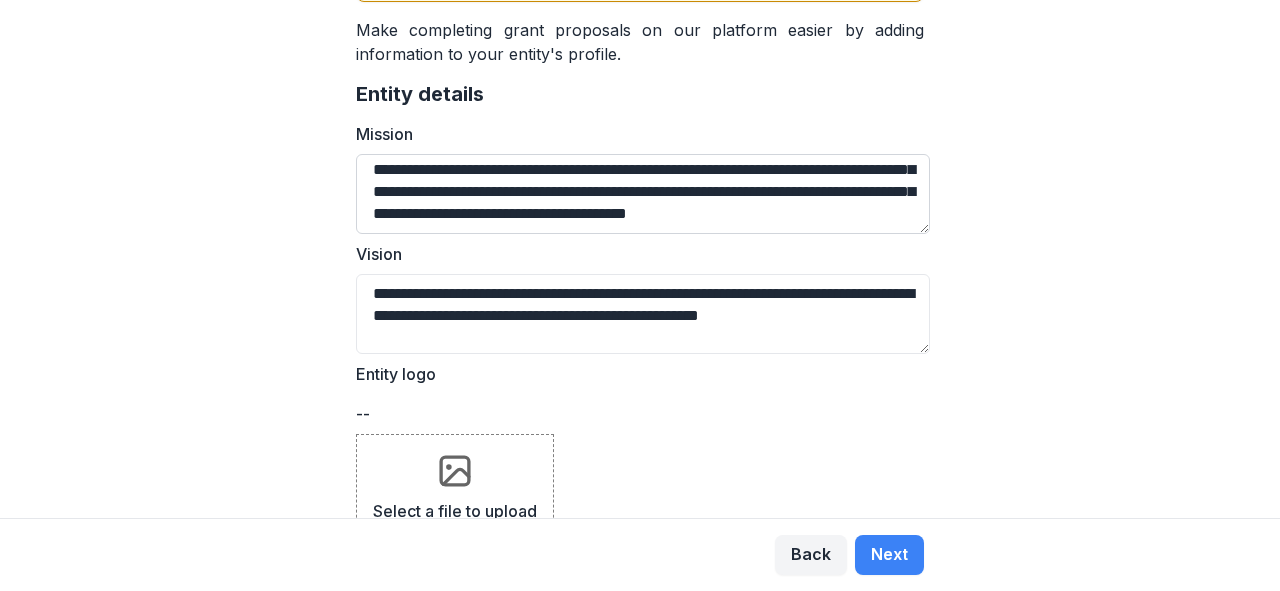 scroll, scrollTop: 240, scrollLeft: 0, axis: vertical 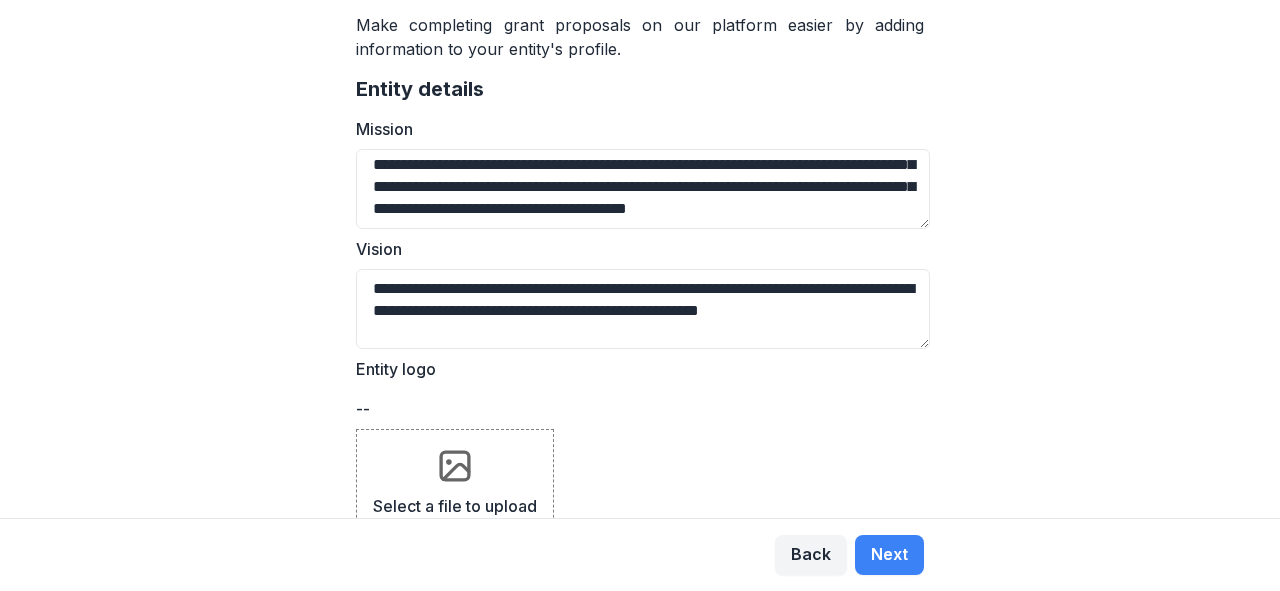 type on "**********" 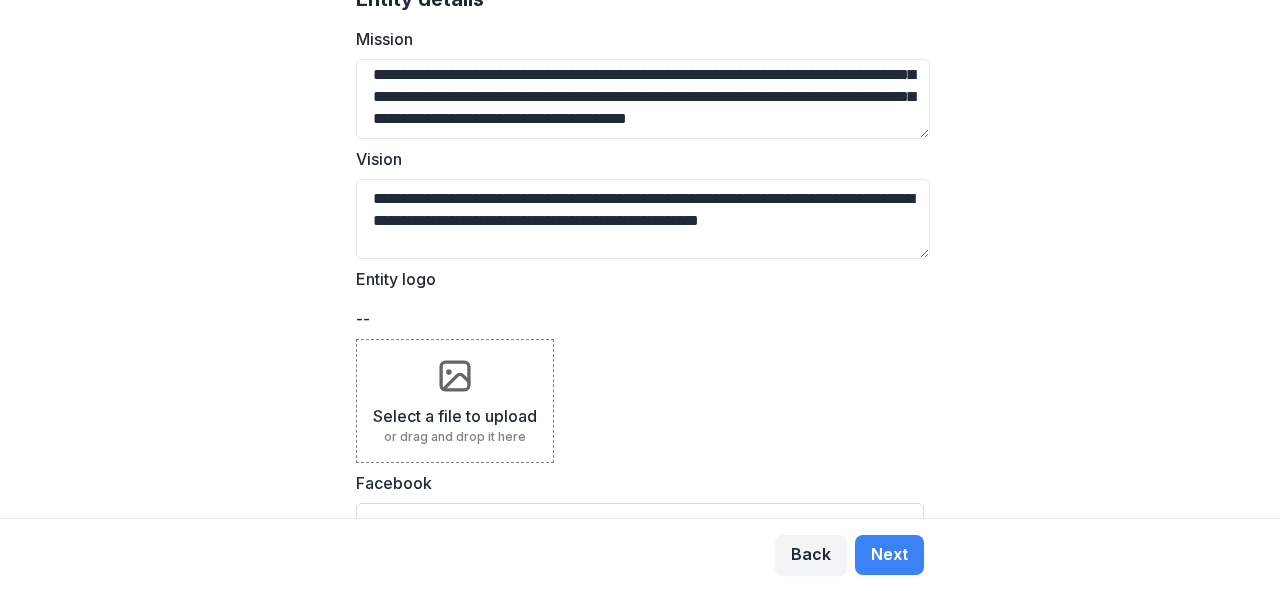 scroll, scrollTop: 400, scrollLeft: 0, axis: vertical 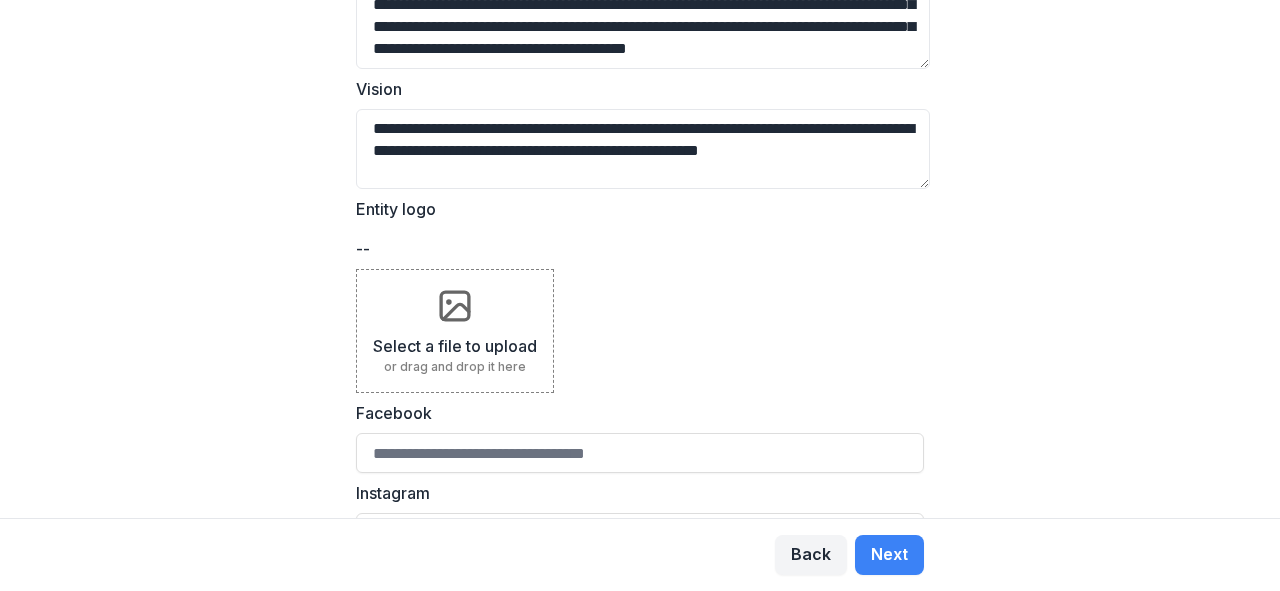 click 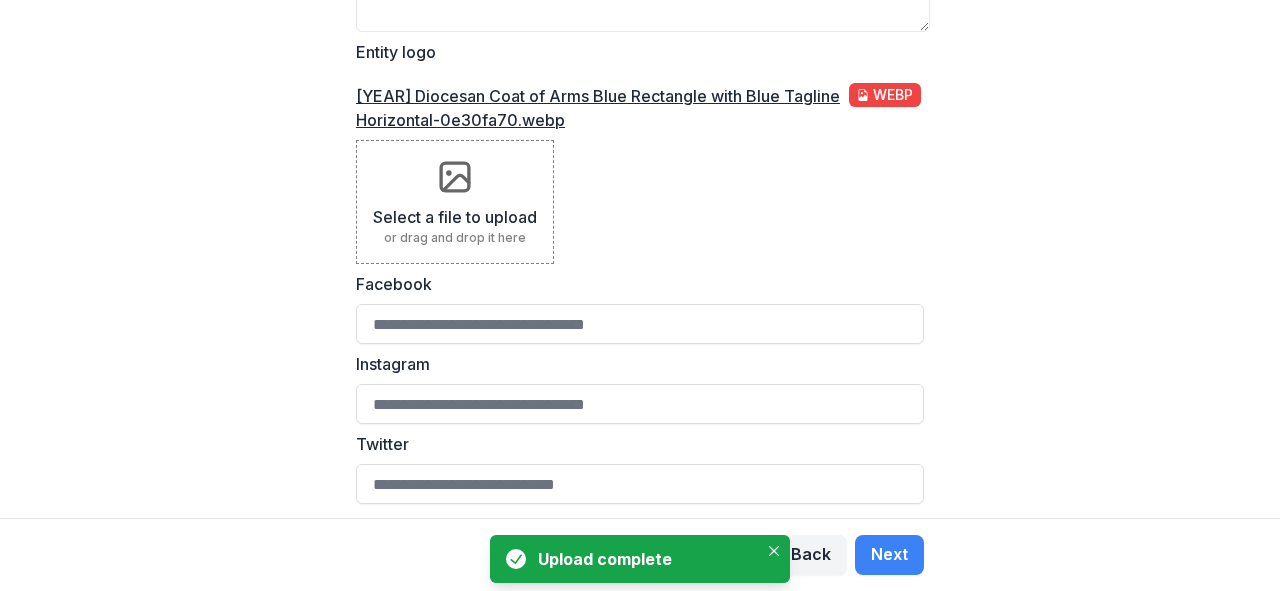 scroll, scrollTop: 560, scrollLeft: 0, axis: vertical 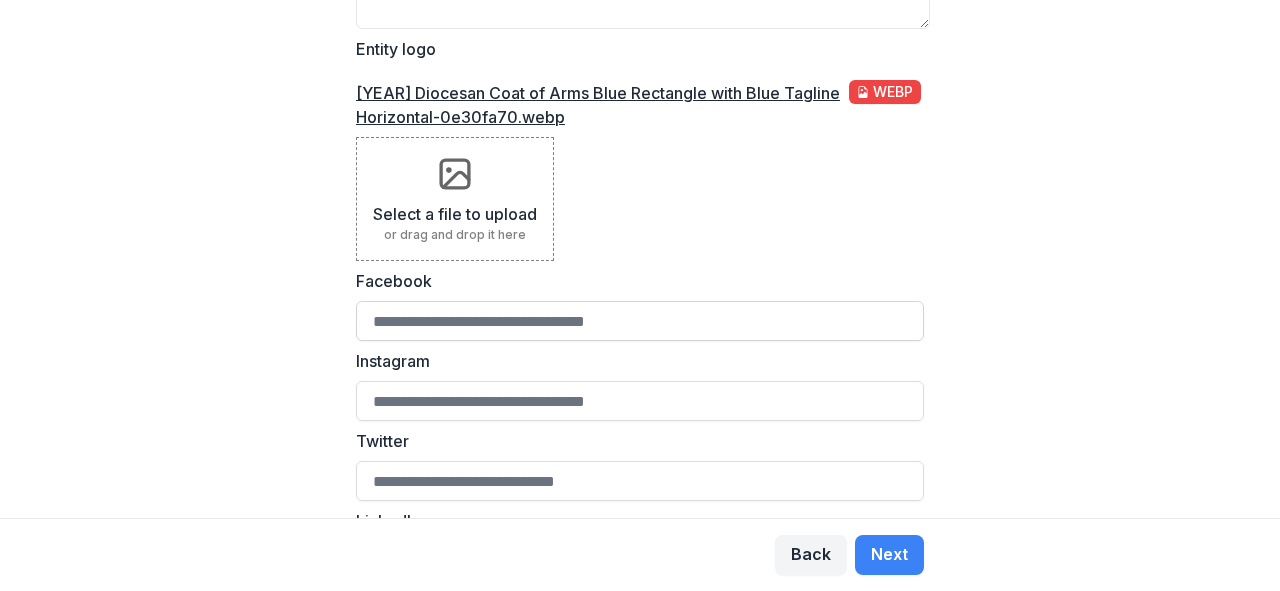 click on "Facebook" at bounding box center [640, 321] 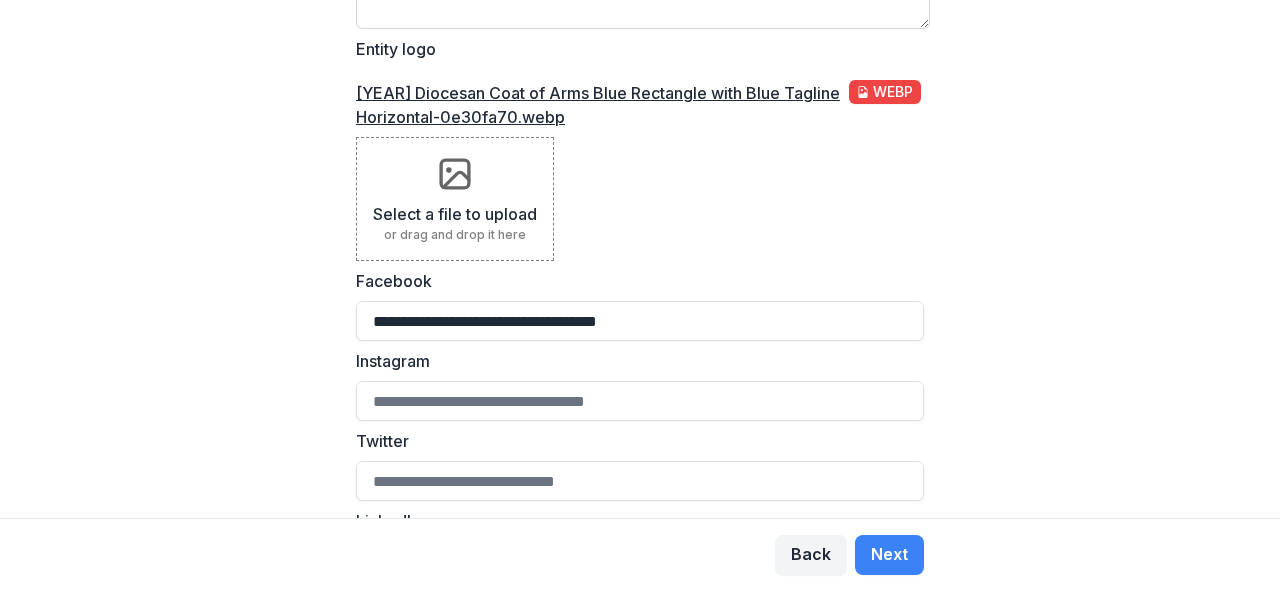 type on "**********" 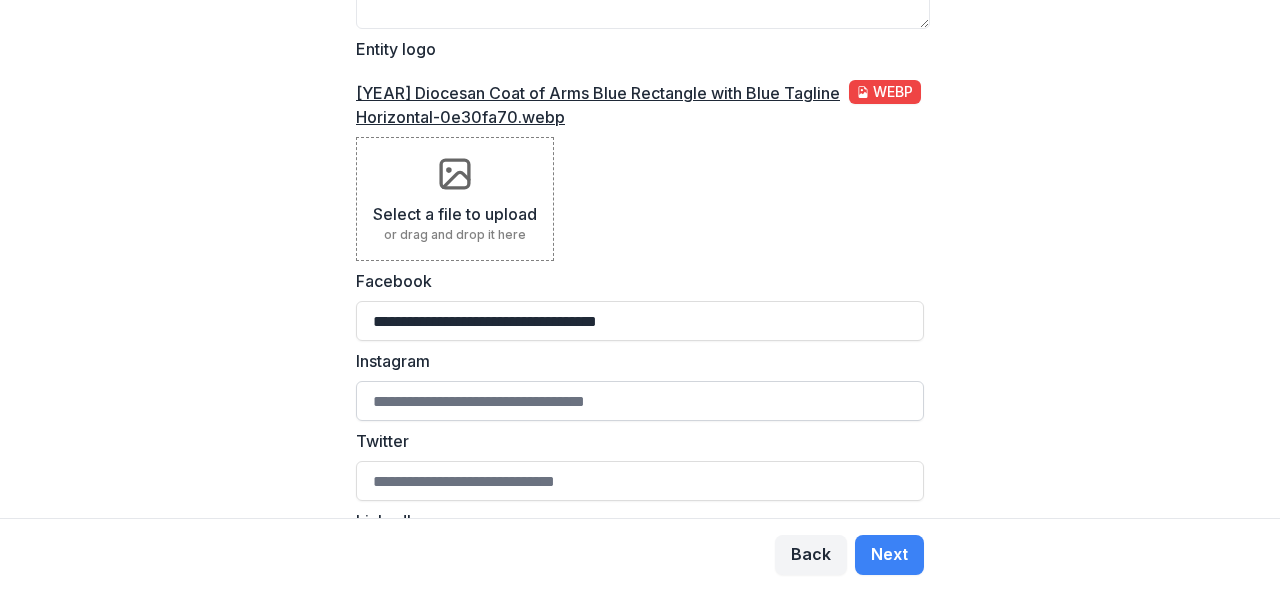 click on "Instagram" at bounding box center (640, 401) 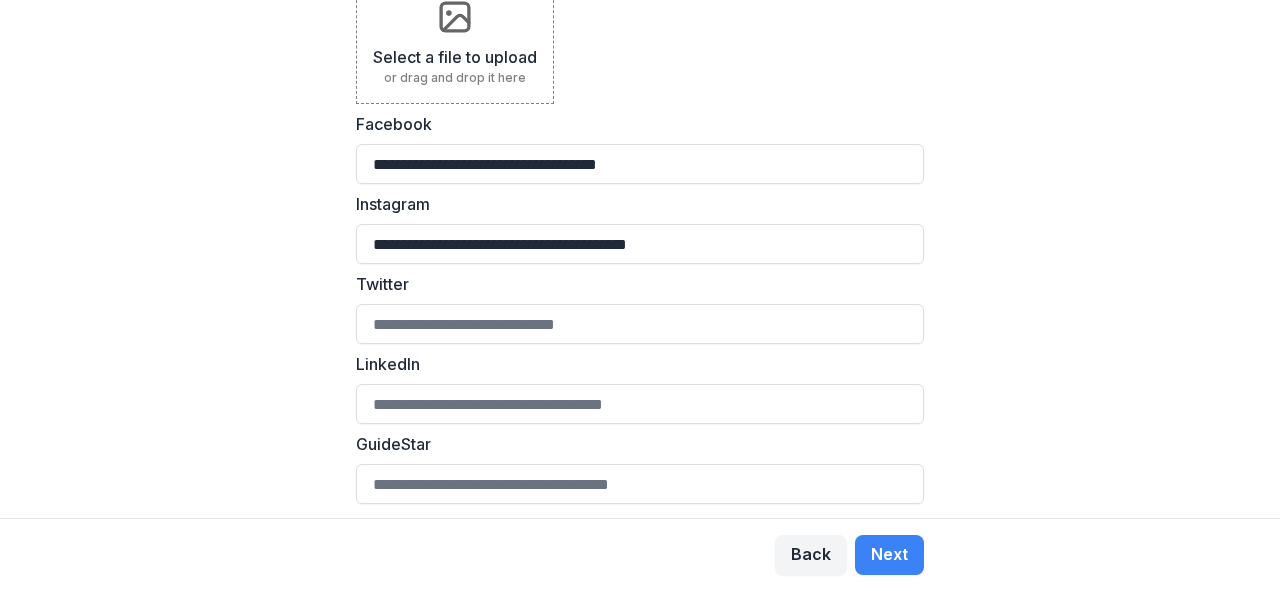 scroll, scrollTop: 726, scrollLeft: 0, axis: vertical 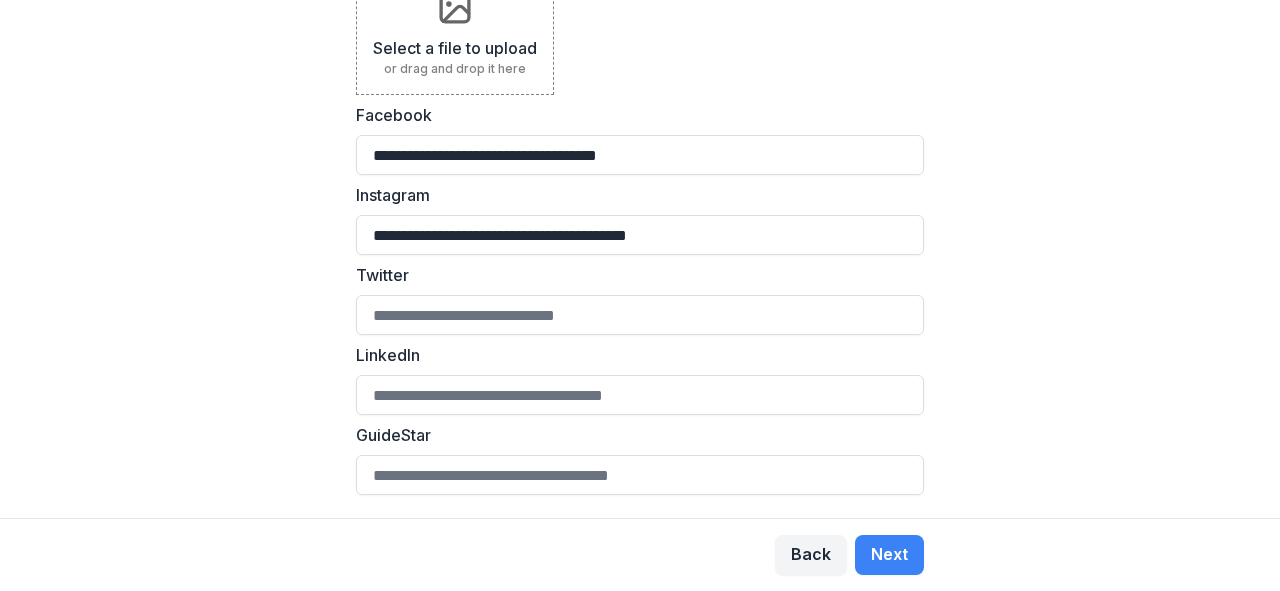 type on "**********" 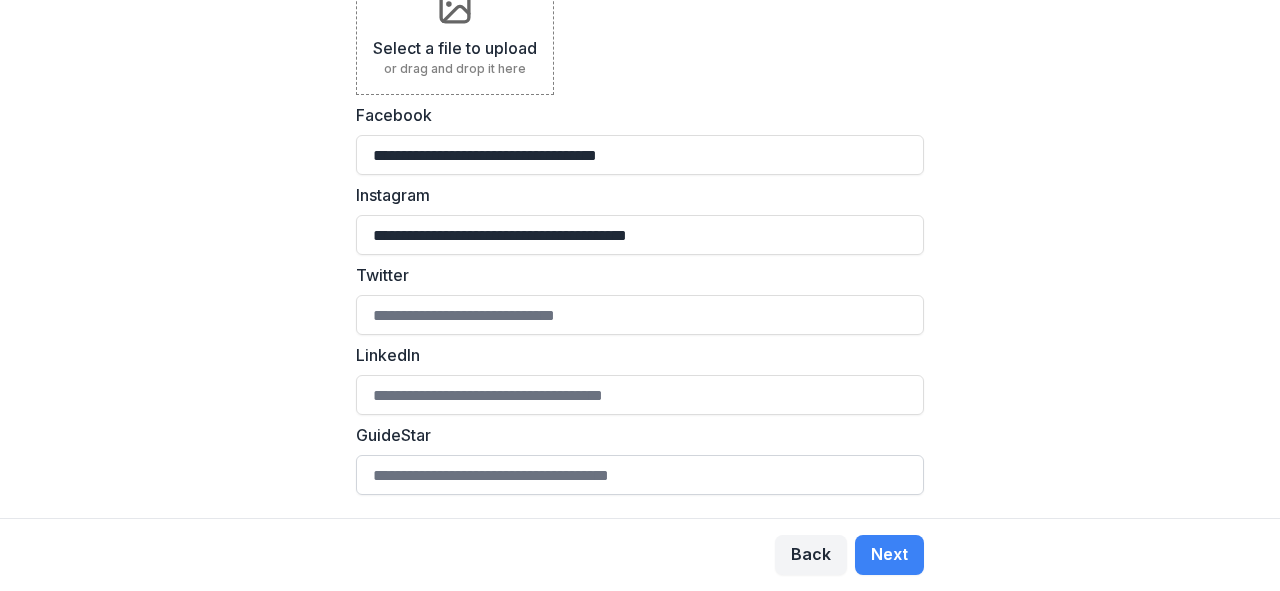 click on "GuideStar" at bounding box center [640, 475] 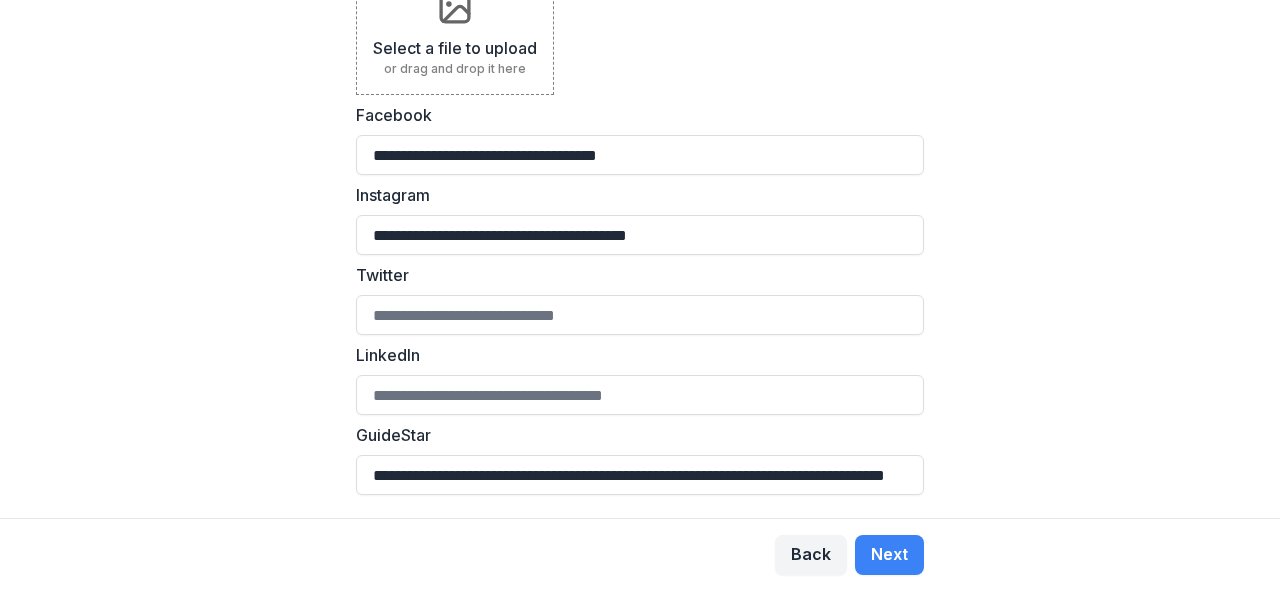 scroll, scrollTop: 0, scrollLeft: 114, axis: horizontal 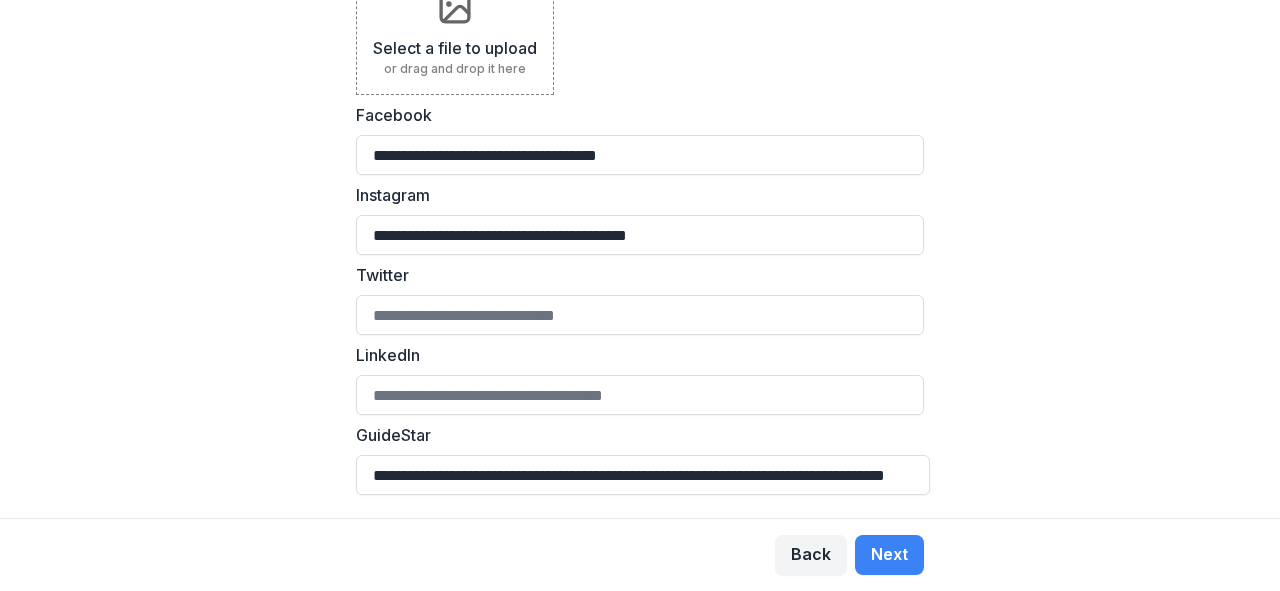type on "**********" 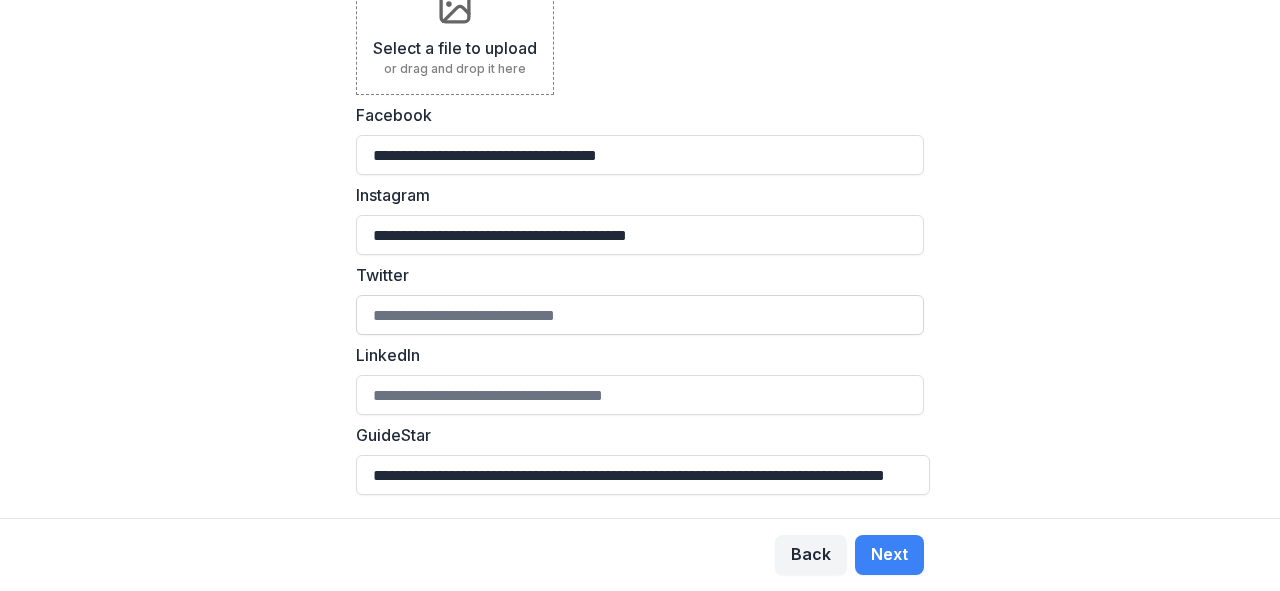 click on "Twitter" at bounding box center [640, 315] 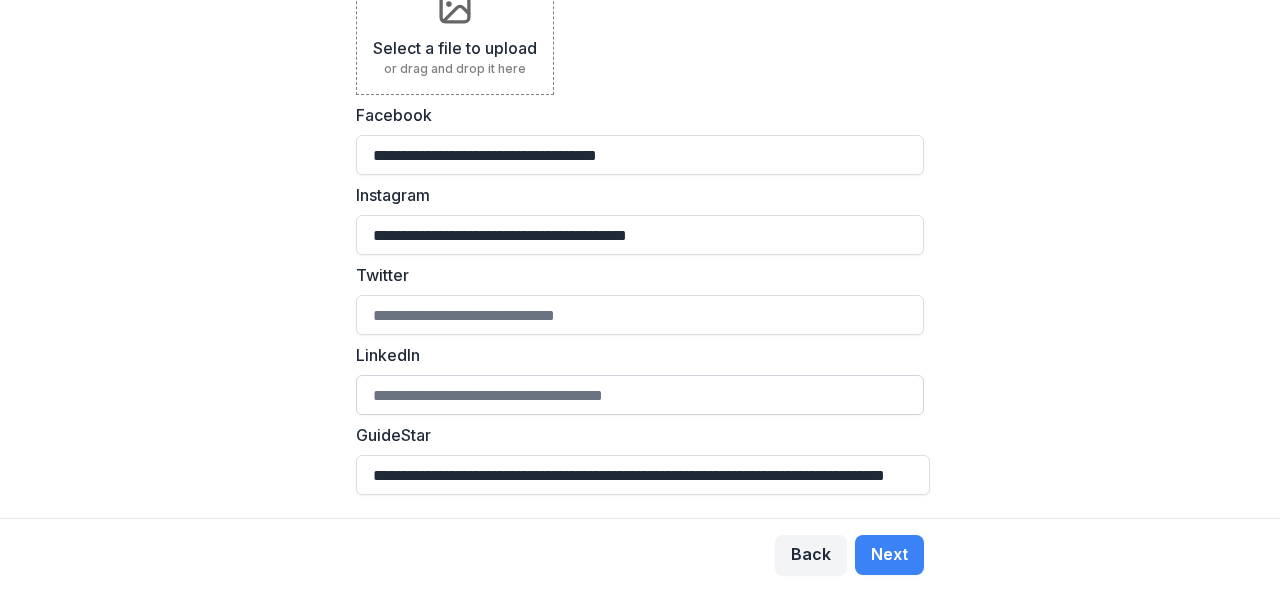 click on "LinkedIn" at bounding box center [640, 395] 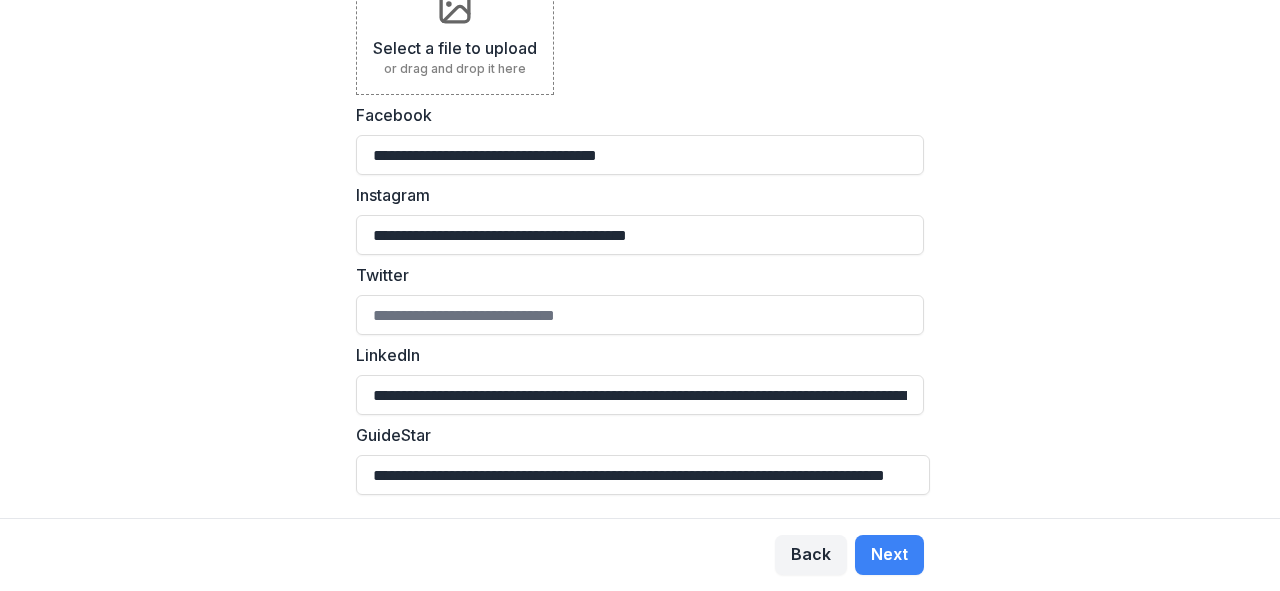 scroll, scrollTop: 0, scrollLeft: 1974, axis: horizontal 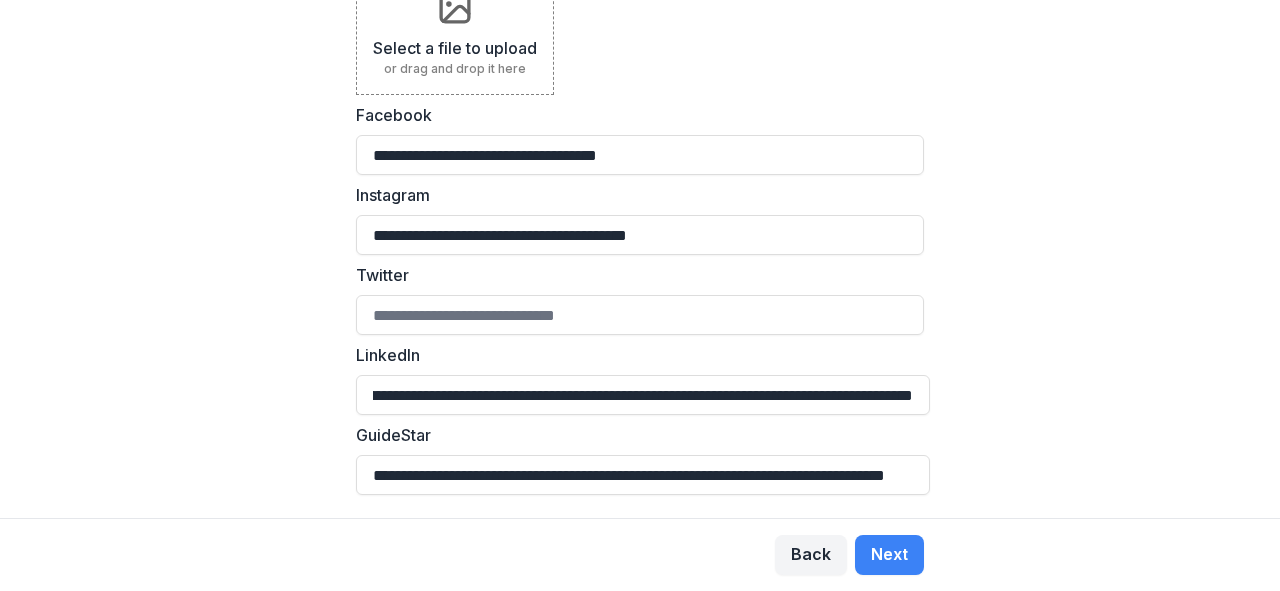 type on "**********" 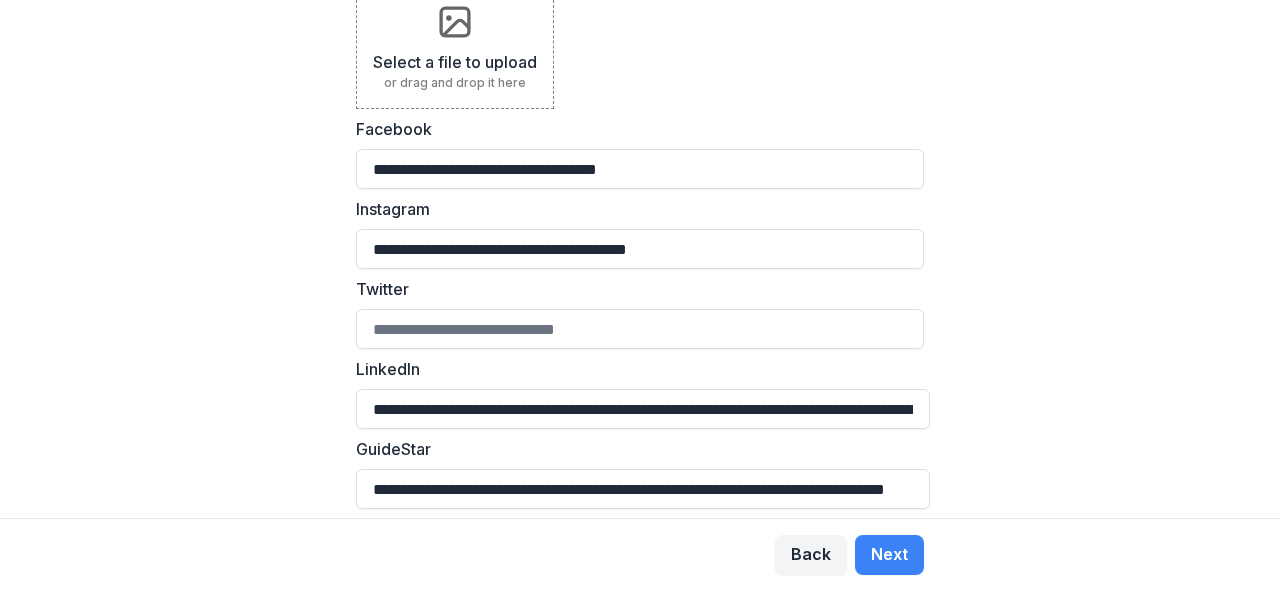 scroll, scrollTop: 726, scrollLeft: 0, axis: vertical 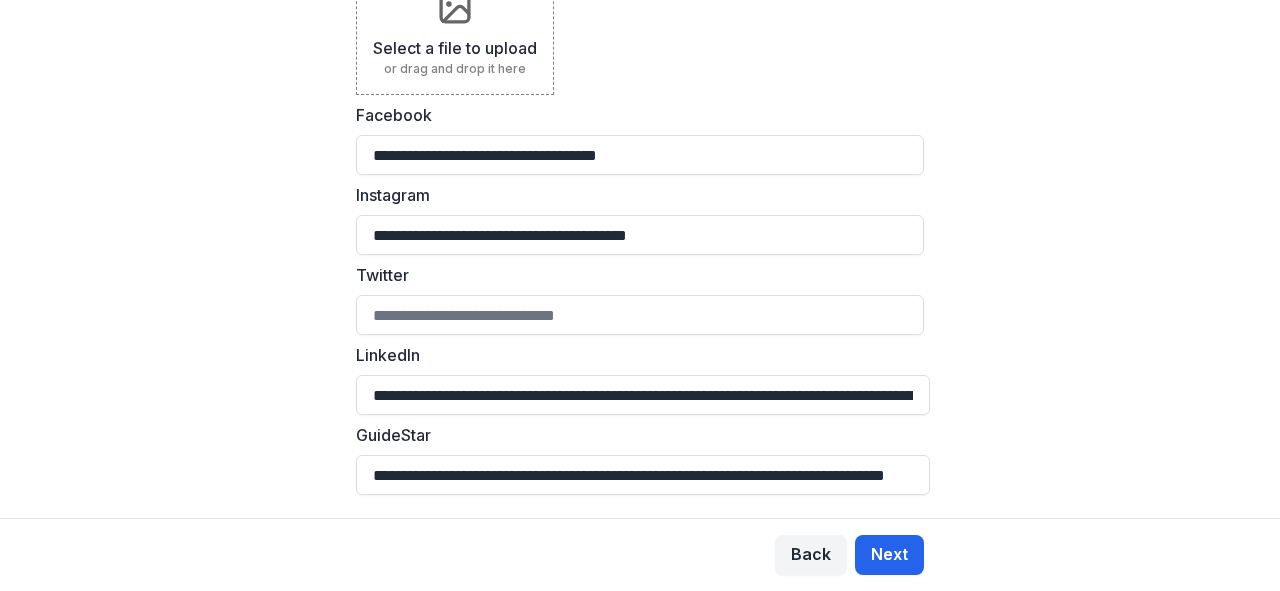 click on "Next" at bounding box center (889, 555) 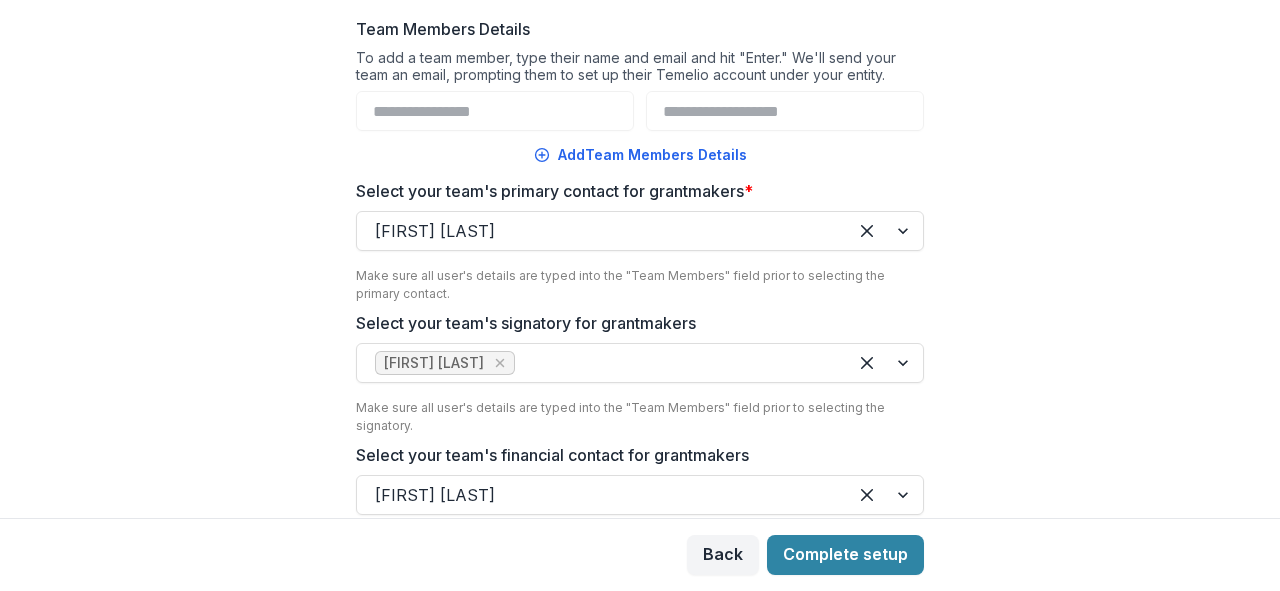 scroll, scrollTop: 366, scrollLeft: 0, axis: vertical 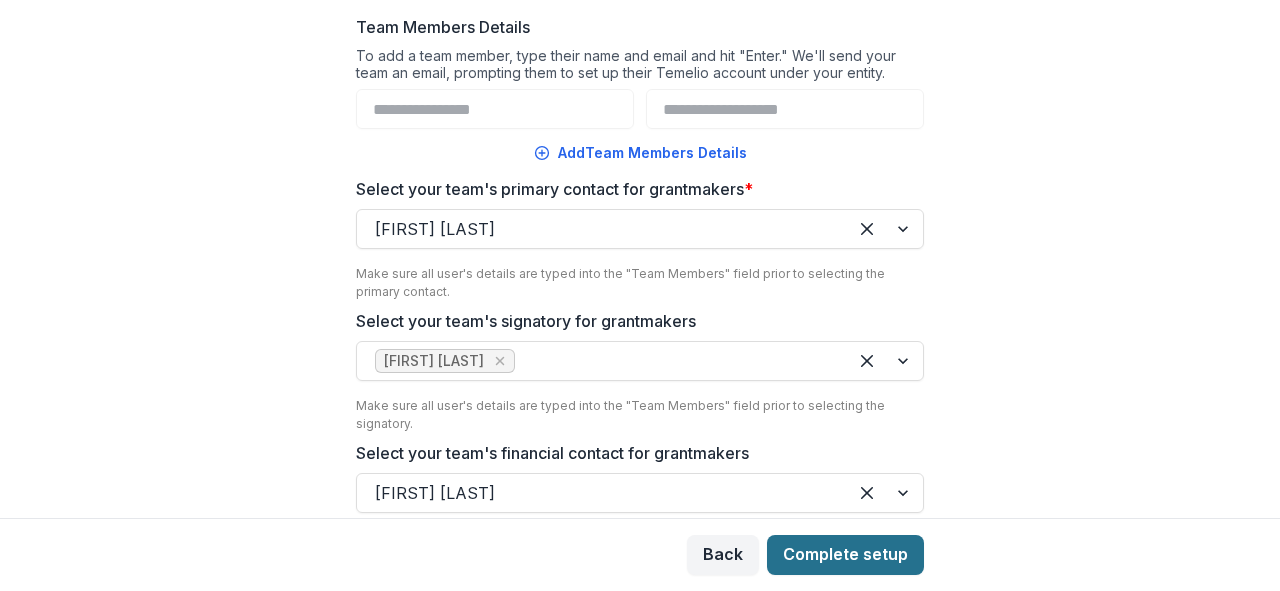 click on "Complete setup" at bounding box center (845, 555) 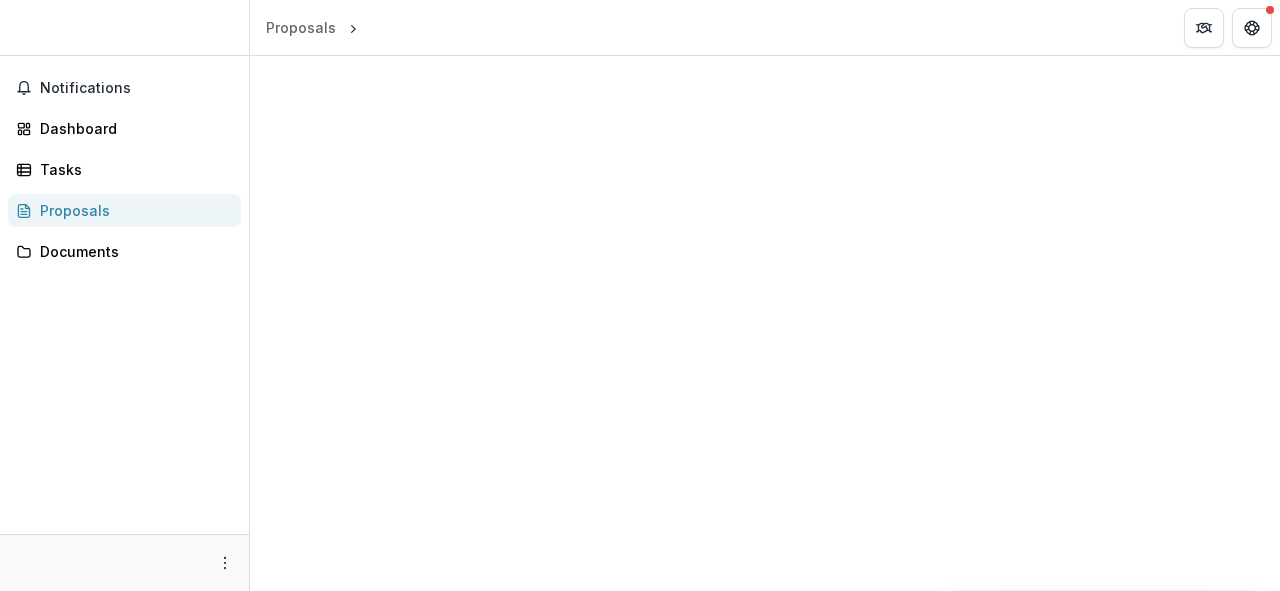 scroll, scrollTop: 0, scrollLeft: 0, axis: both 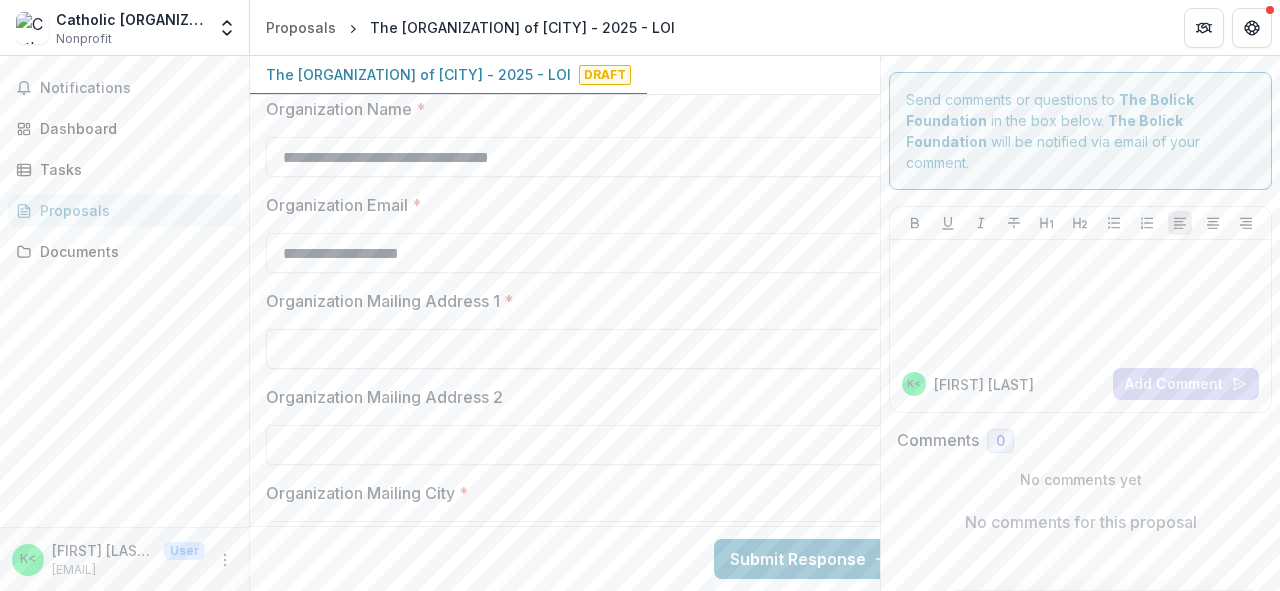 click on "Organization Mailing Address 1 *" at bounding box center [586, 349] 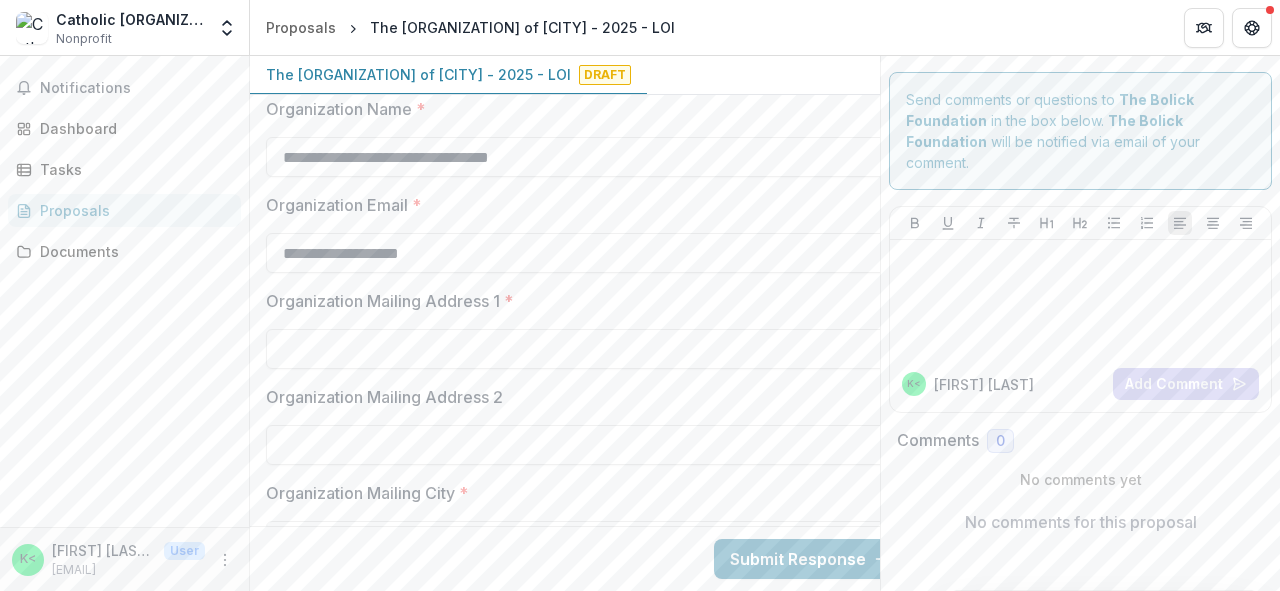 type on "**********" 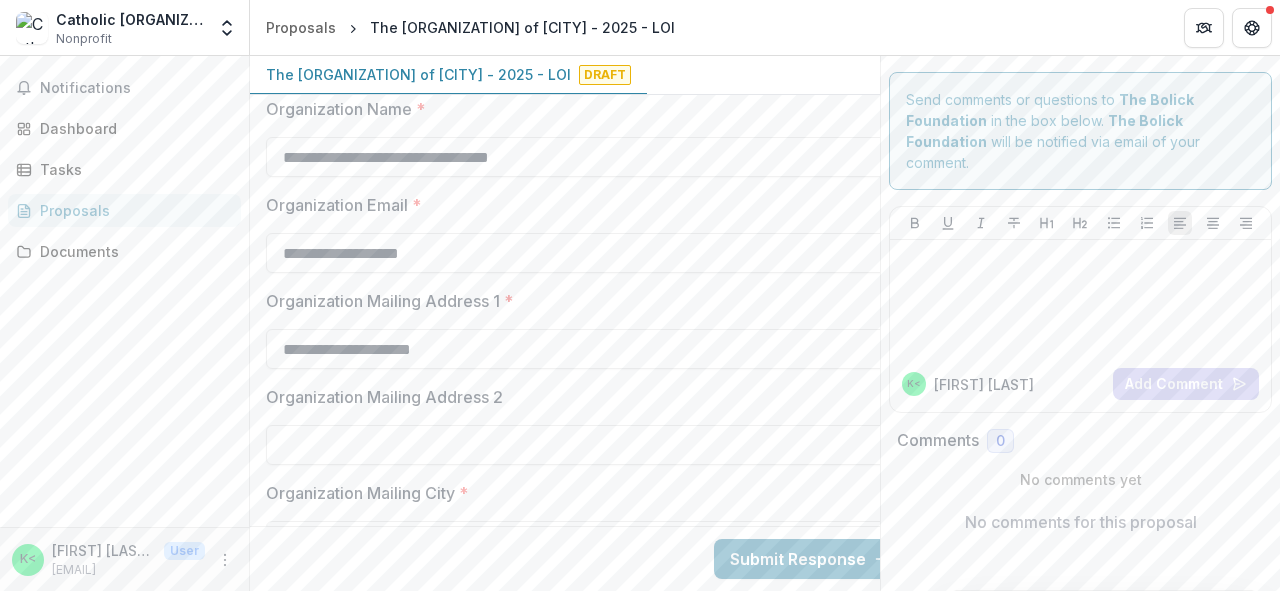 type on "********" 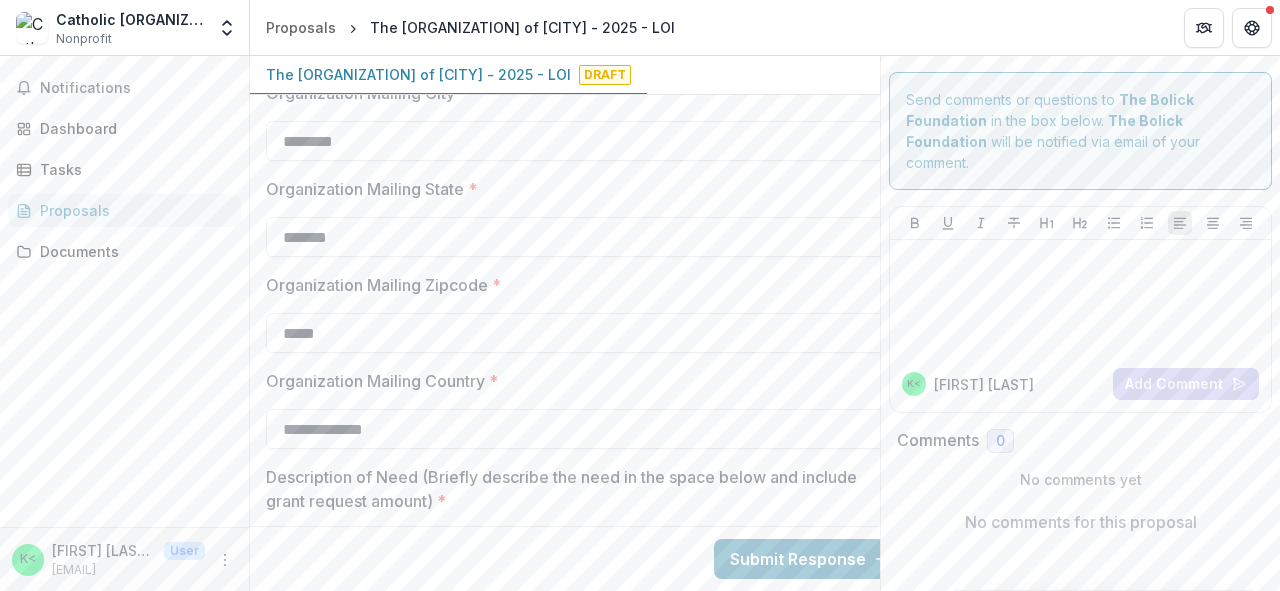 scroll, scrollTop: 1520, scrollLeft: 0, axis: vertical 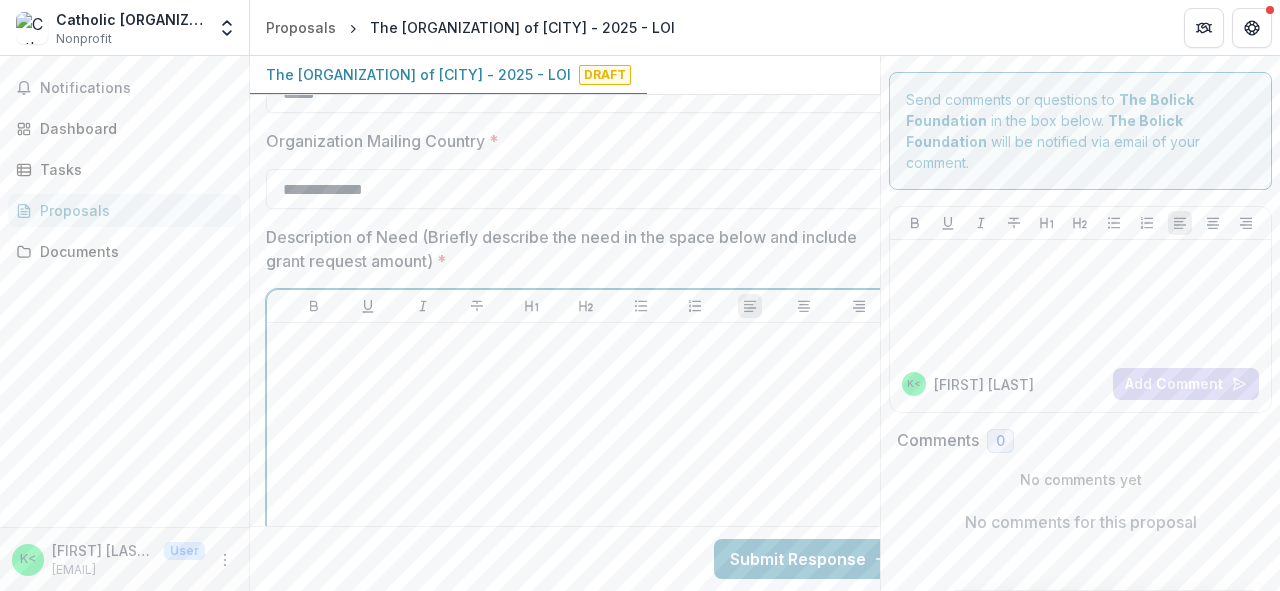 click at bounding box center (586, 481) 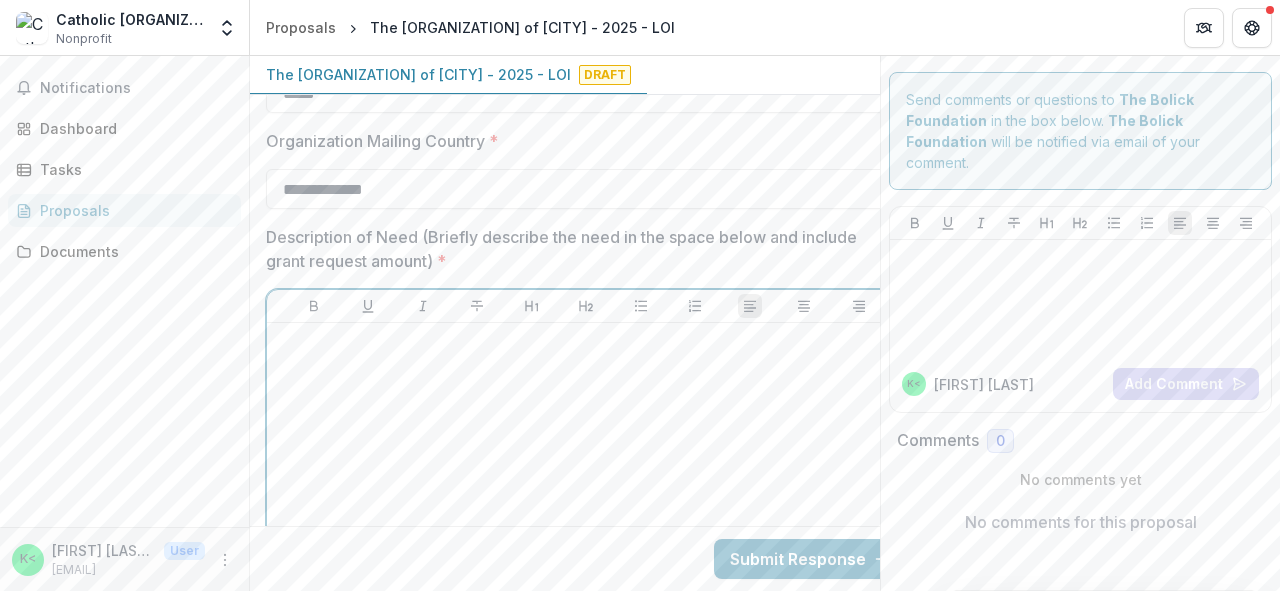 click at bounding box center [586, 481] 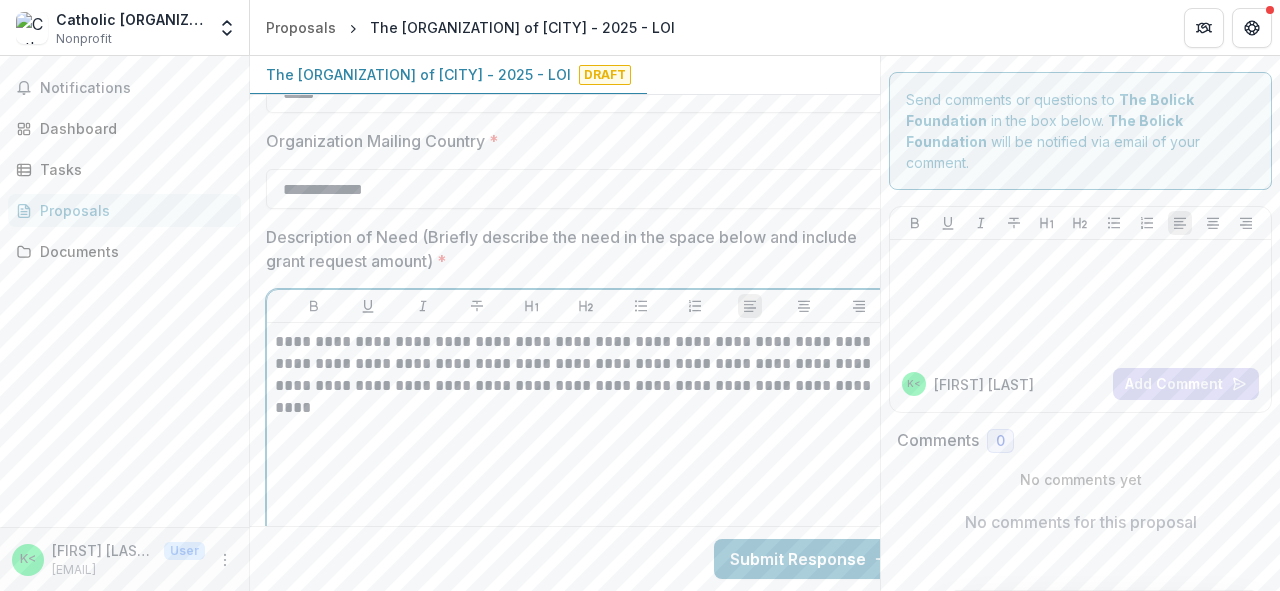 click on "**********" at bounding box center [586, 364] 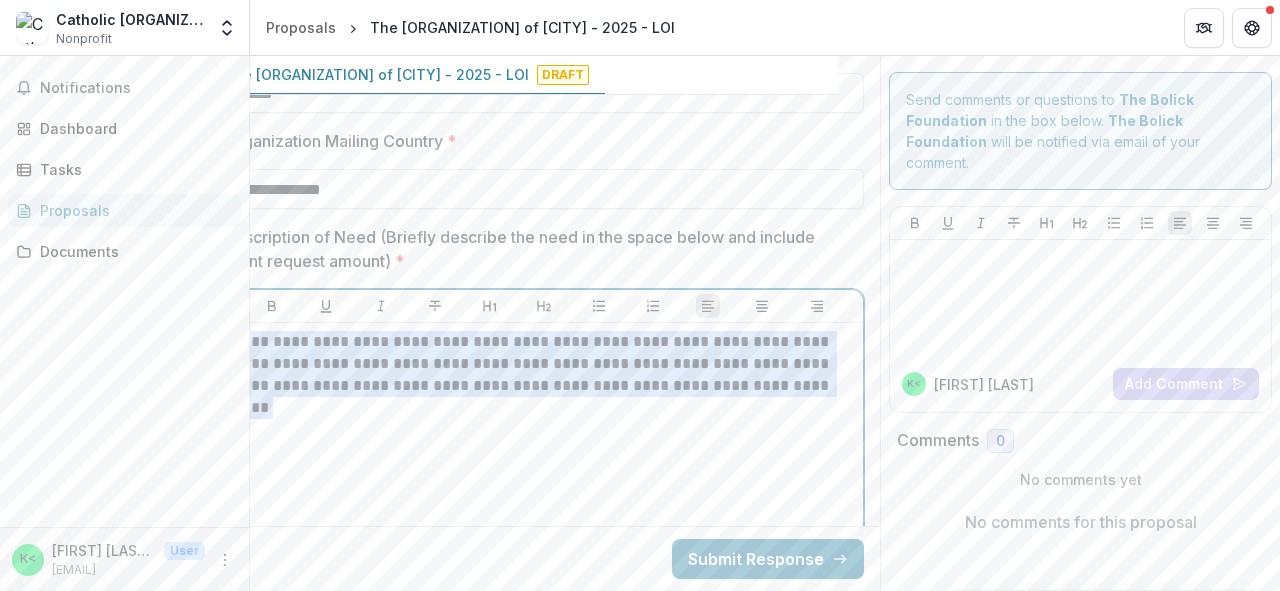 scroll, scrollTop: 1520, scrollLeft: 47, axis: both 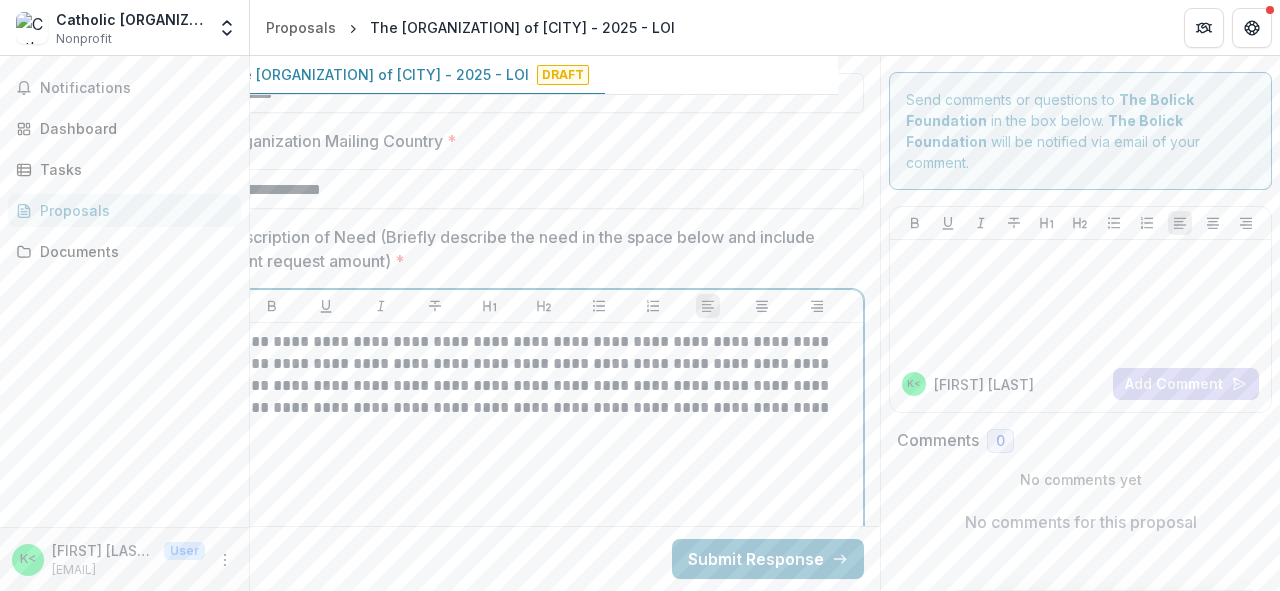 click on "**********" at bounding box center [544, 375] 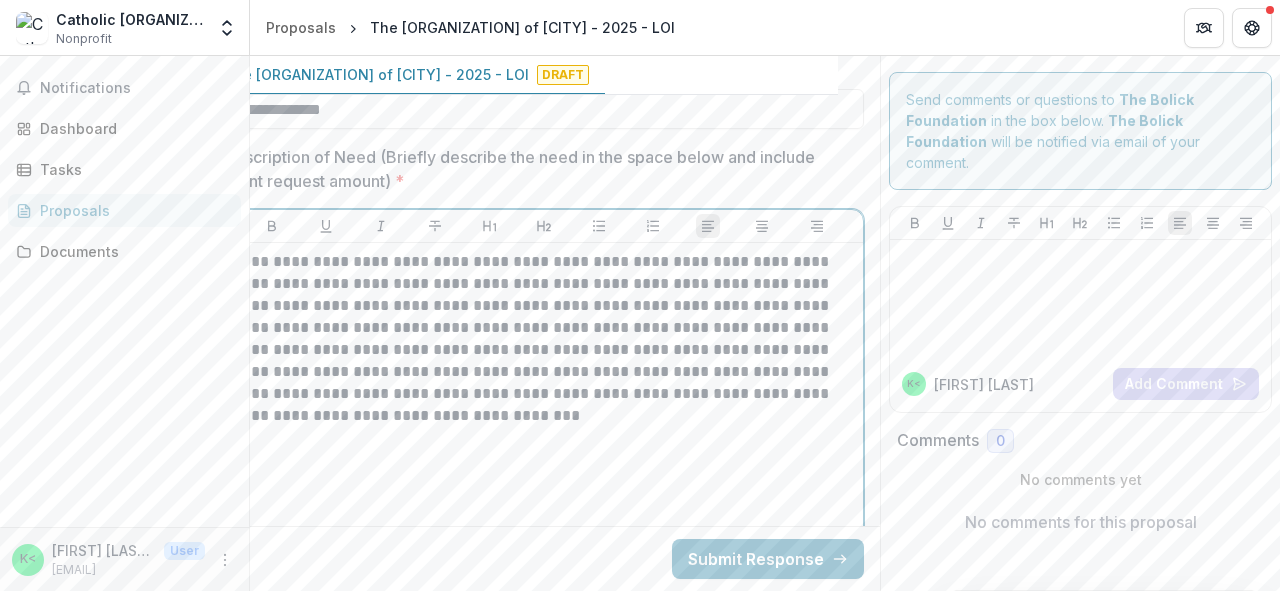scroll, scrollTop: 1760, scrollLeft: 47, axis: both 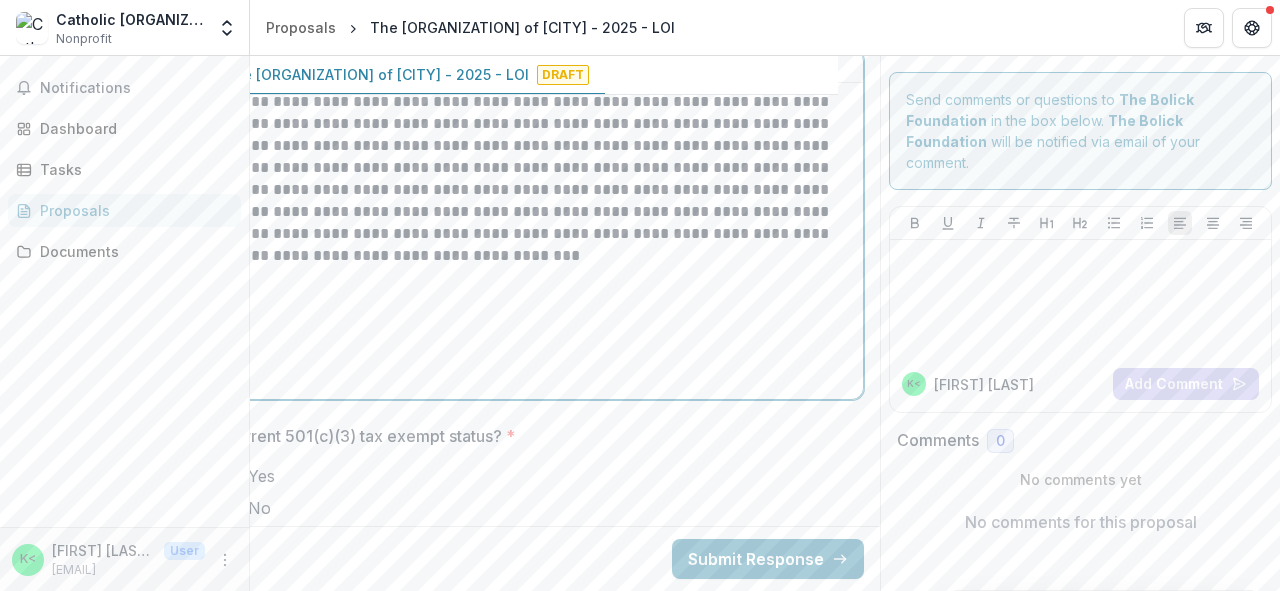 click on "**********" at bounding box center [544, 241] 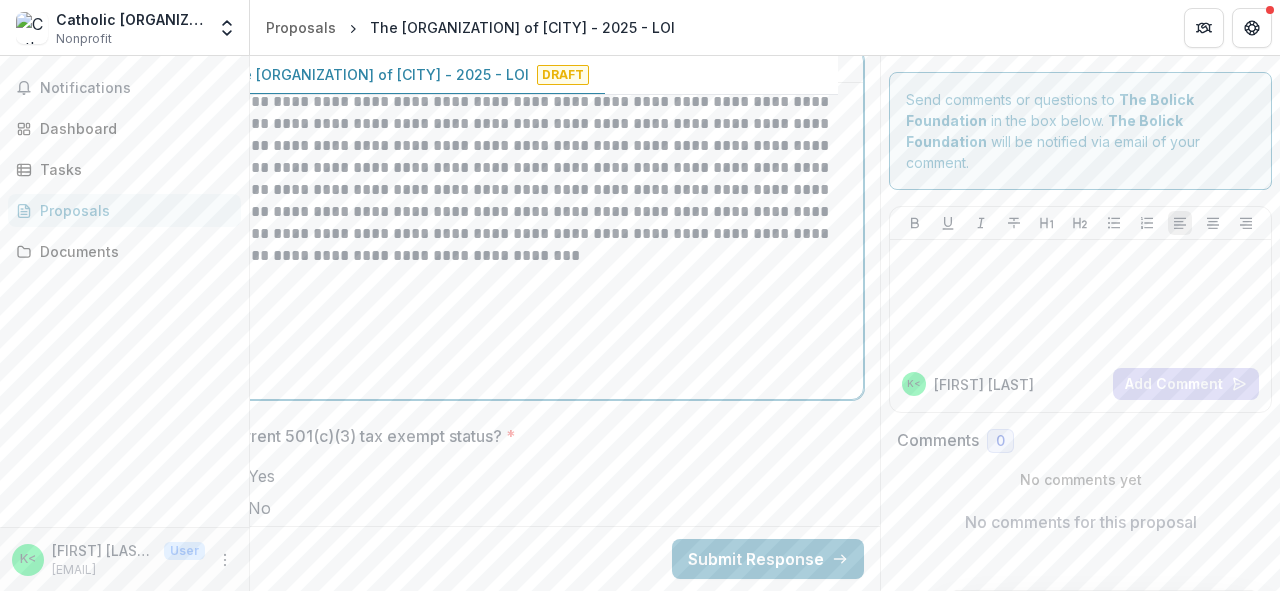 type 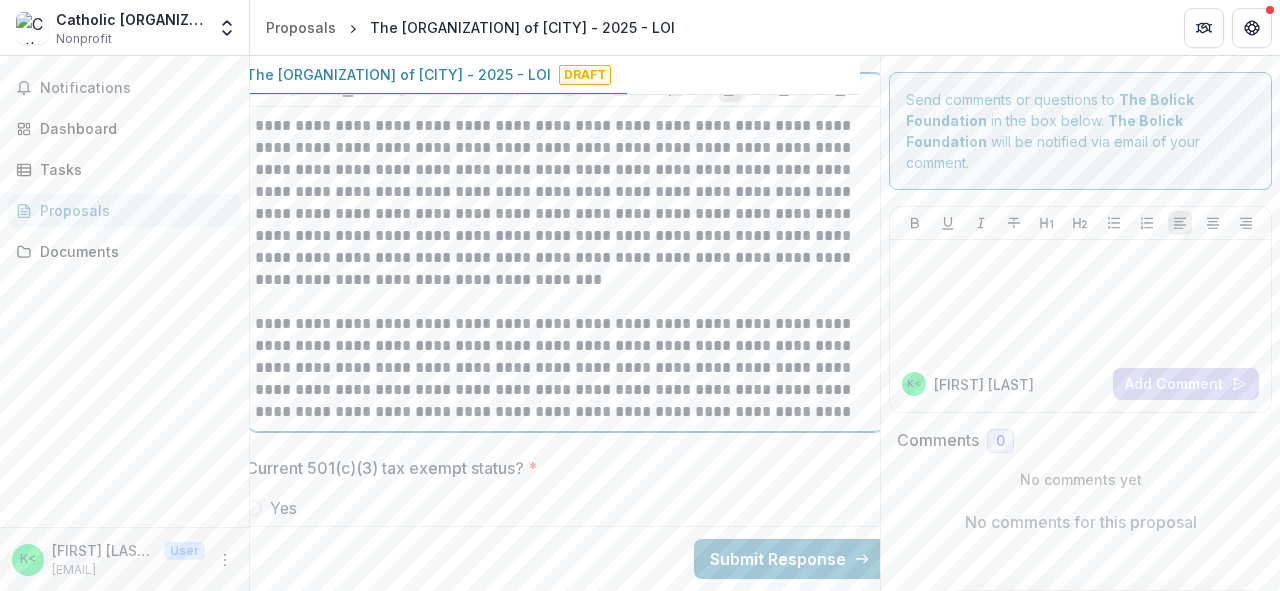 scroll, scrollTop: 1760, scrollLeft: 20, axis: both 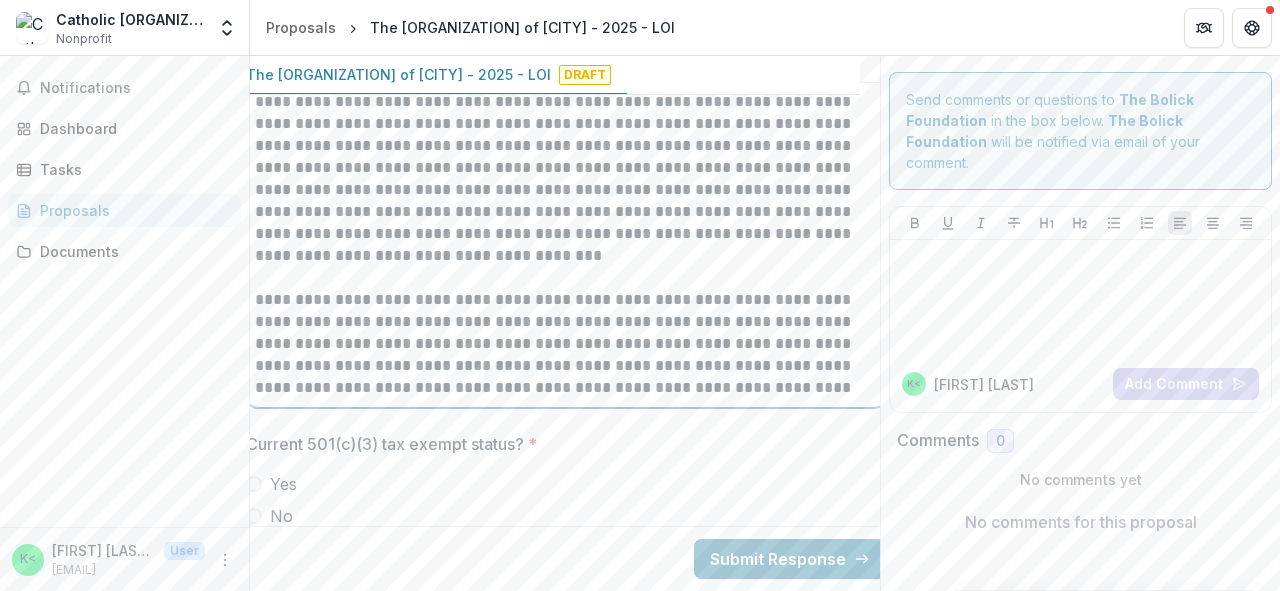 click on "**********" at bounding box center (566, 344) 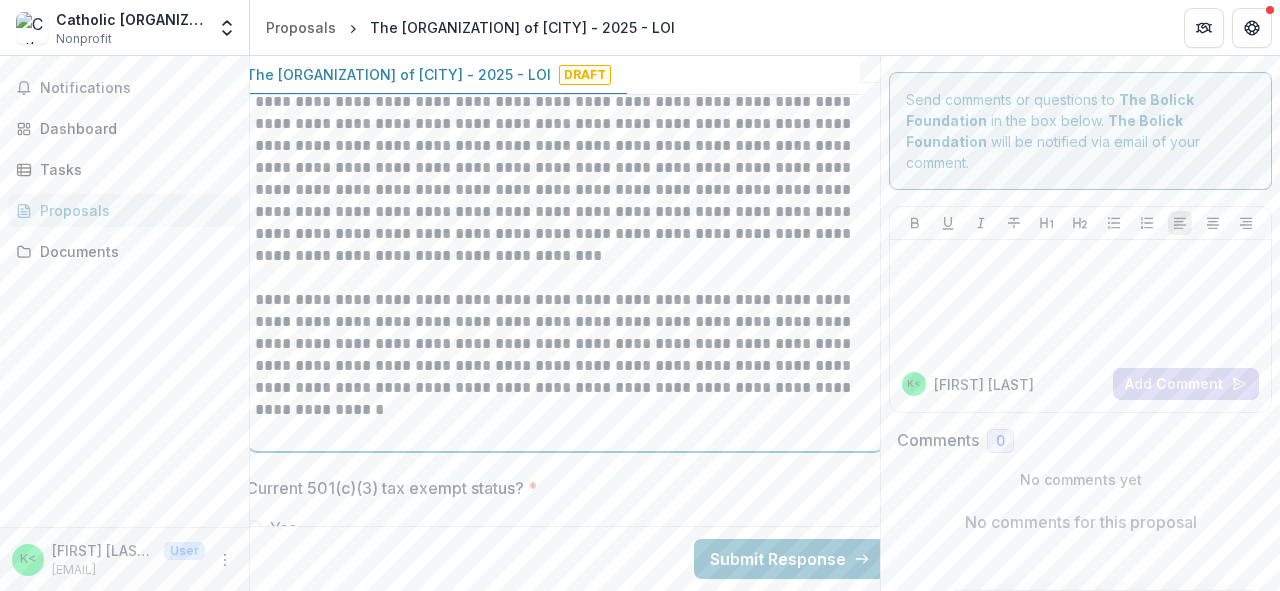 click on "**********" at bounding box center [566, 344] 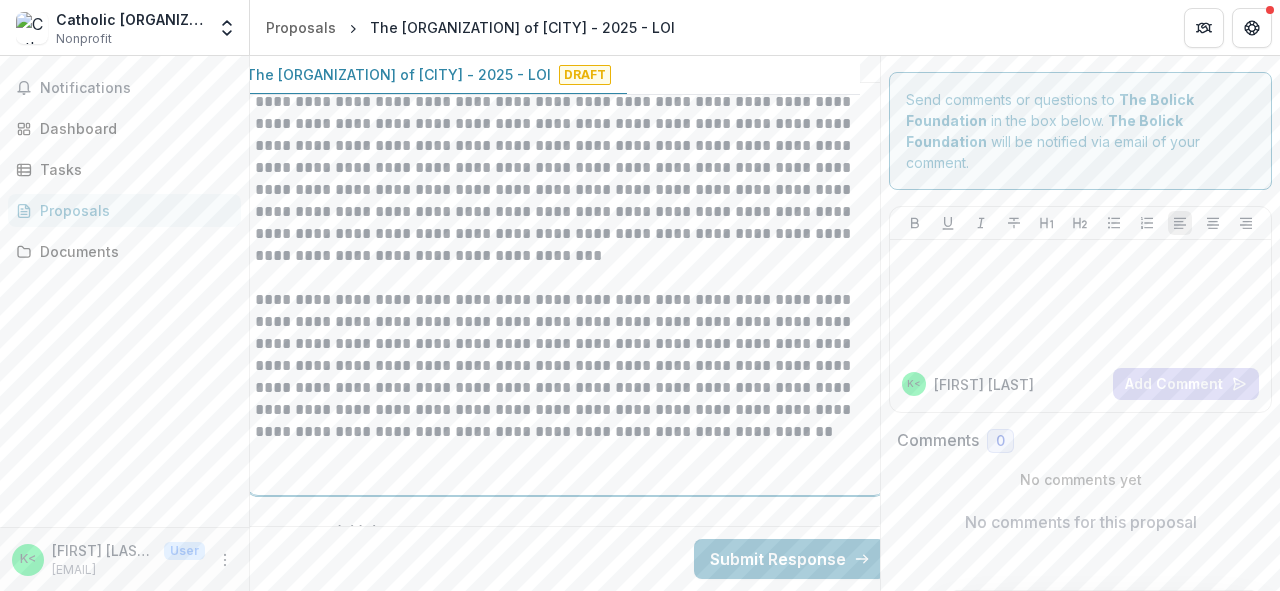 click on "**********" at bounding box center [566, 366] 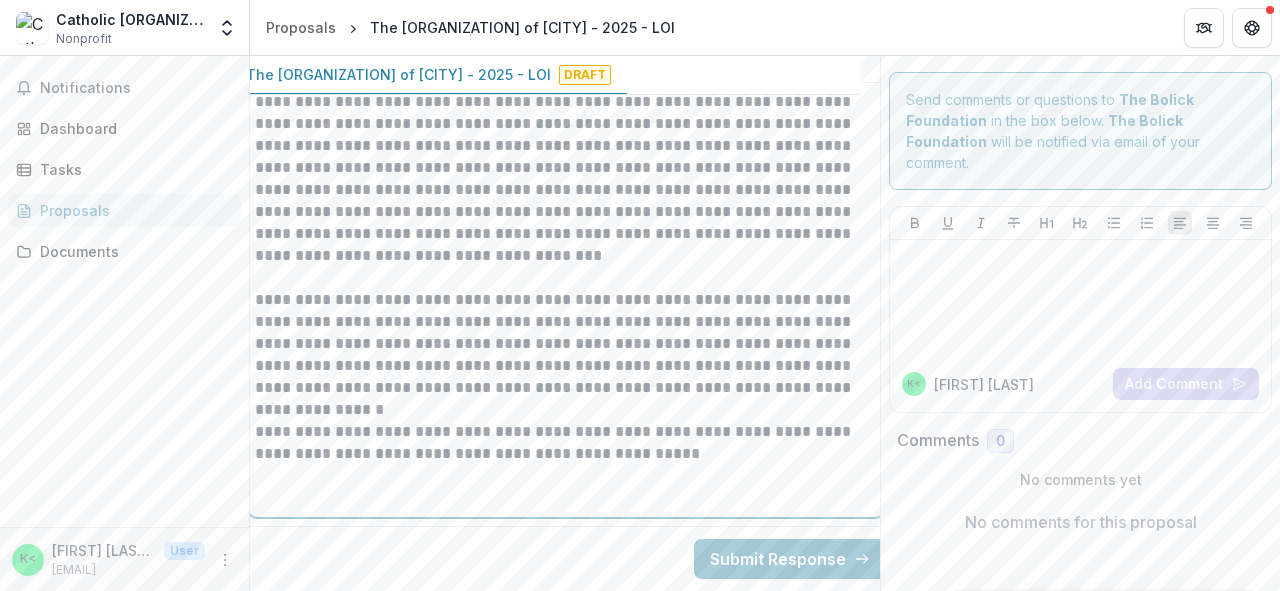 click on "**********" at bounding box center [566, 443] 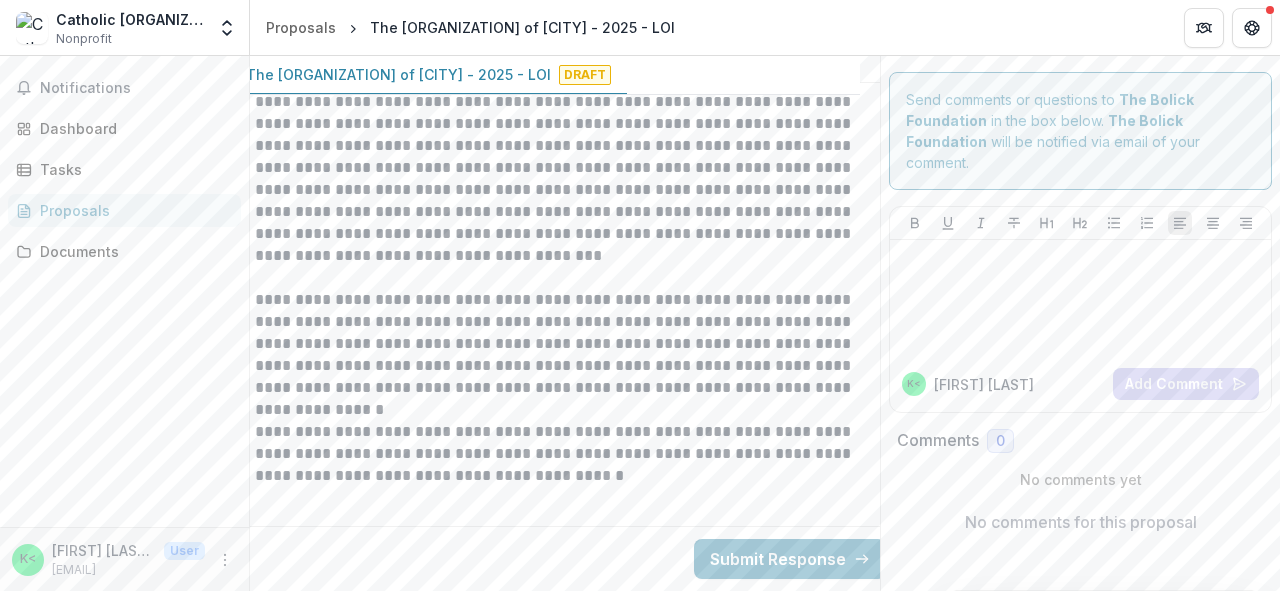 click on "**********" at bounding box center [566, 454] 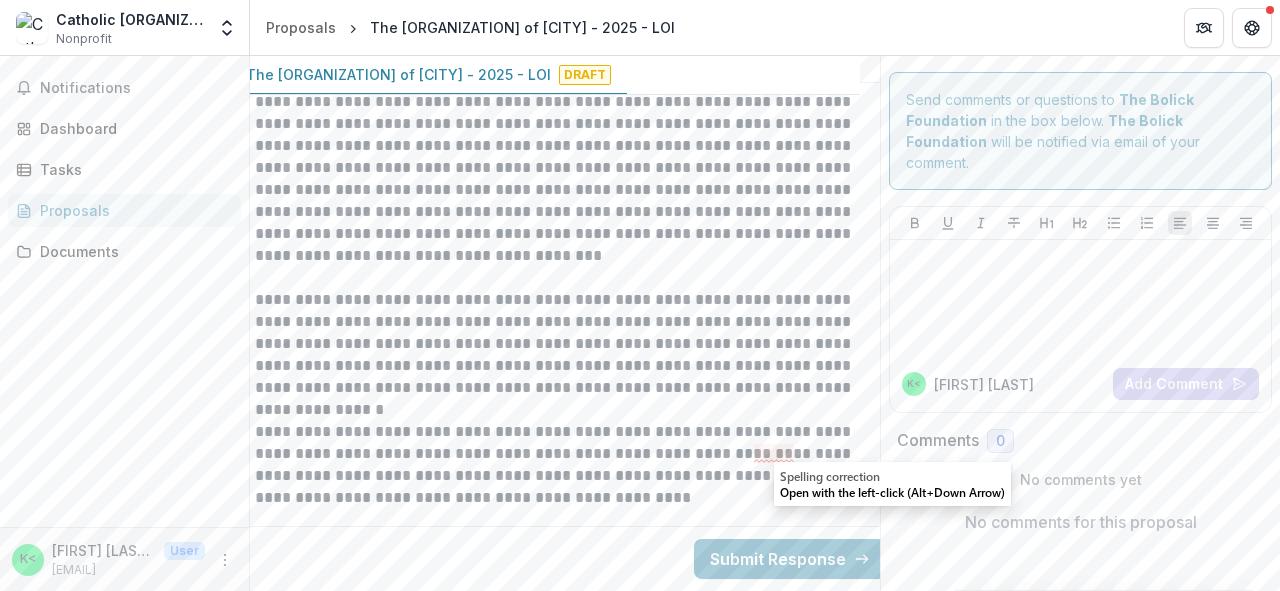 click on "**********" at bounding box center (566, 465) 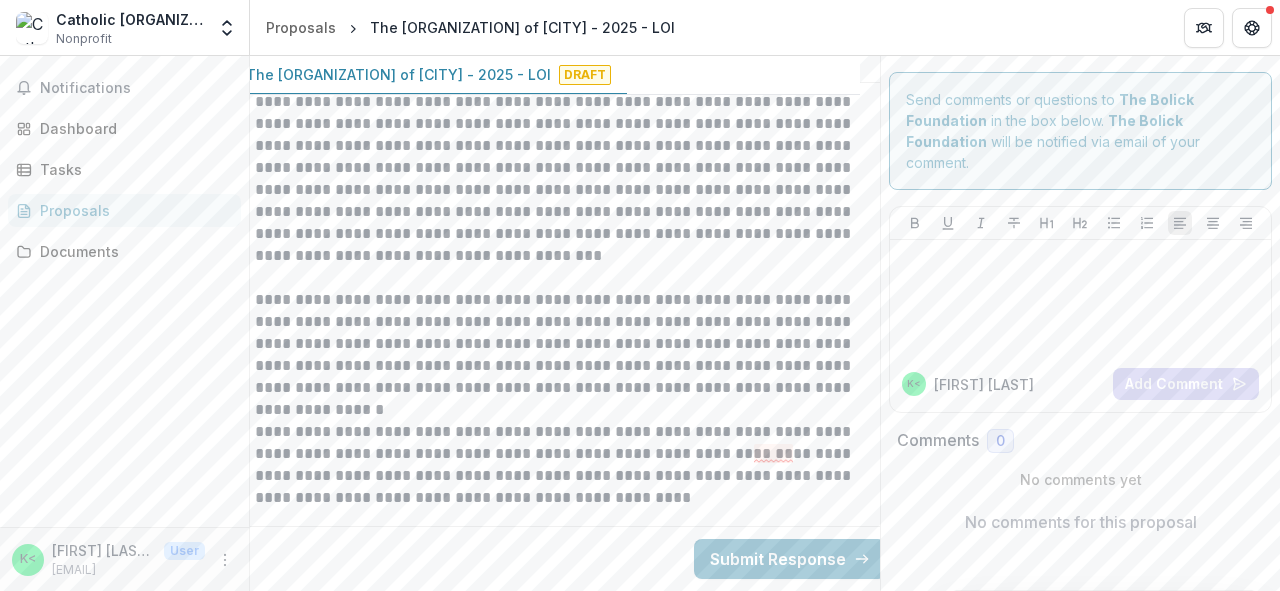 click on "**********" at bounding box center (566, 465) 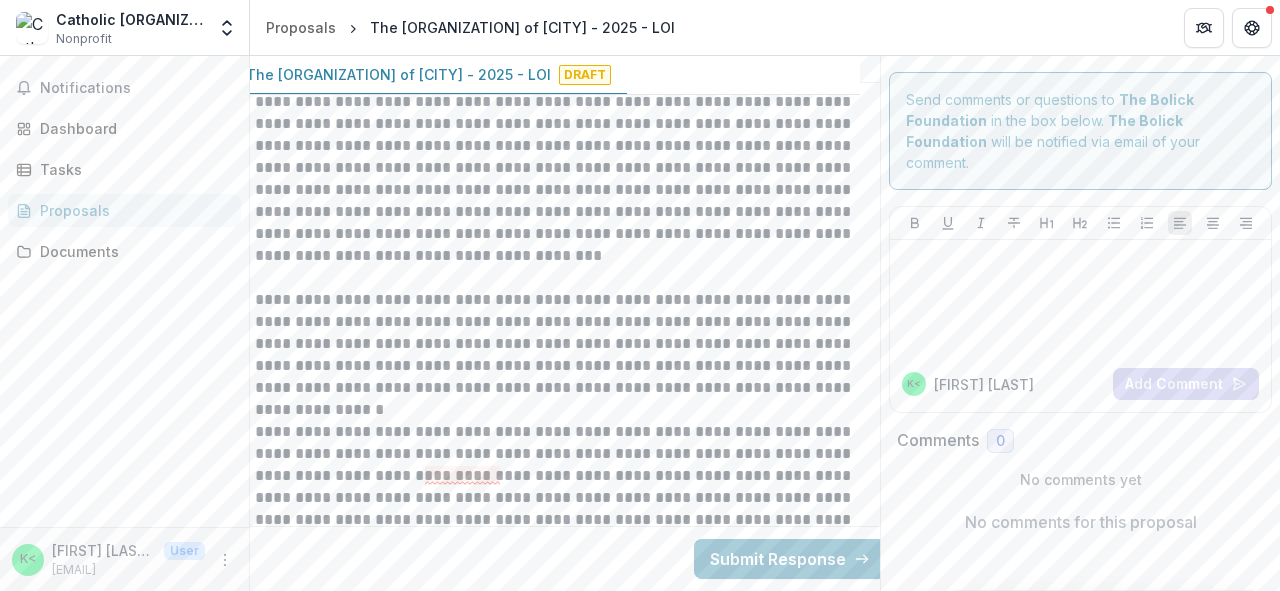 drag, startPoint x: 457, startPoint y: 477, endPoint x: 437, endPoint y: 475, distance: 20.09975 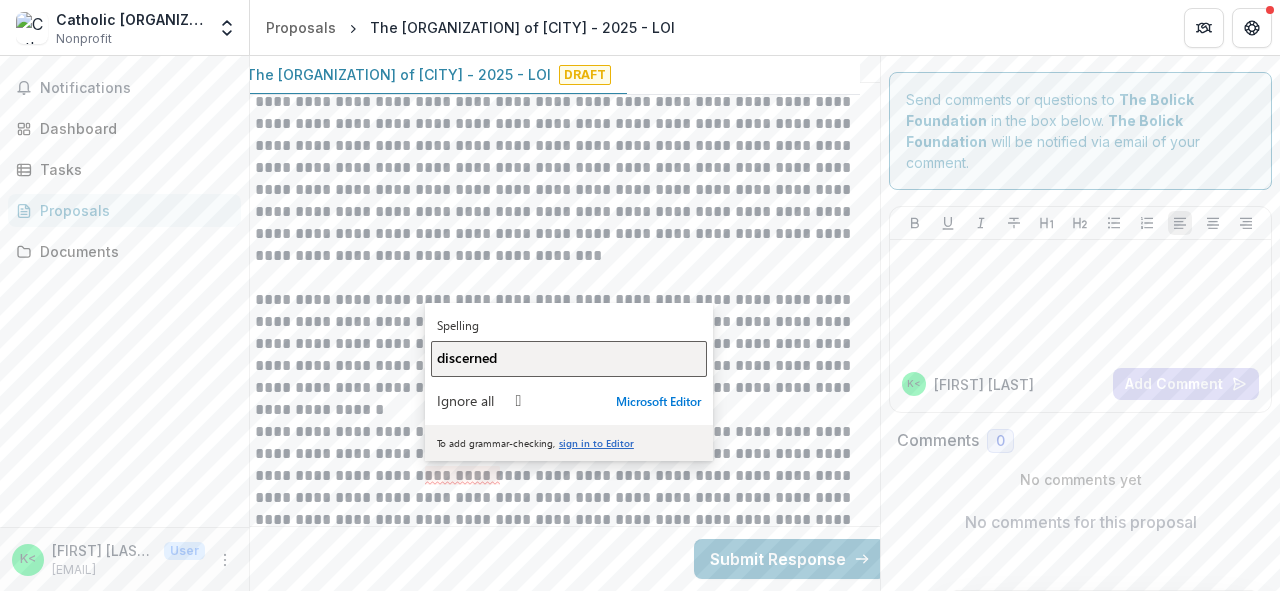 click on "discerned" at bounding box center [569, 359] 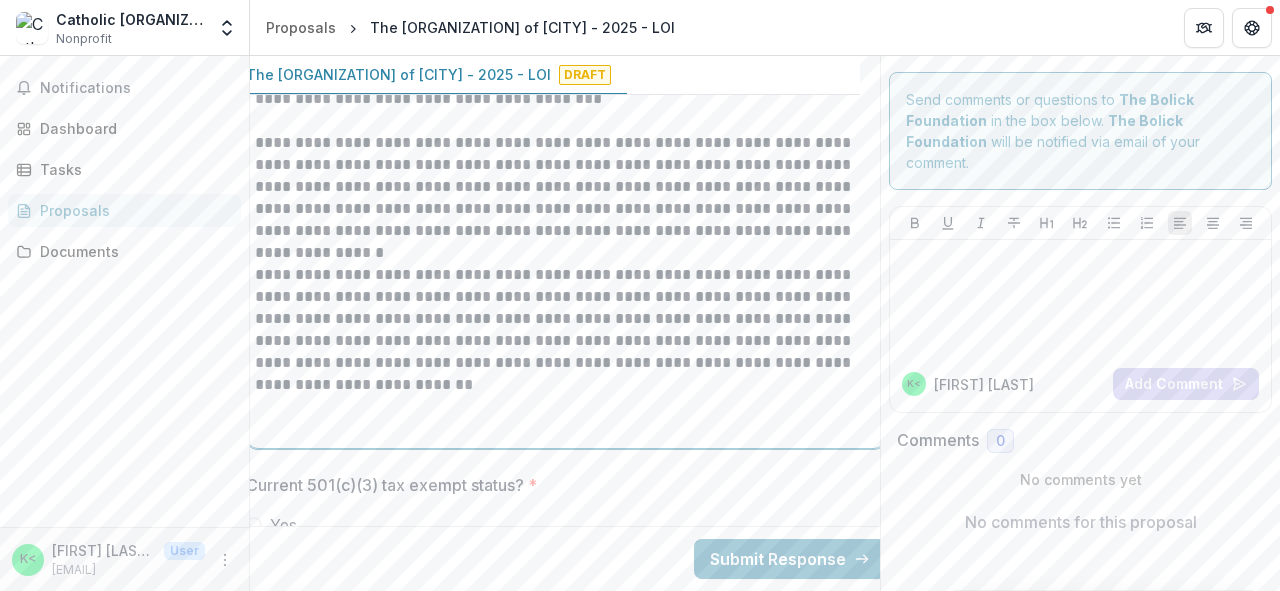 scroll, scrollTop: 1920, scrollLeft: 20, axis: both 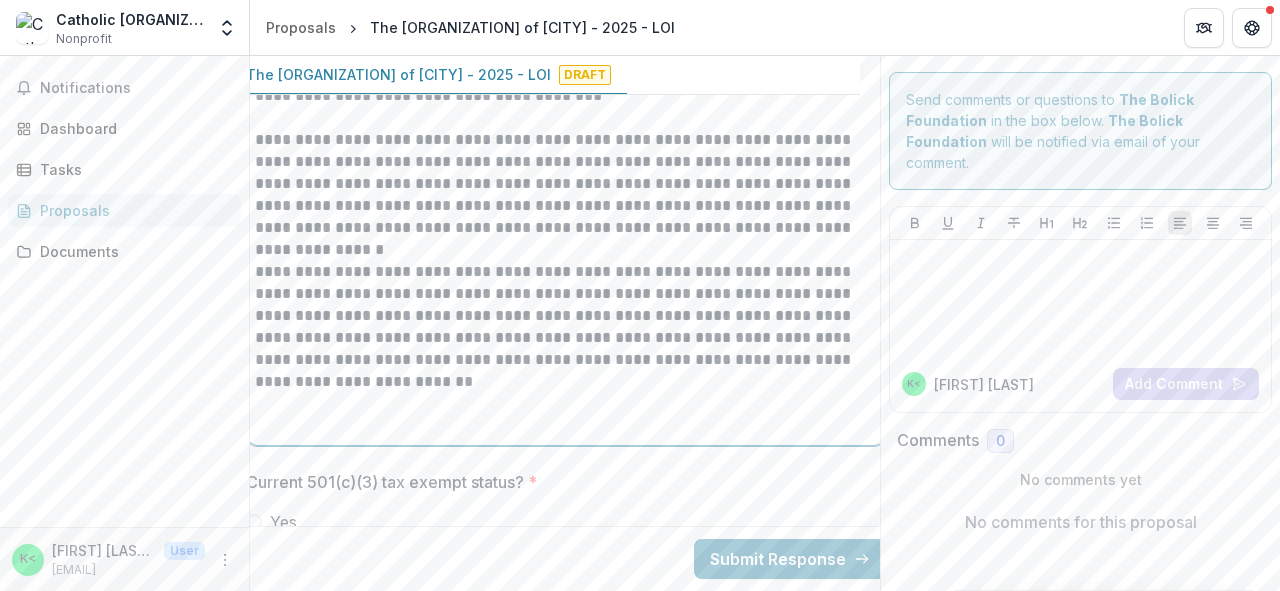click on "**********" at bounding box center (566, 327) 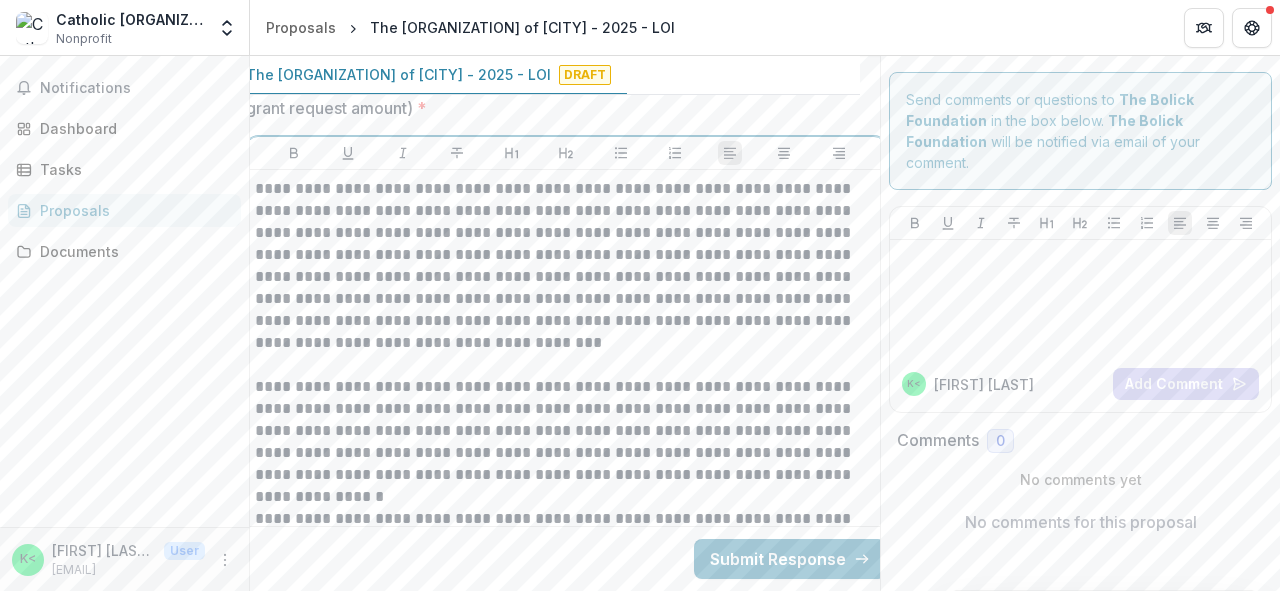 scroll, scrollTop: 1680, scrollLeft: 20, axis: both 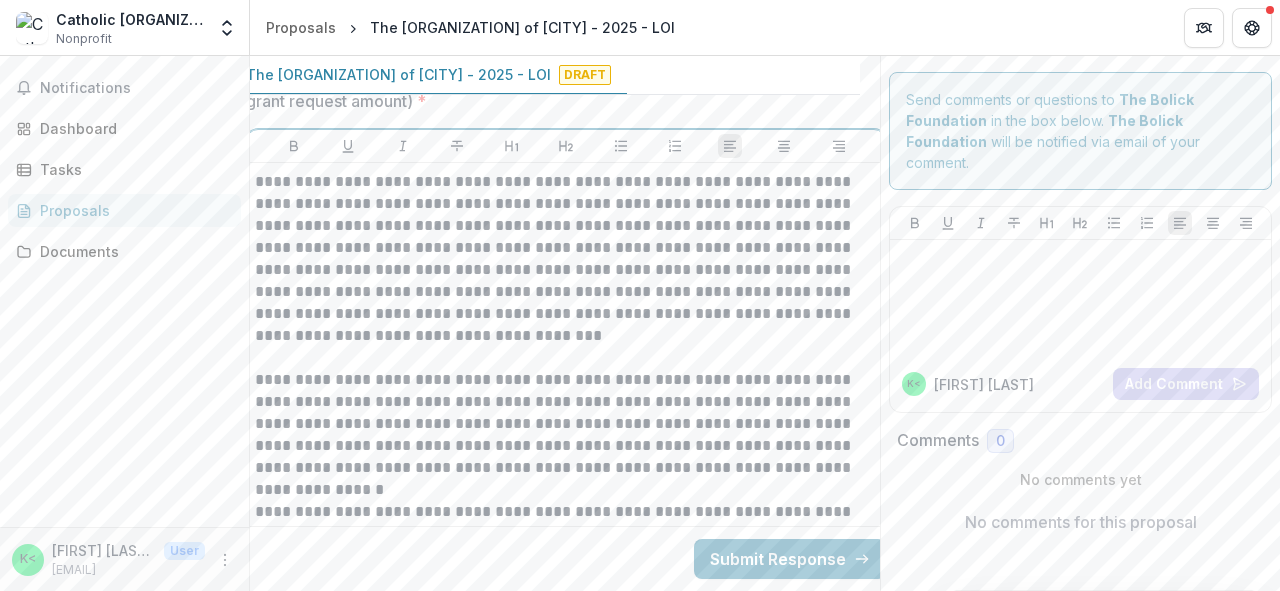 click on "**********" at bounding box center (566, 259) 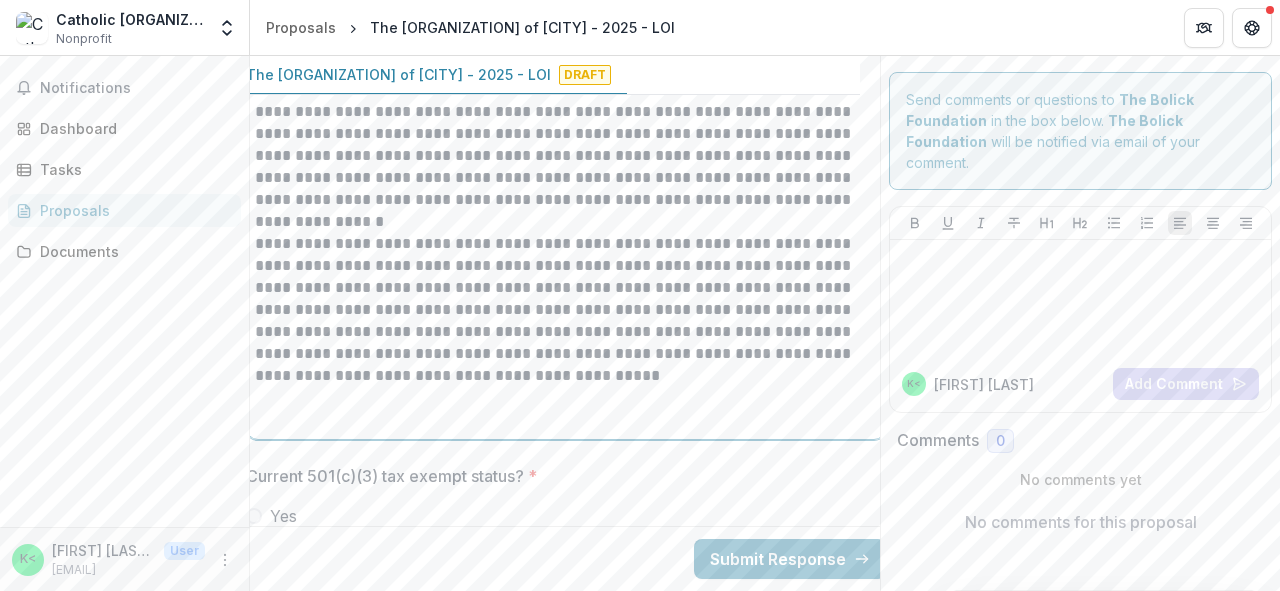scroll, scrollTop: 1920, scrollLeft: 20, axis: both 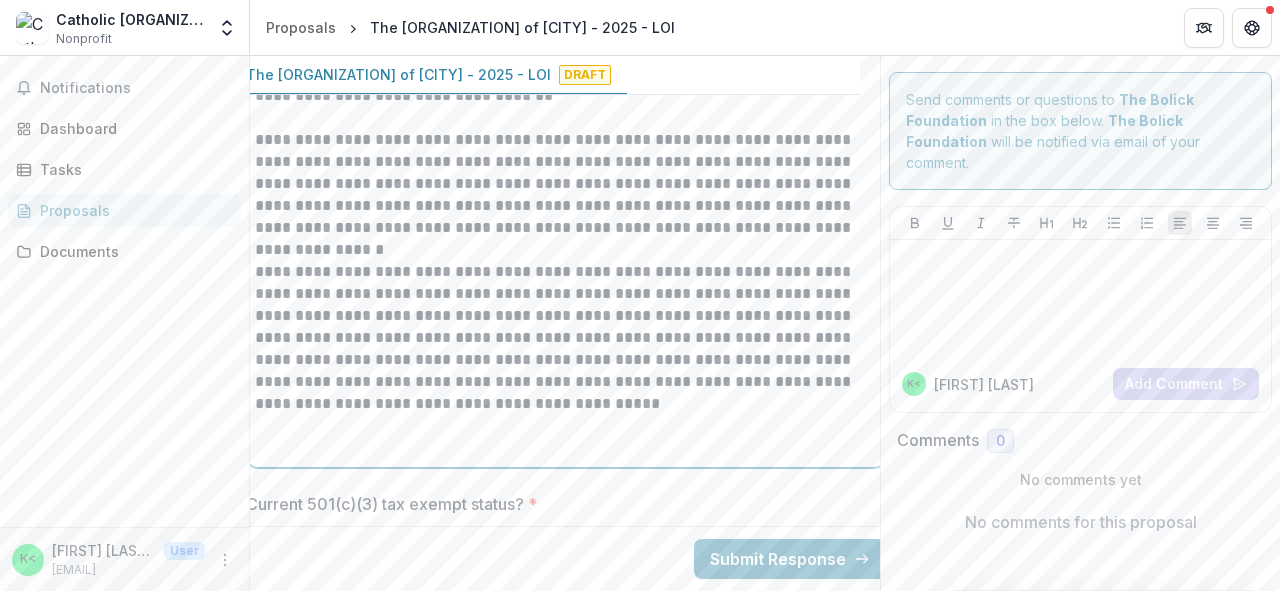 click on "**********" at bounding box center [566, 338] 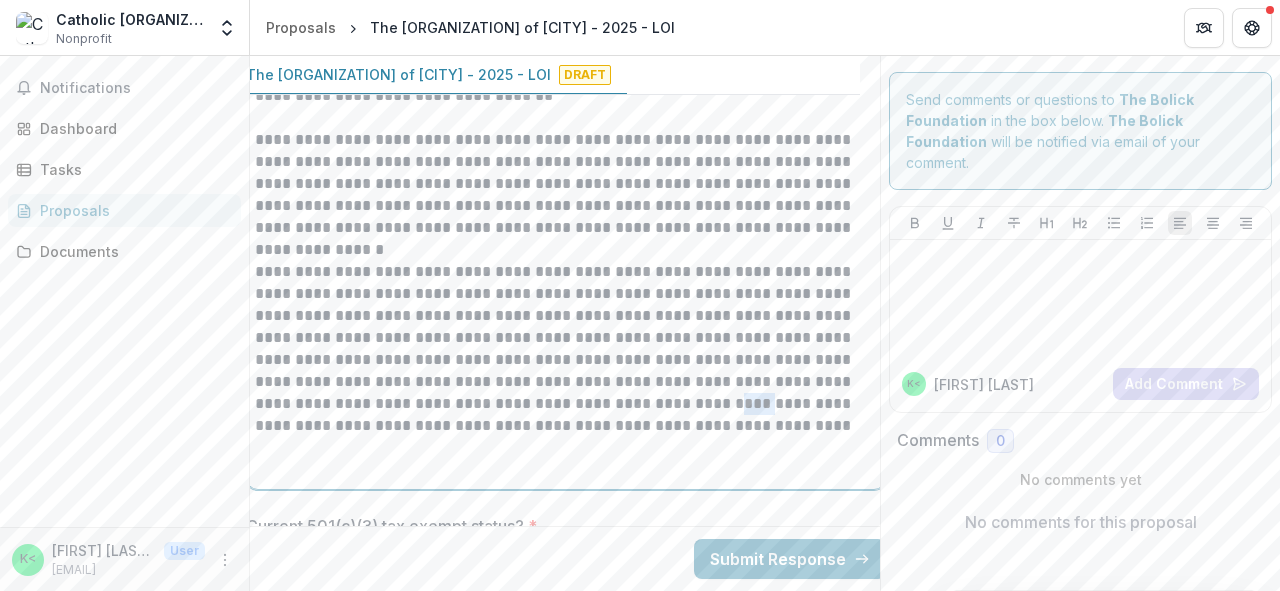 drag, startPoint x: 645, startPoint y: 401, endPoint x: 677, endPoint y: 401, distance: 32 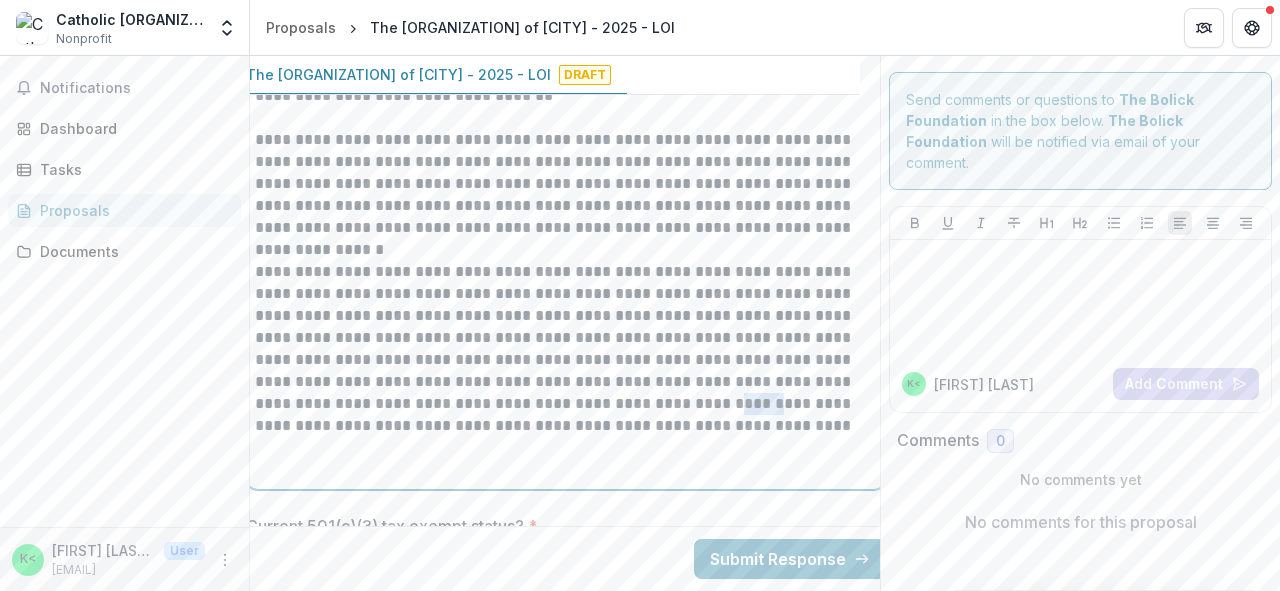 click on "**********" at bounding box center [566, 349] 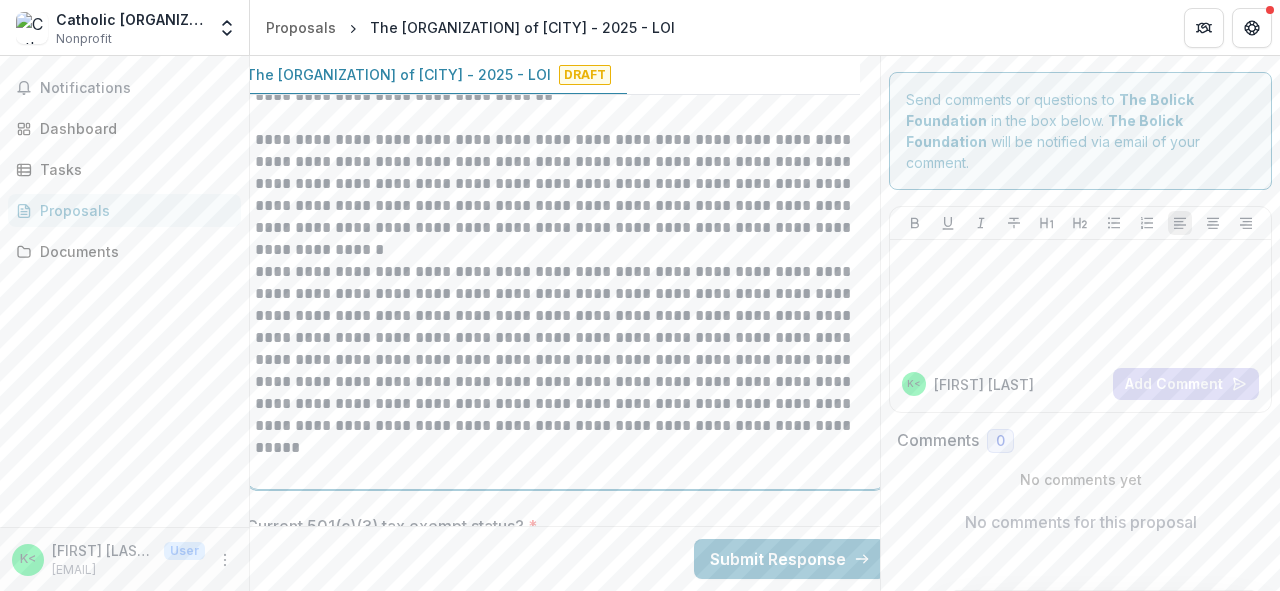 click on "**********" at bounding box center (566, 349) 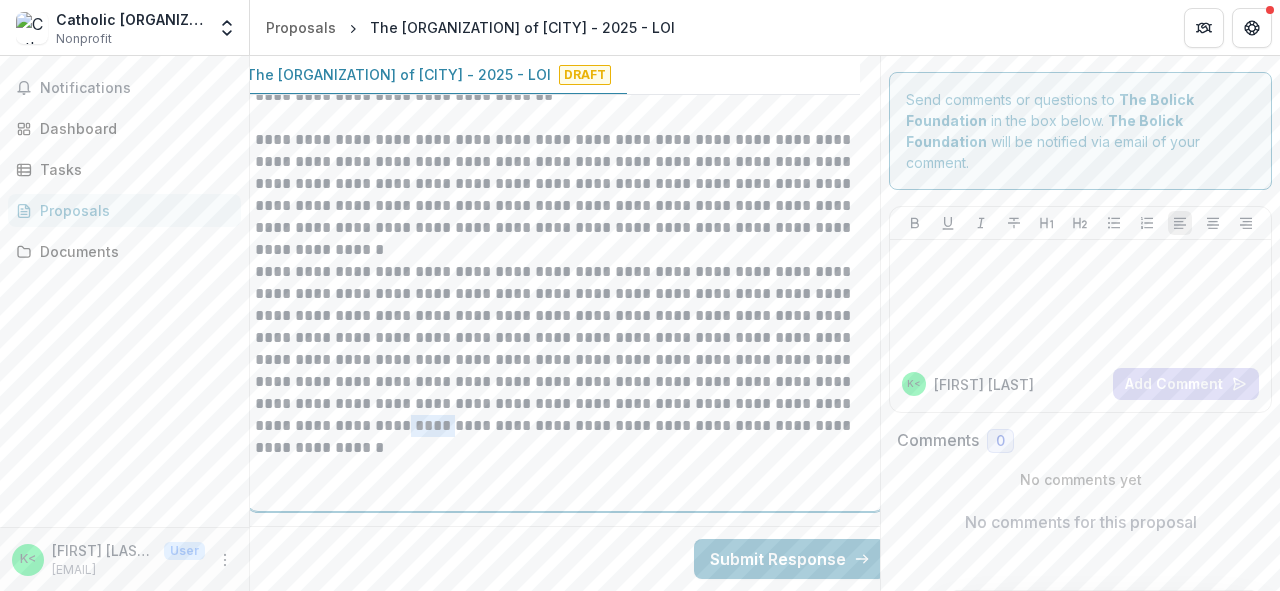 drag, startPoint x: 344, startPoint y: 425, endPoint x: 388, endPoint y: 428, distance: 44.102154 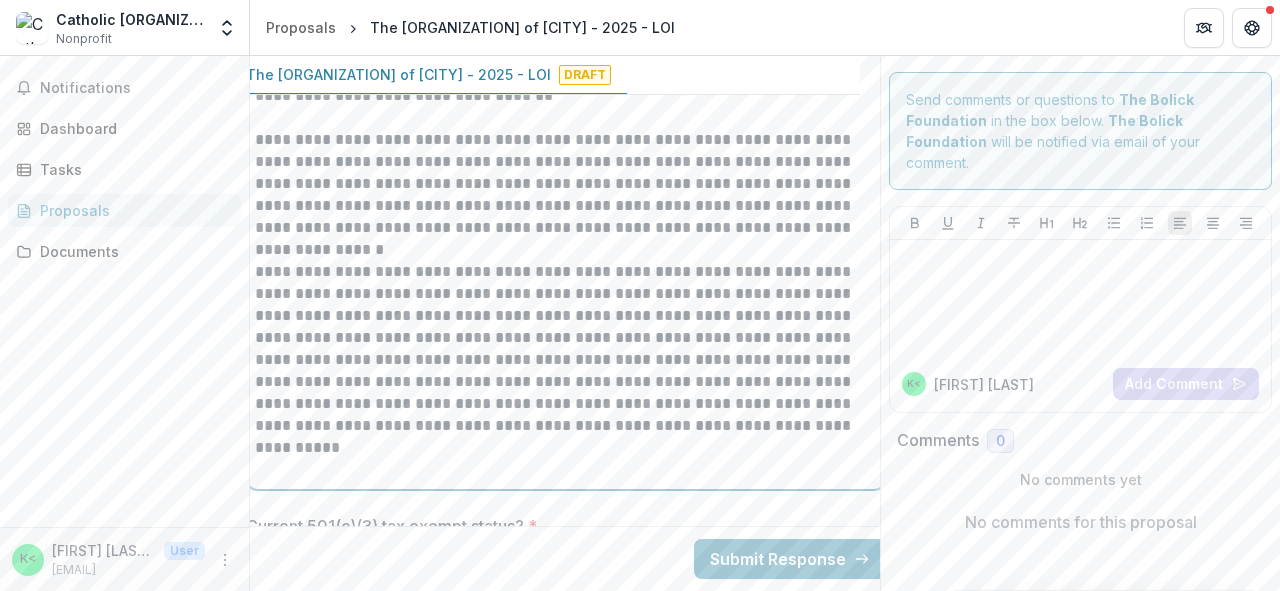click on "**********" at bounding box center (566, 349) 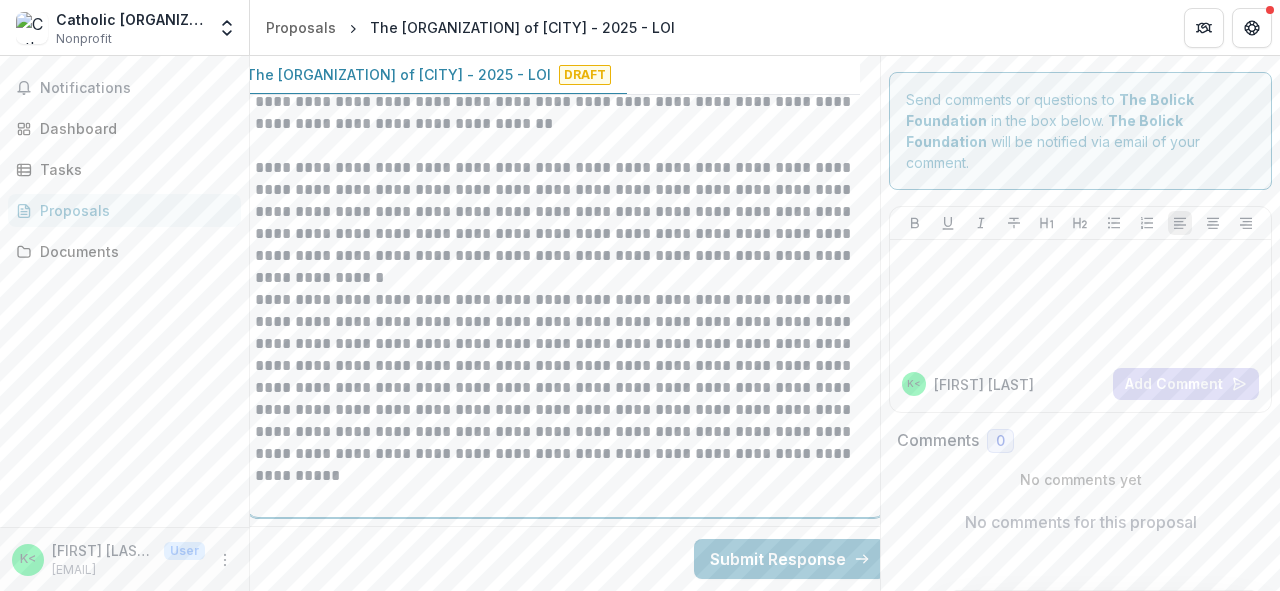 scroll, scrollTop: 1920, scrollLeft: 20, axis: both 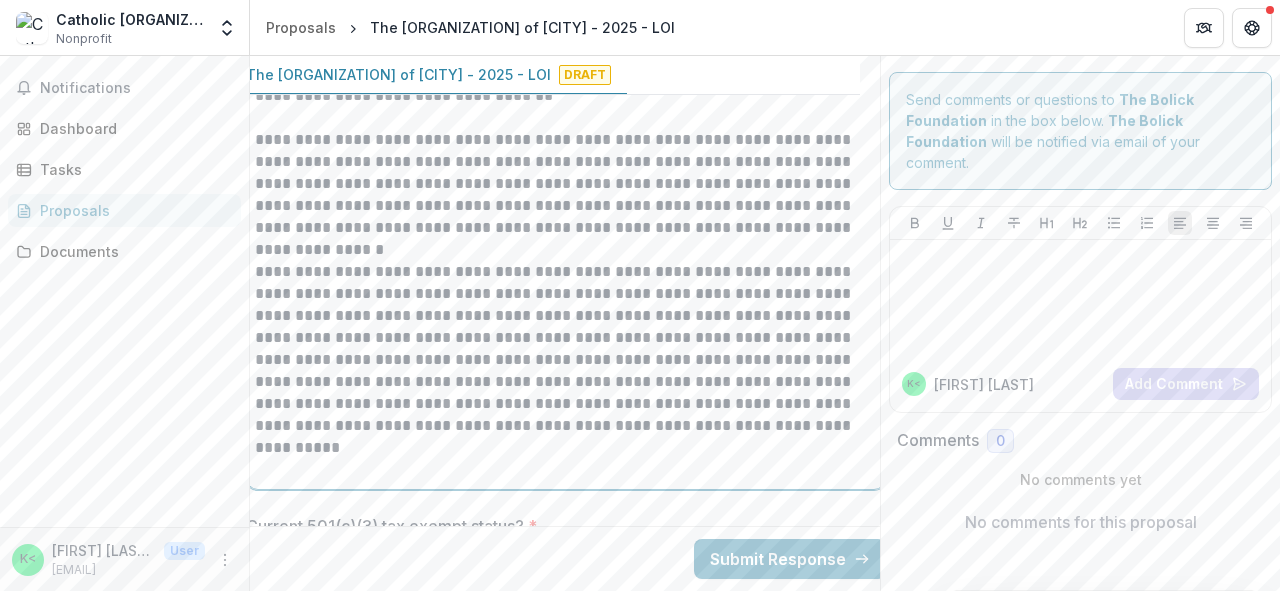 click at bounding box center (566, 470) 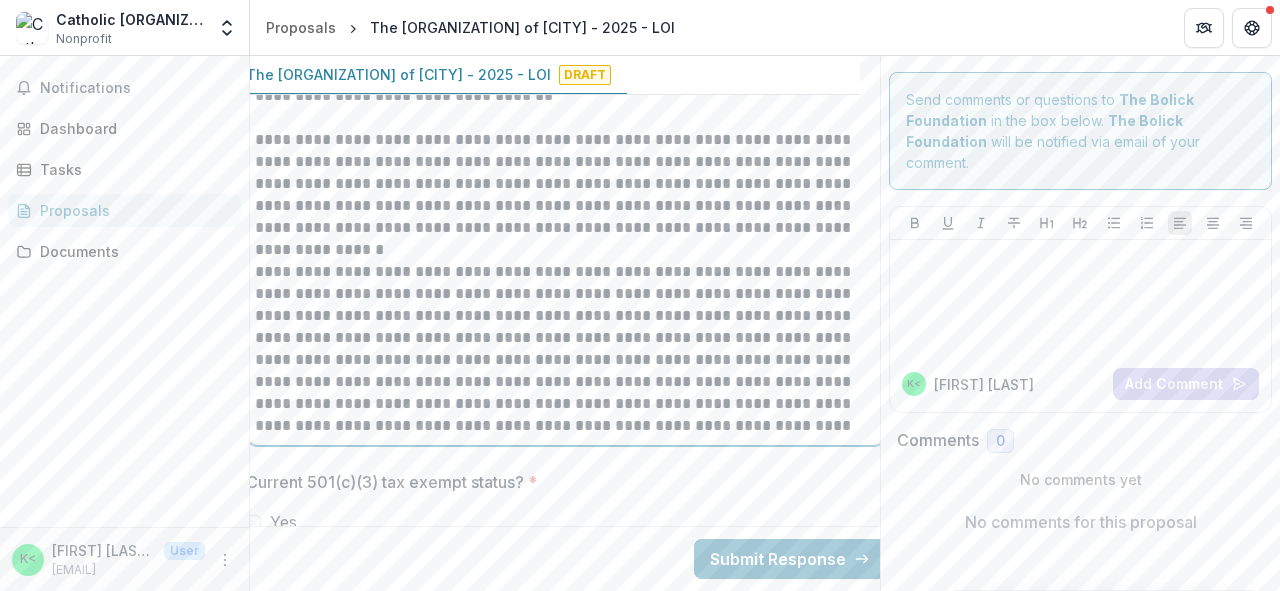 scroll, scrollTop: 2080, scrollLeft: 20, axis: both 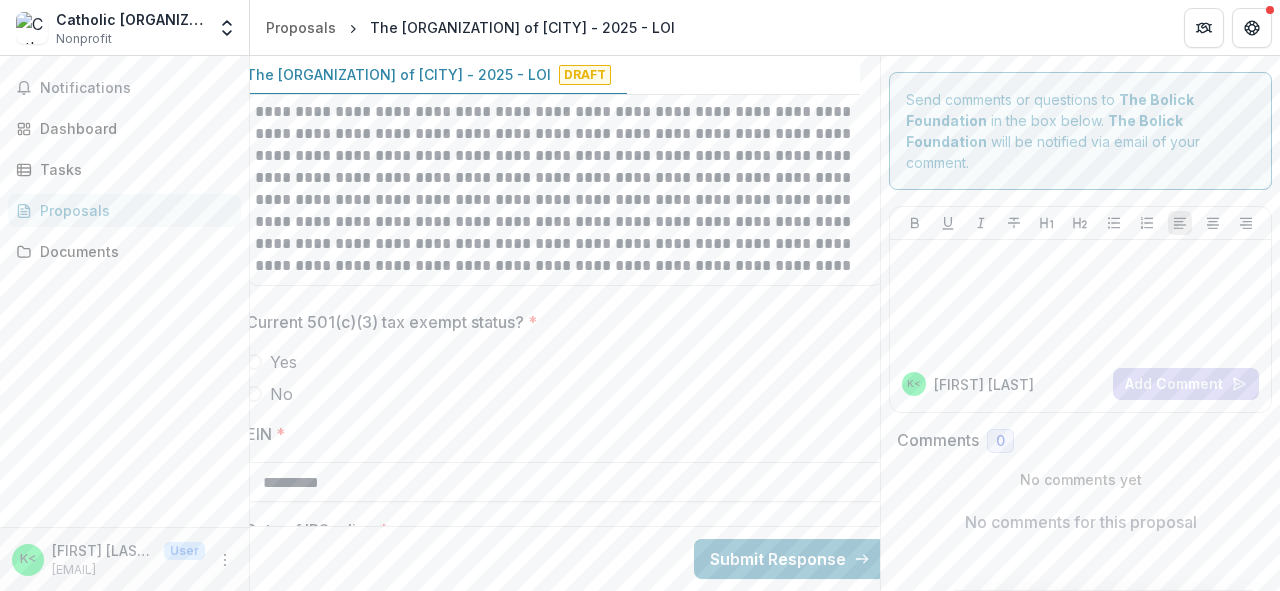 click at bounding box center [254, 362] 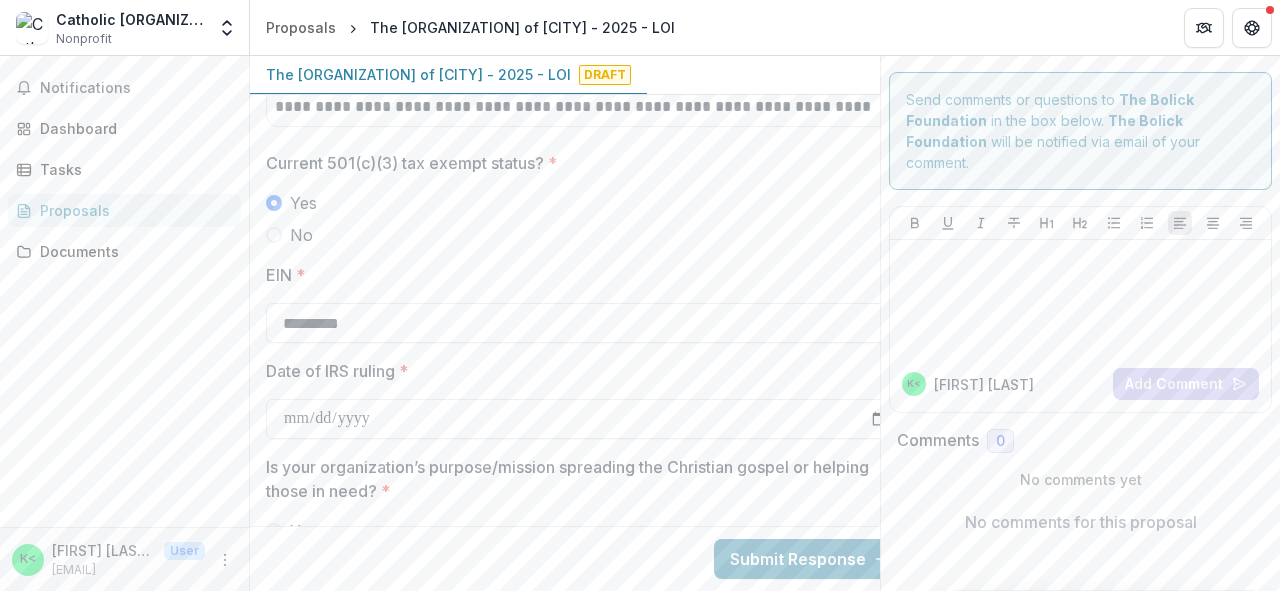 scroll, scrollTop: 2240, scrollLeft: 0, axis: vertical 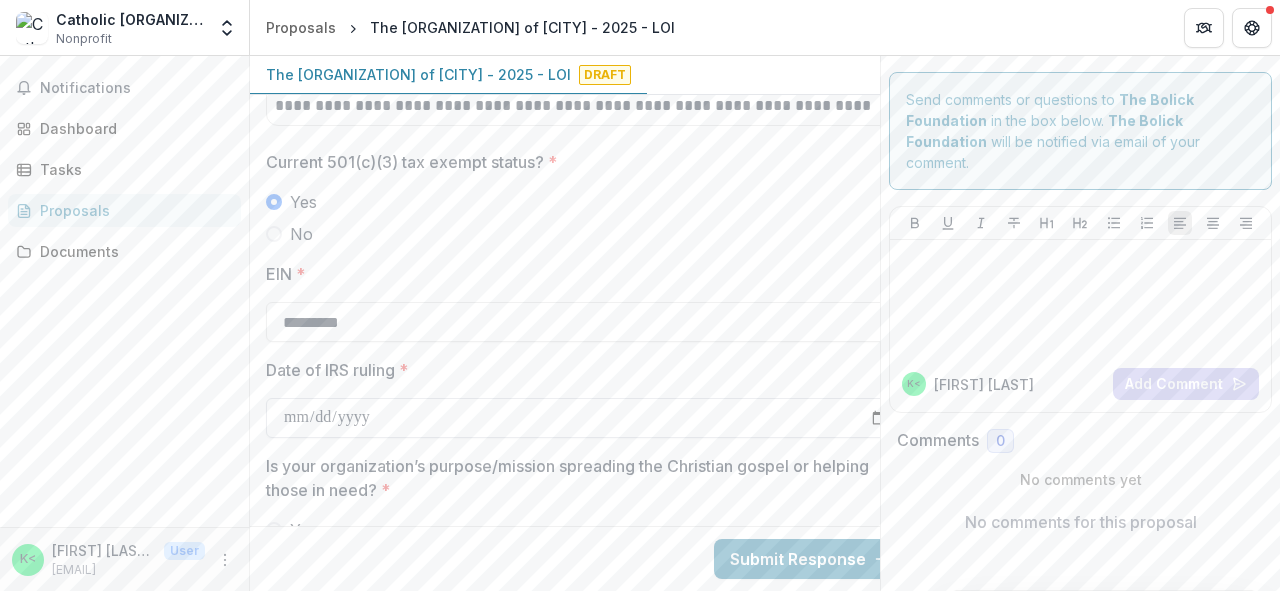 click on "Date of IRS ruling *" at bounding box center (586, 418) 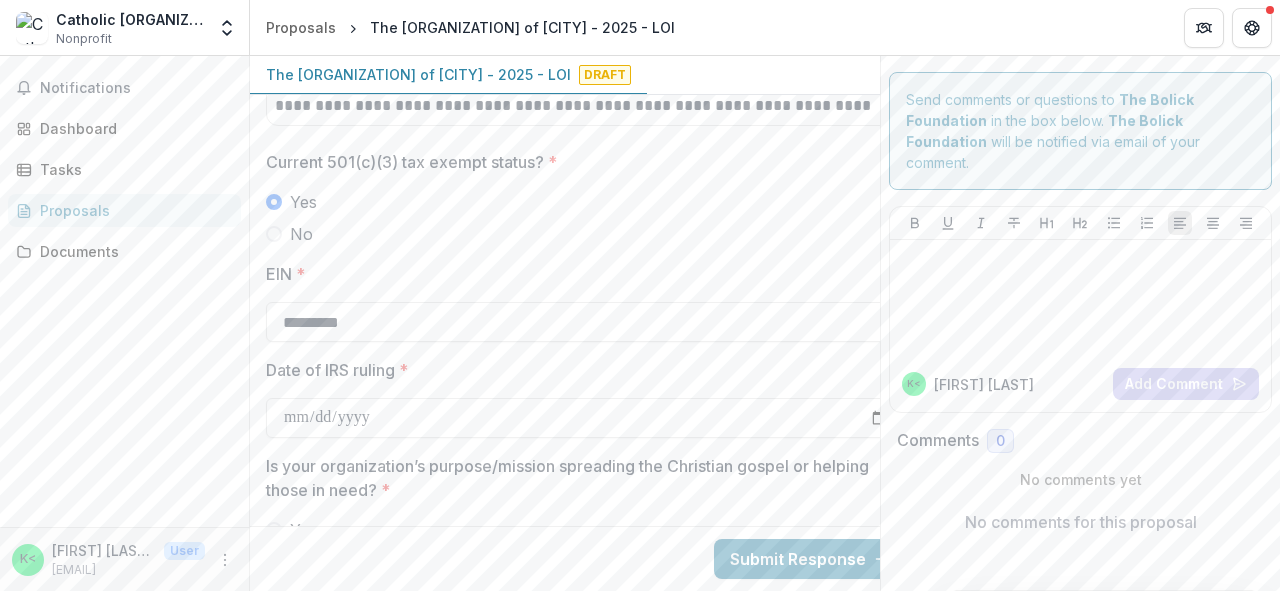 click on "Date of IRS ruling *" at bounding box center [580, 370] 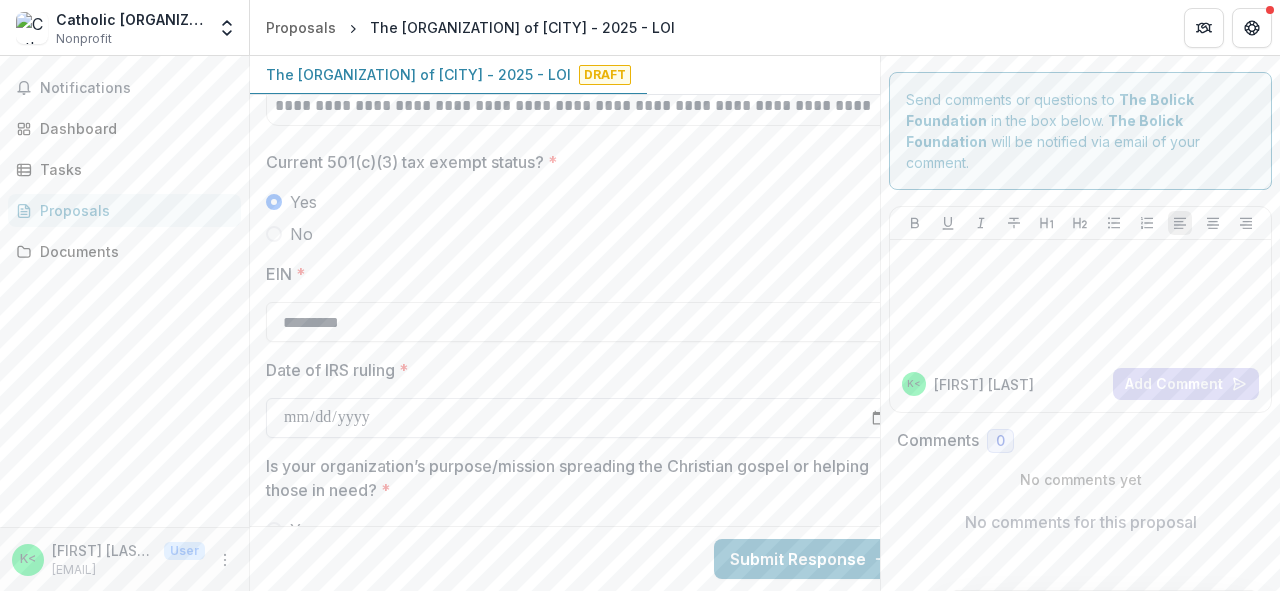 click on "Date of IRS ruling *" at bounding box center [586, 418] 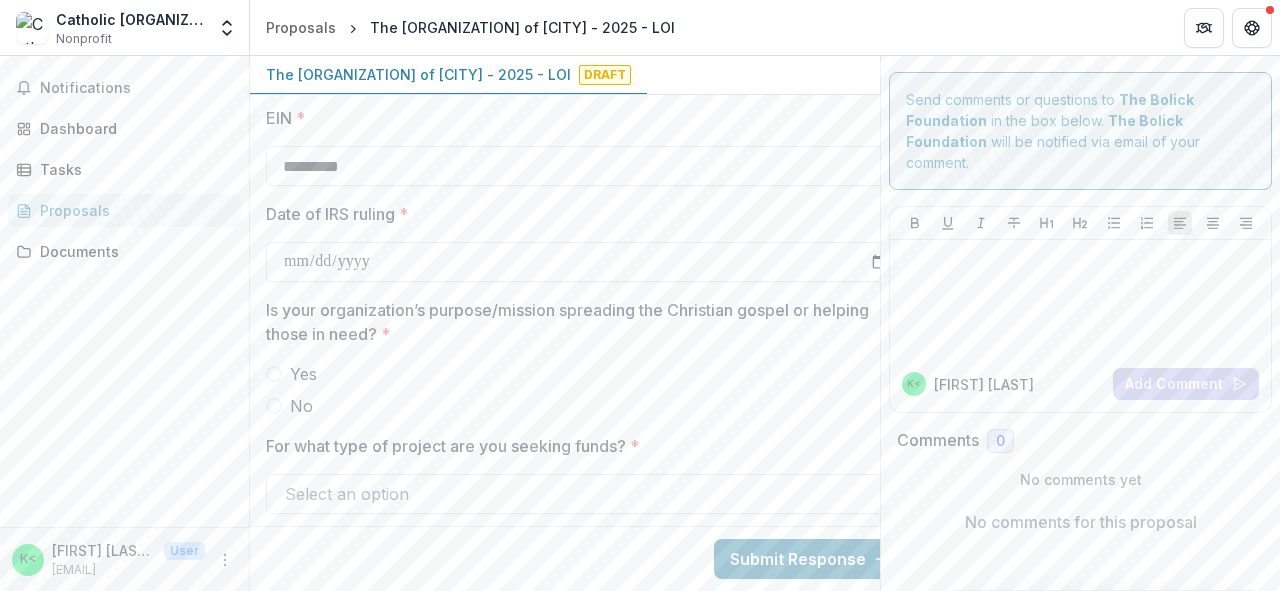 scroll, scrollTop: 2400, scrollLeft: 0, axis: vertical 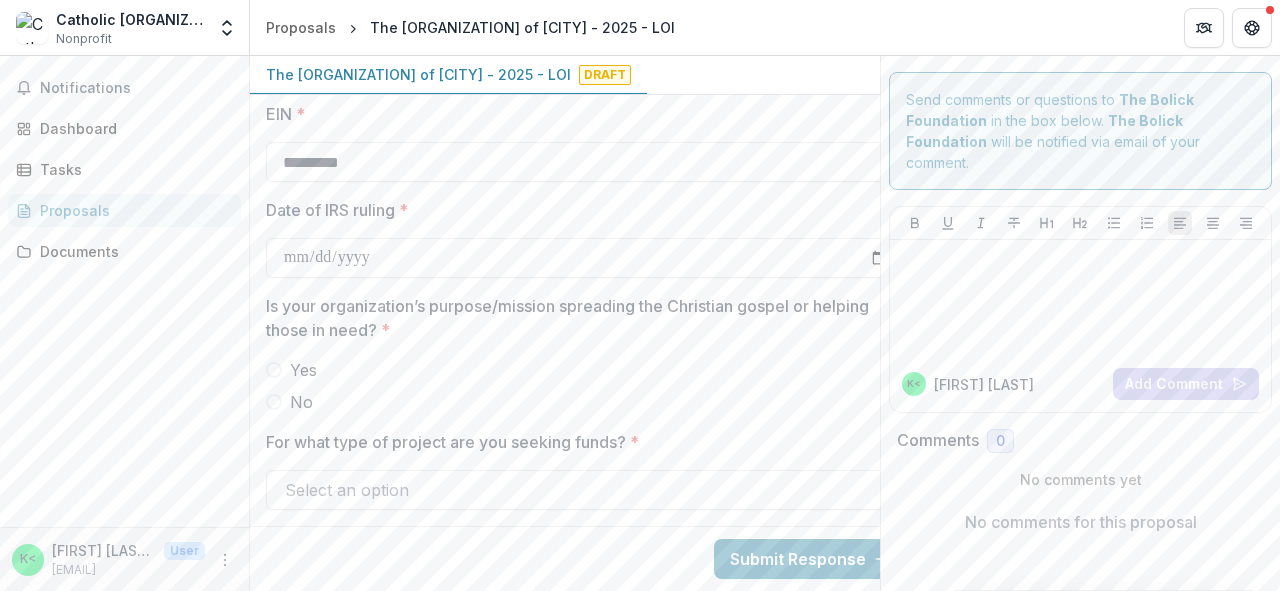click at bounding box center (274, 370) 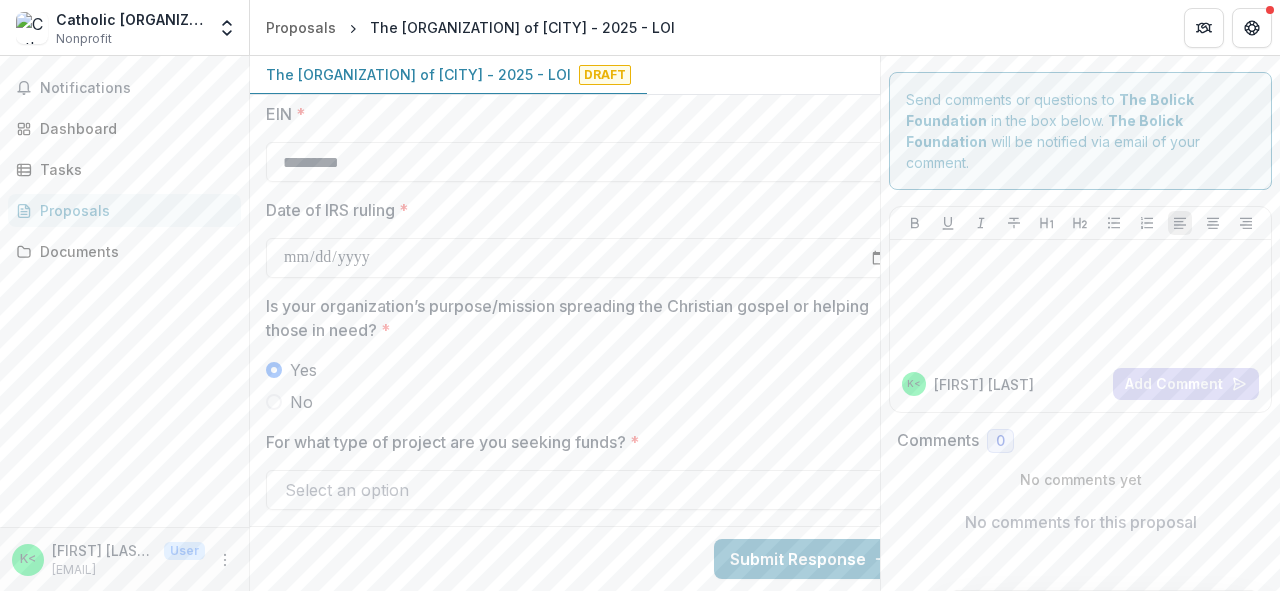 click on "Yes" at bounding box center [586, 370] 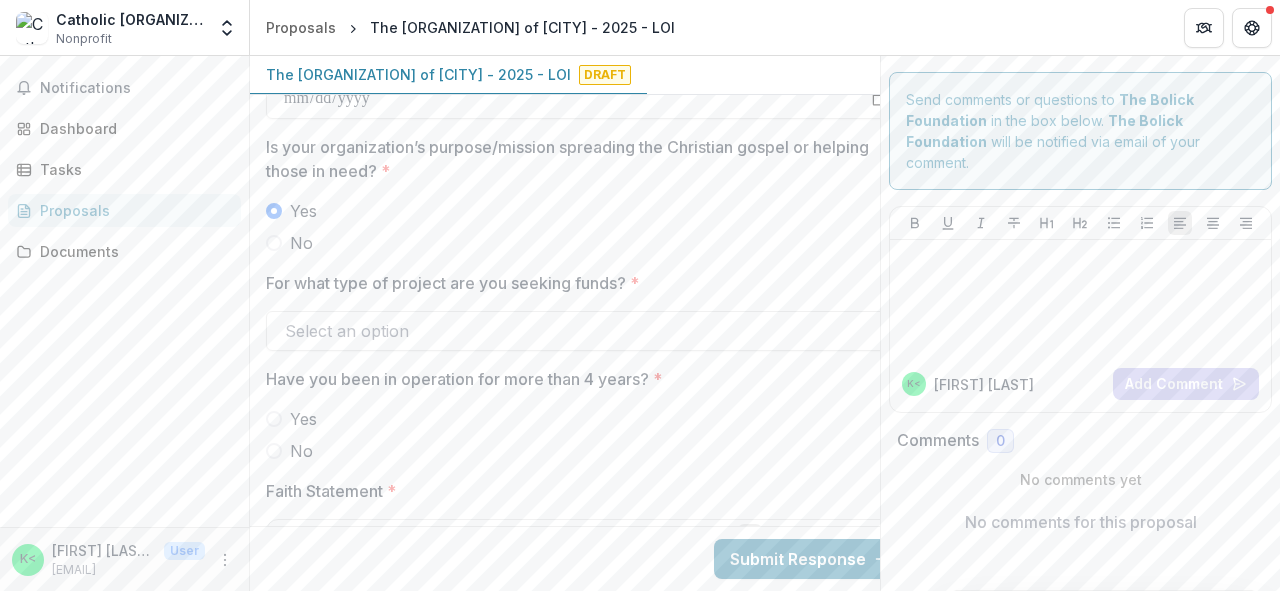 scroll, scrollTop: 2560, scrollLeft: 0, axis: vertical 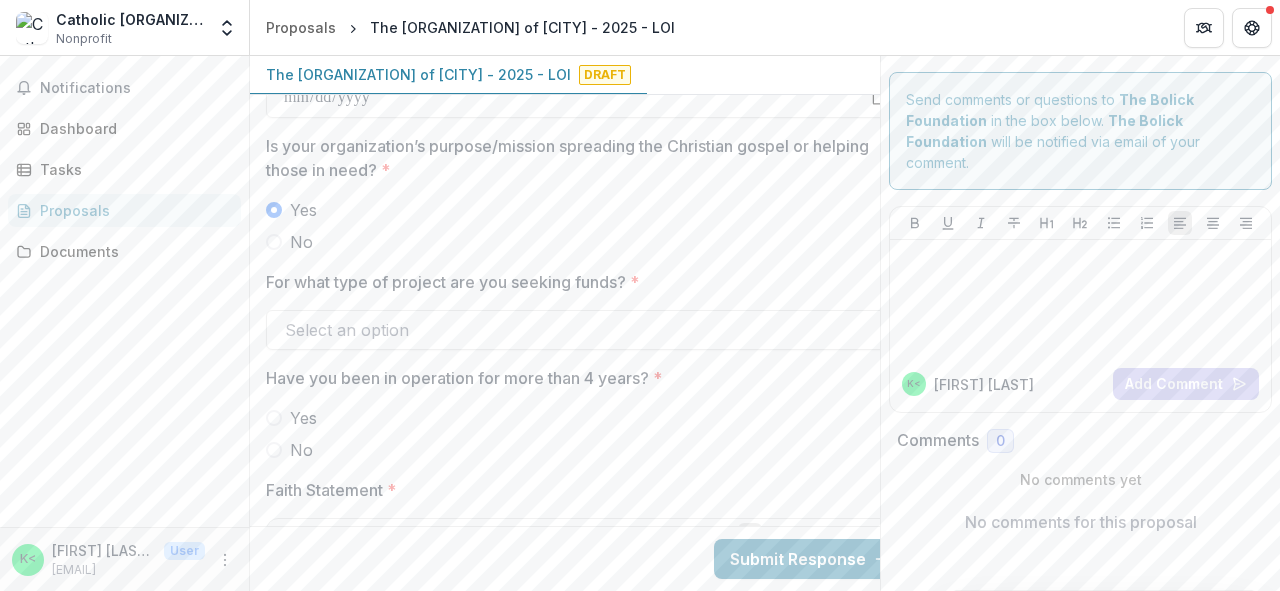 click at bounding box center [568, 330] 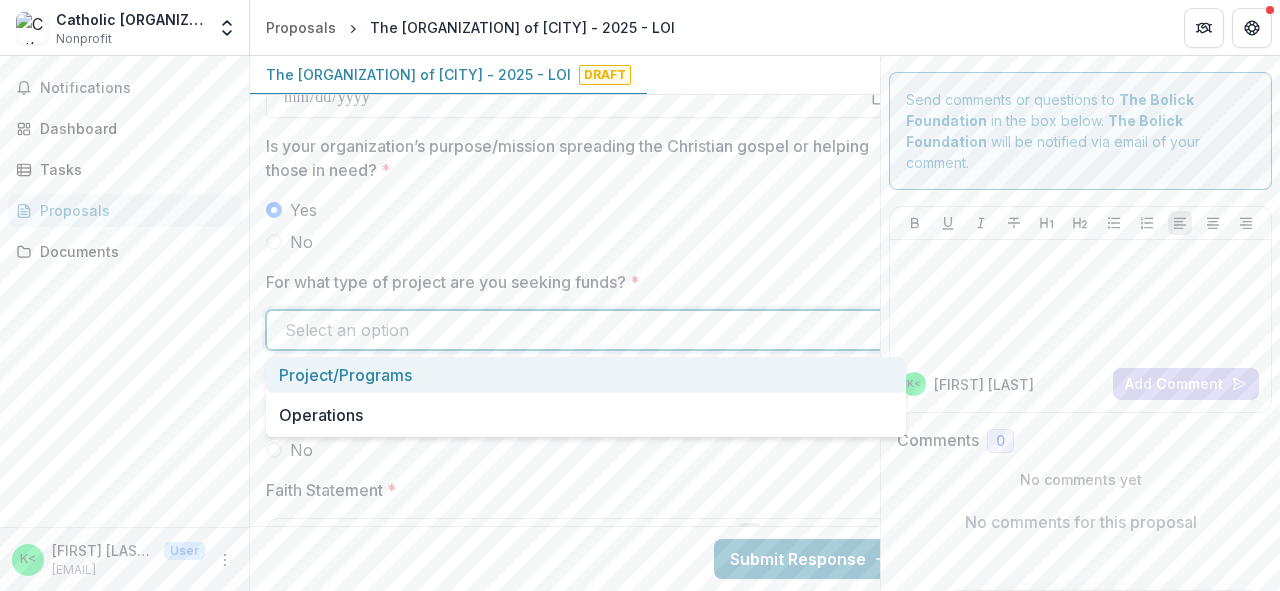 click on "Project/Programs" at bounding box center [586, 375] 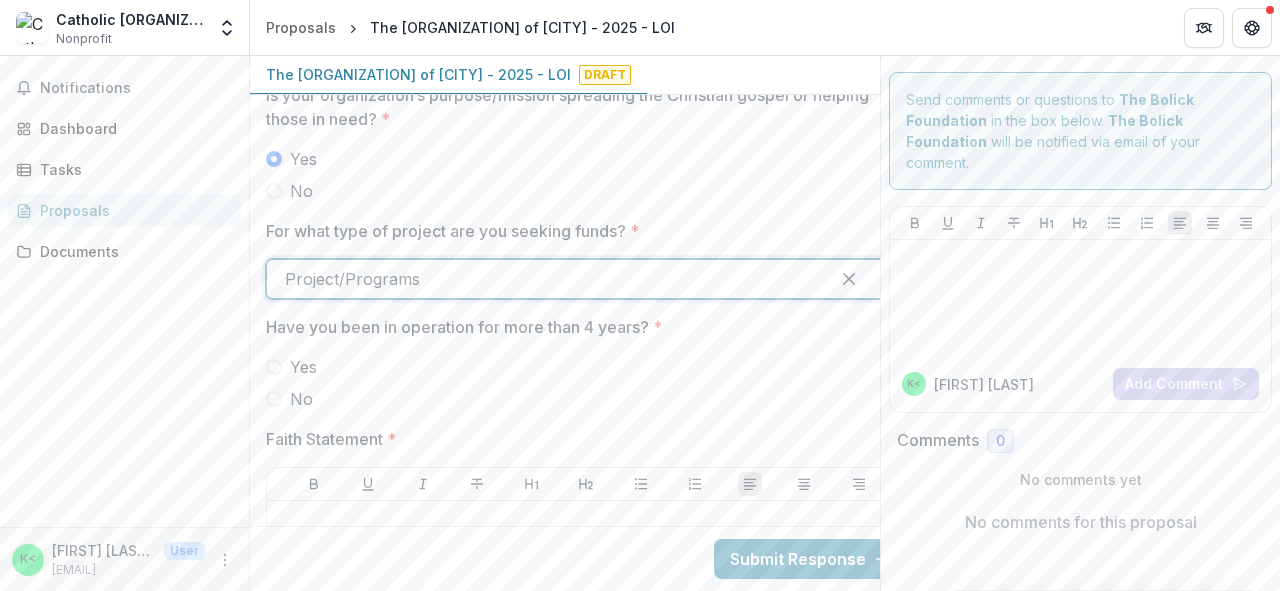 scroll, scrollTop: 2640, scrollLeft: 0, axis: vertical 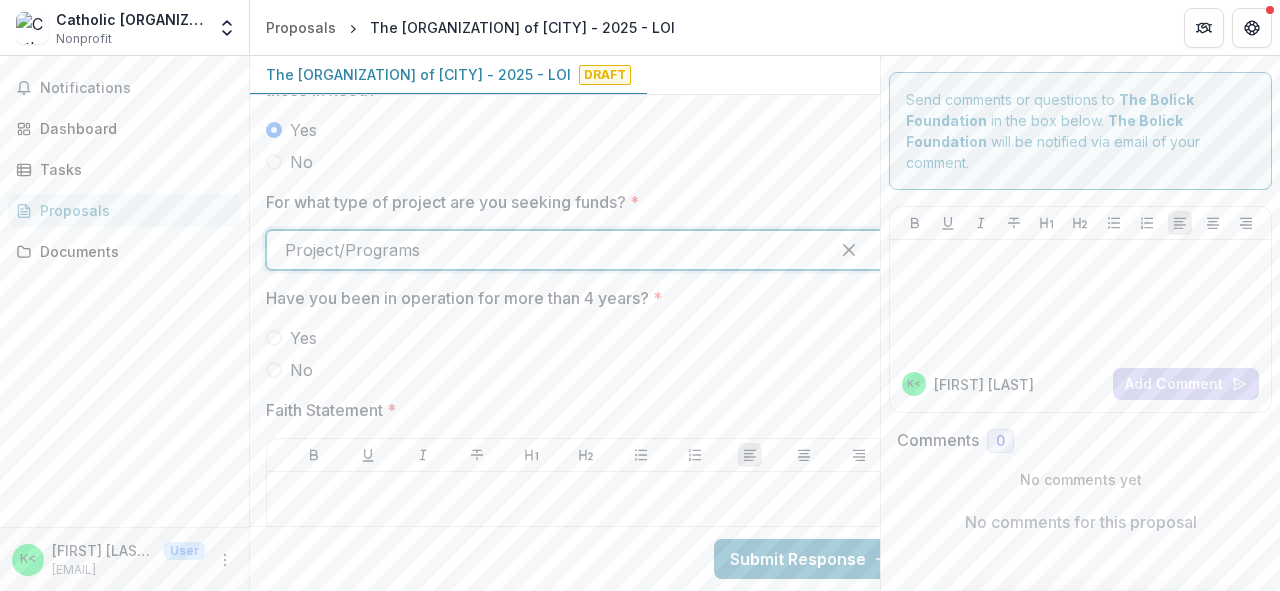 click on "Yes" at bounding box center (586, 338) 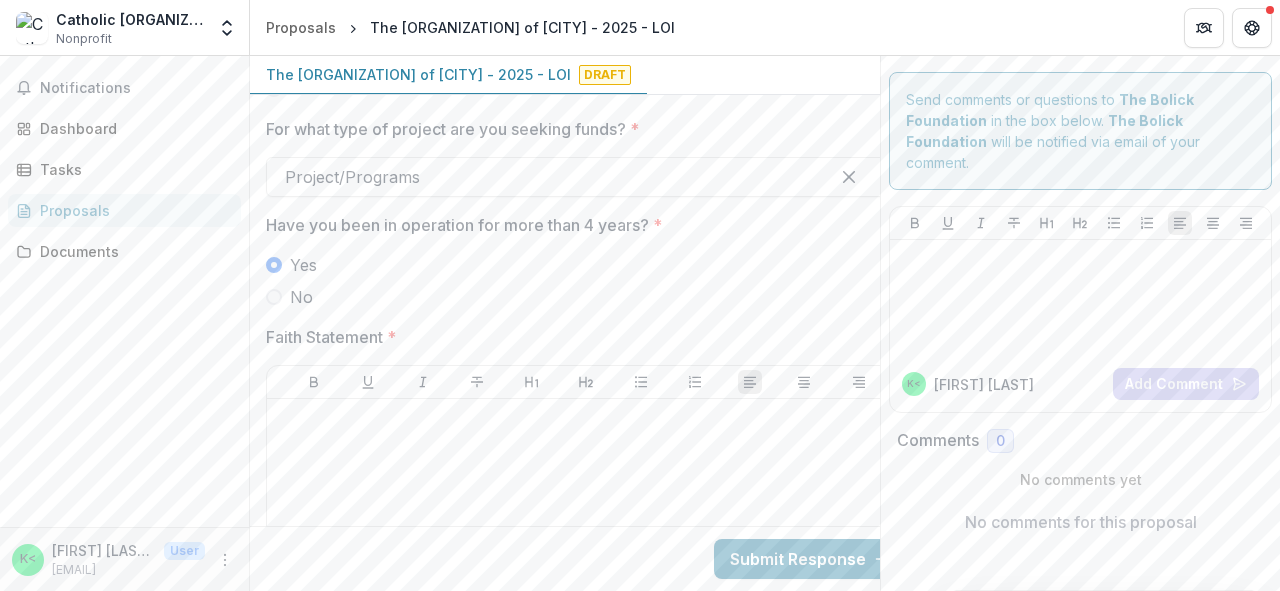 scroll, scrollTop: 2880, scrollLeft: 0, axis: vertical 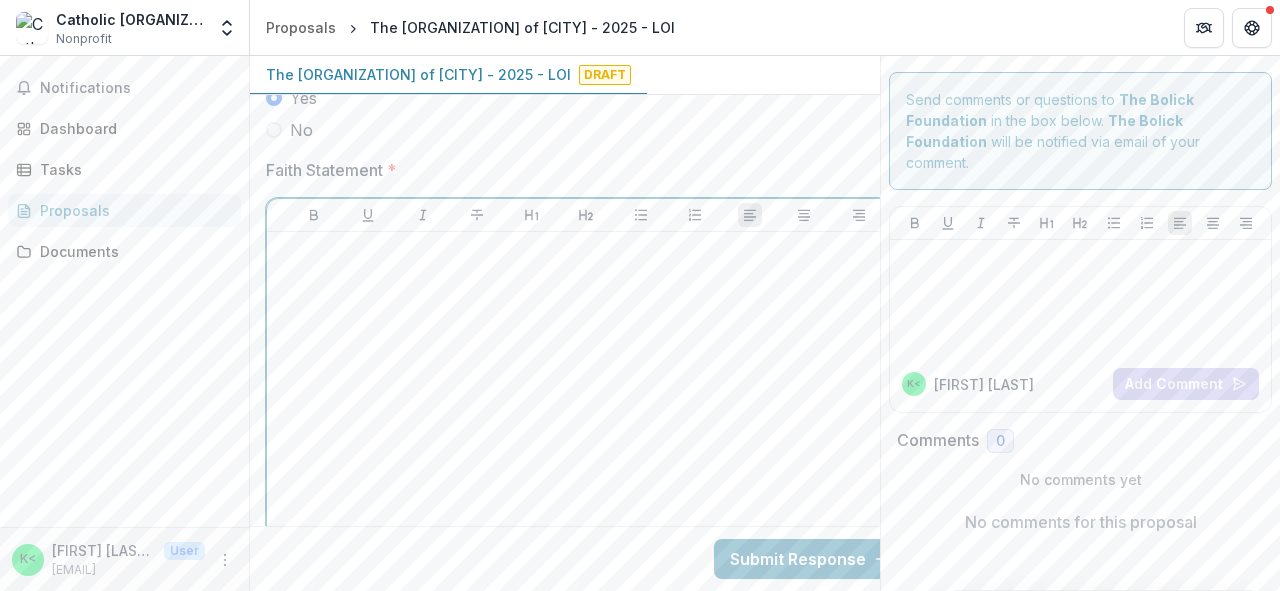 click at bounding box center [586, 390] 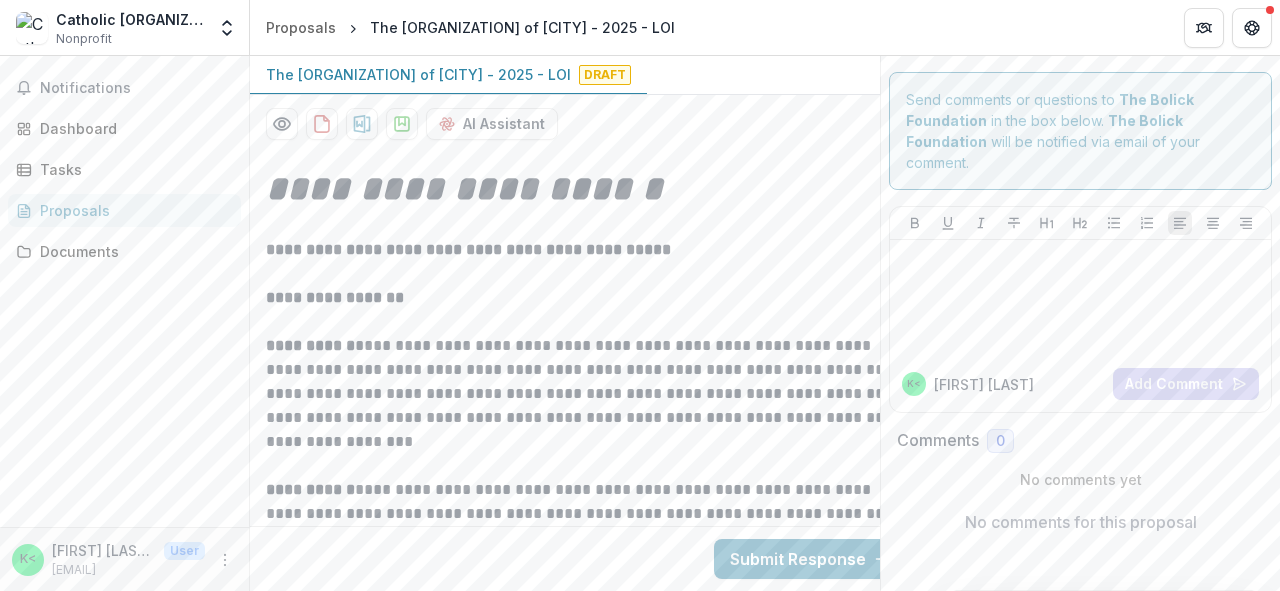 scroll, scrollTop: 0, scrollLeft: 0, axis: both 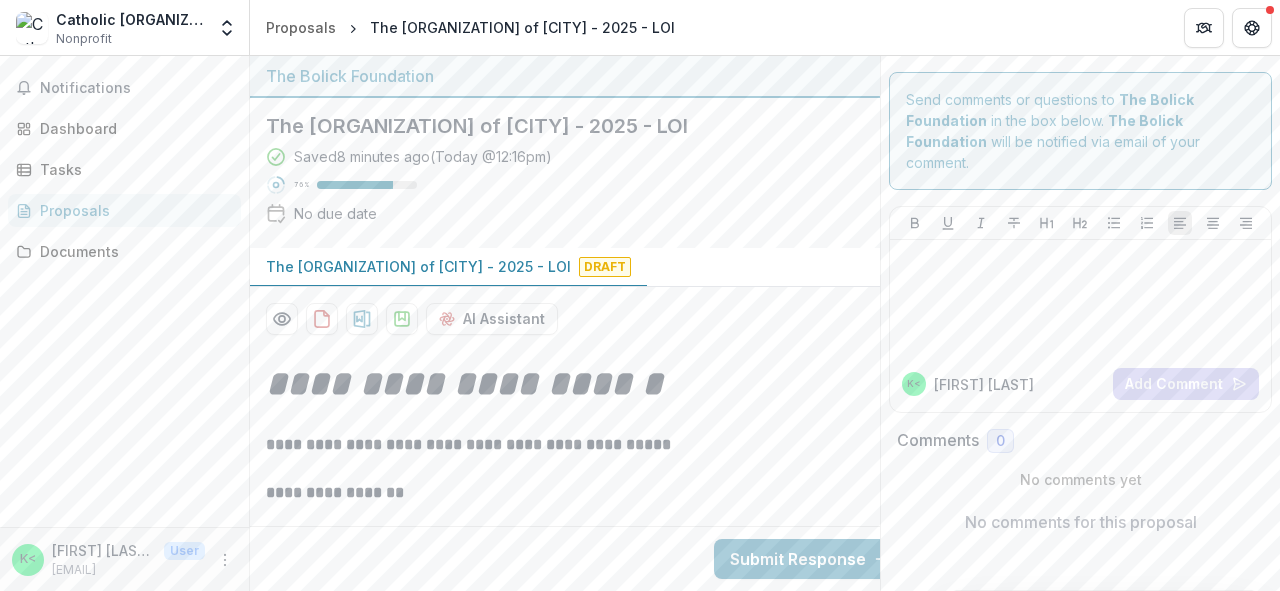 click on "Saved  8 minutes ago  ( Today   @  12:16pm )" at bounding box center (423, 156) 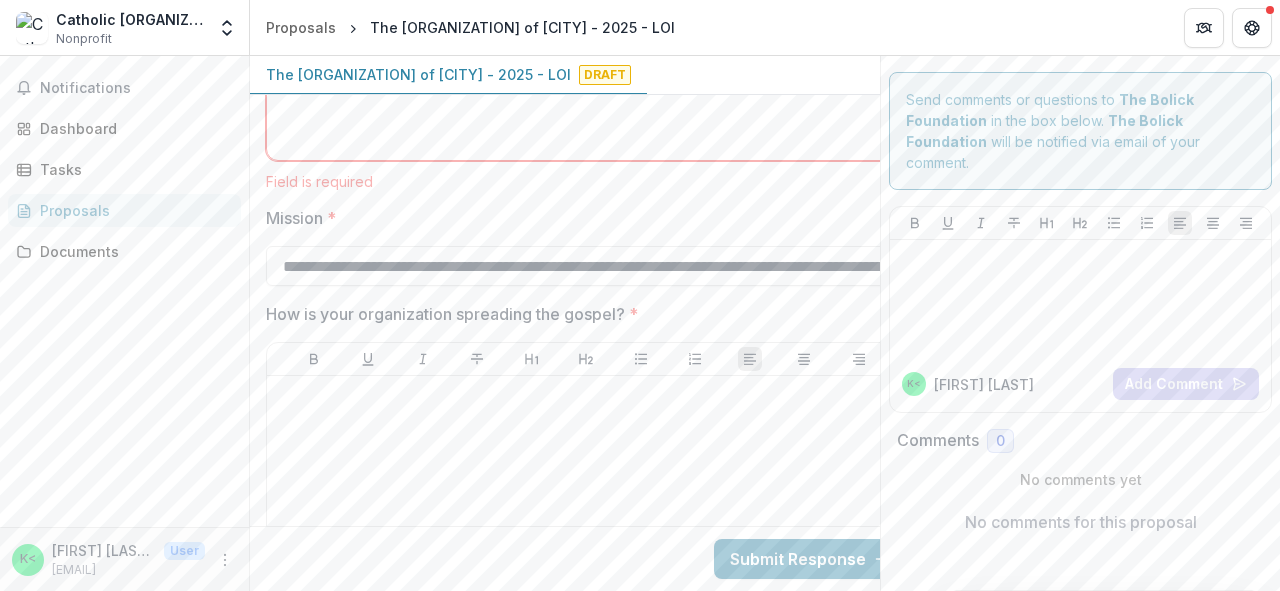 scroll, scrollTop: 3280, scrollLeft: 0, axis: vertical 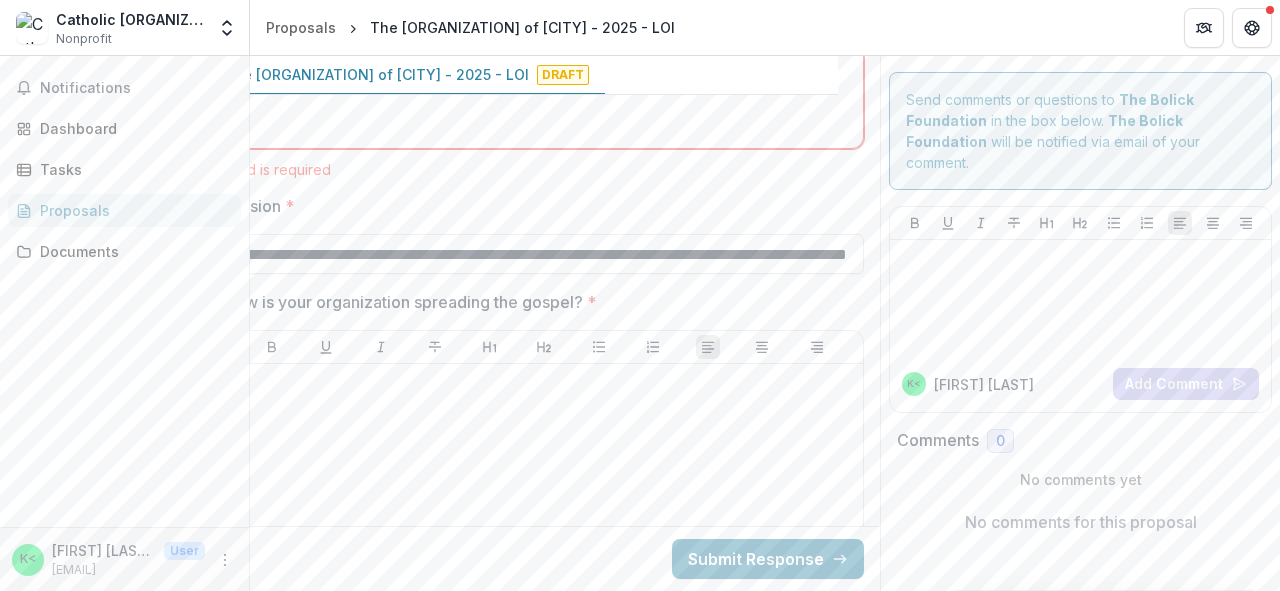 drag, startPoint x: 280, startPoint y: 251, endPoint x: 879, endPoint y: 261, distance: 599.0835 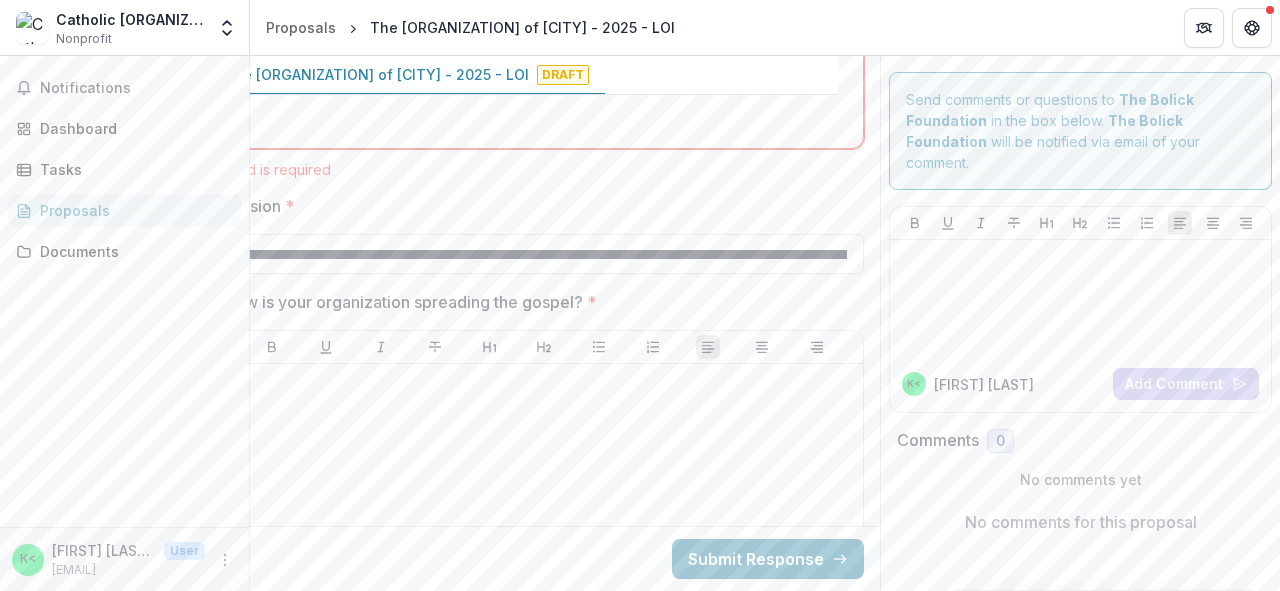click on "**********" at bounding box center [544, -1028] 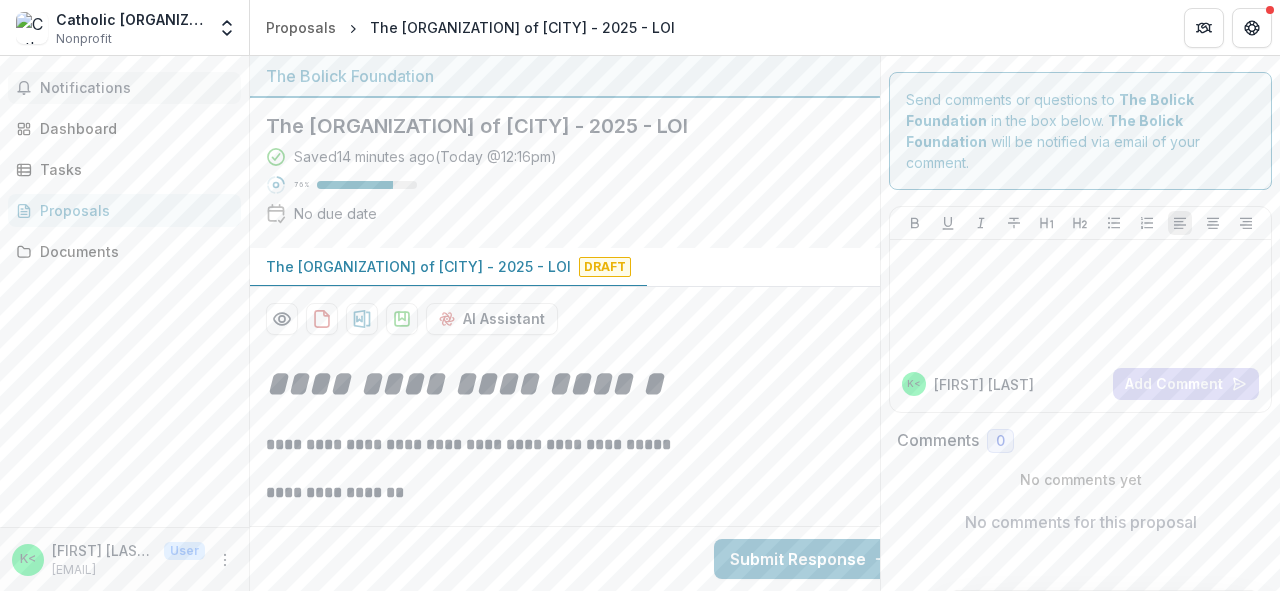 click on "Notifications" at bounding box center [136, 88] 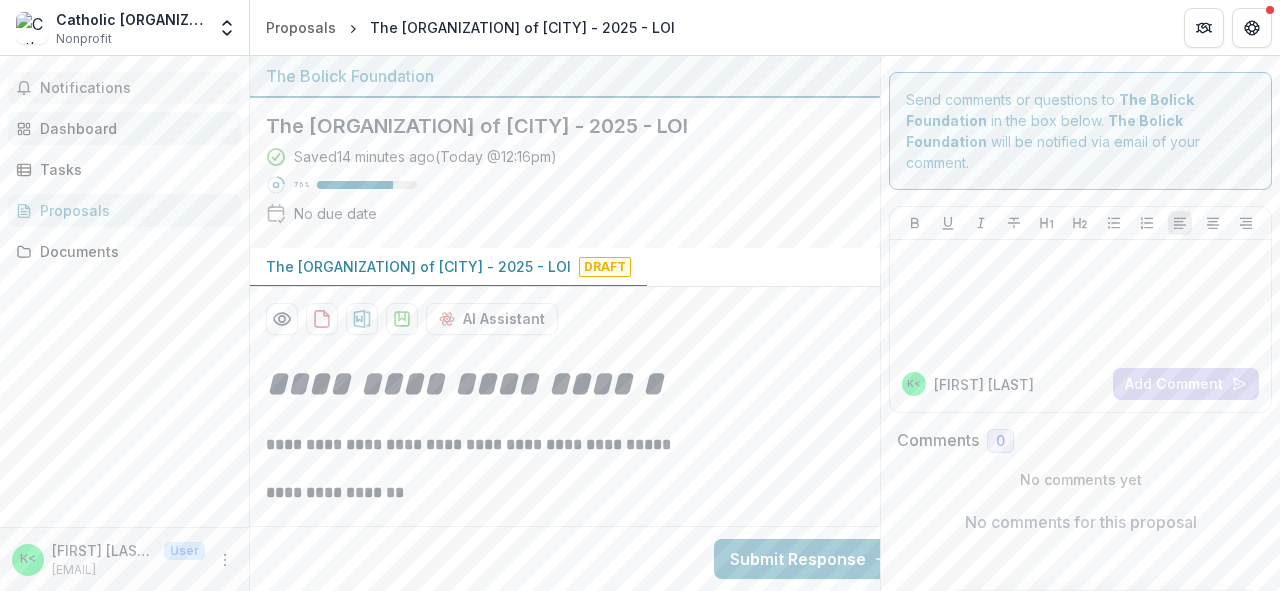 click on "Dashboard" at bounding box center [132, 128] 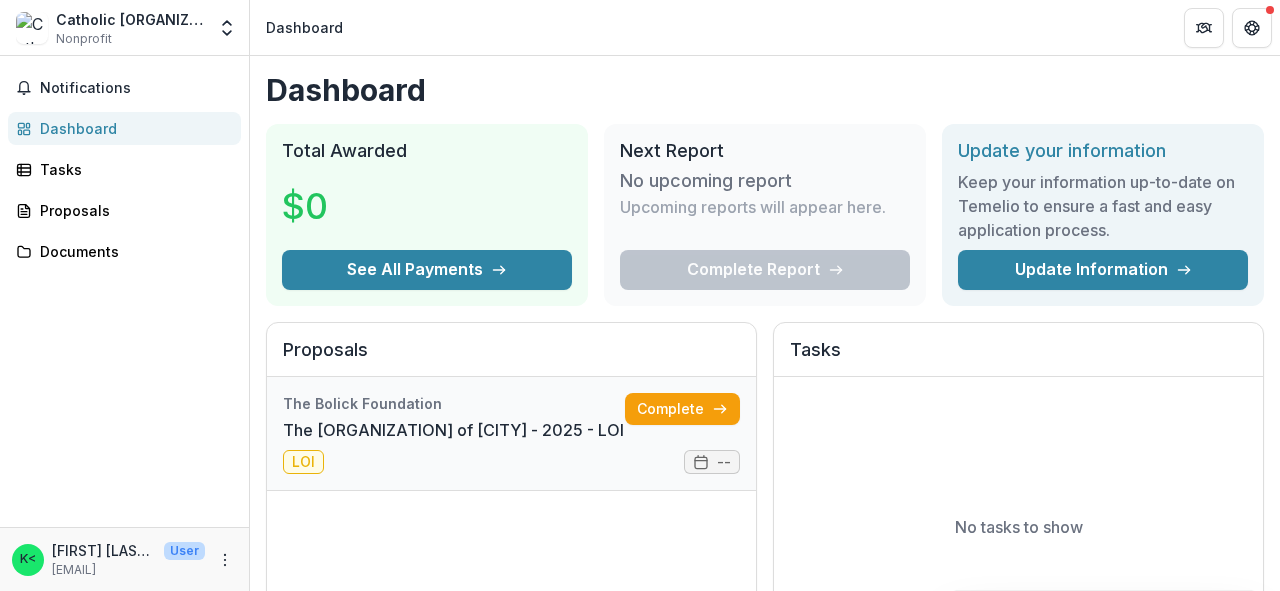 scroll, scrollTop: 320, scrollLeft: 0, axis: vertical 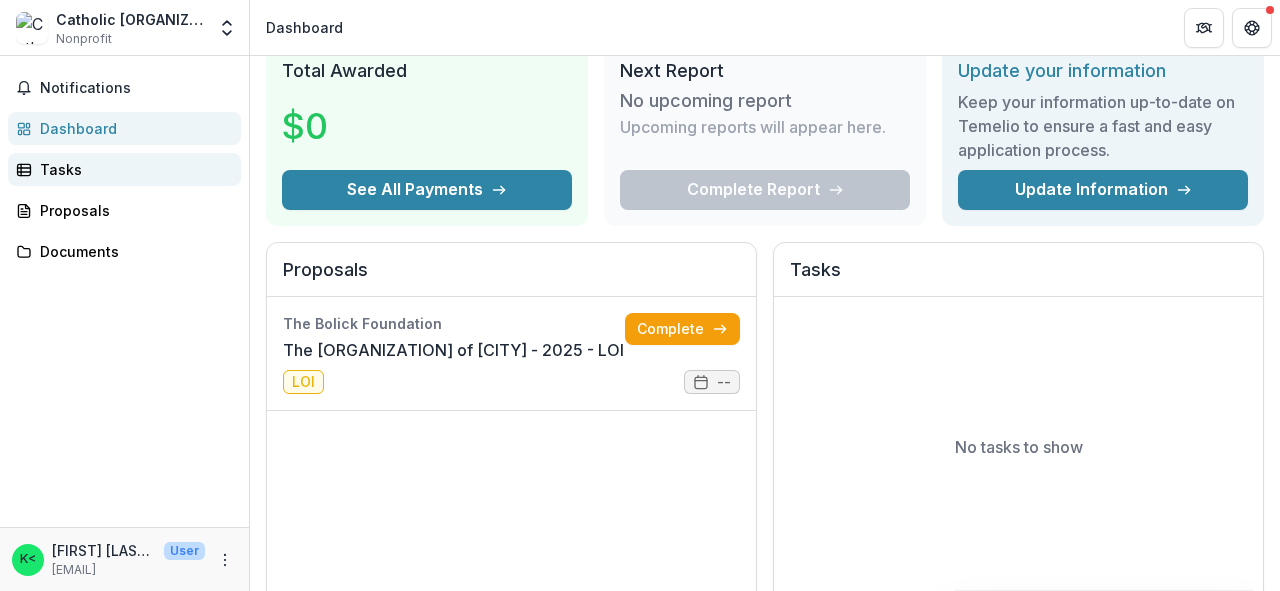 click on "Tasks" at bounding box center [132, 169] 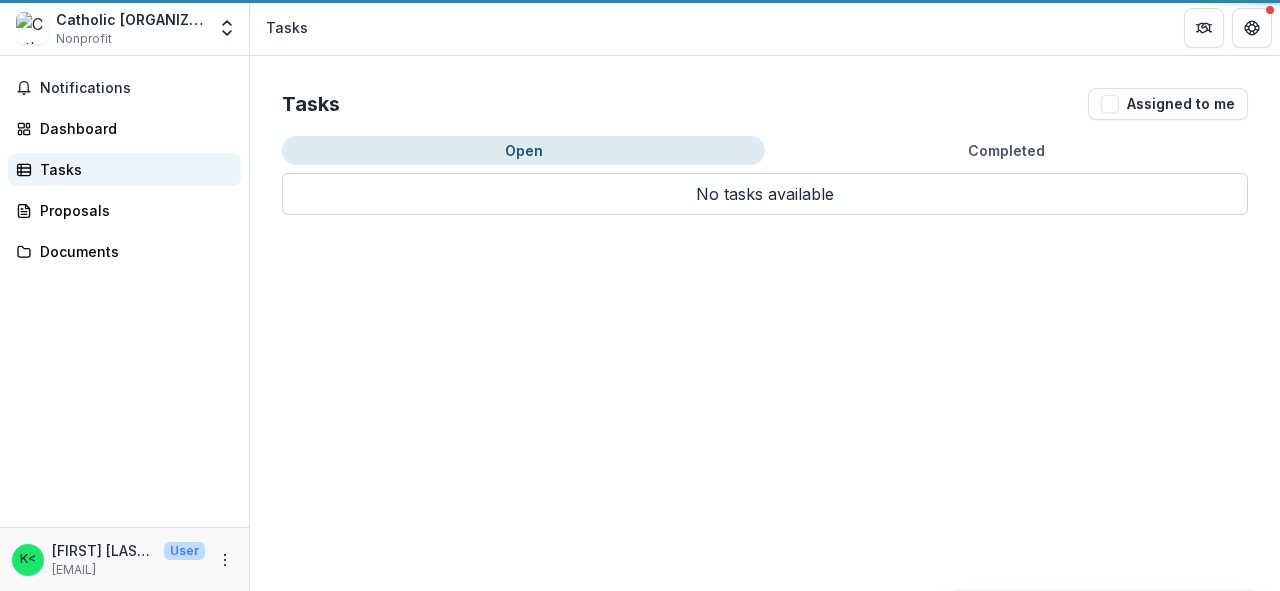 scroll, scrollTop: 0, scrollLeft: 0, axis: both 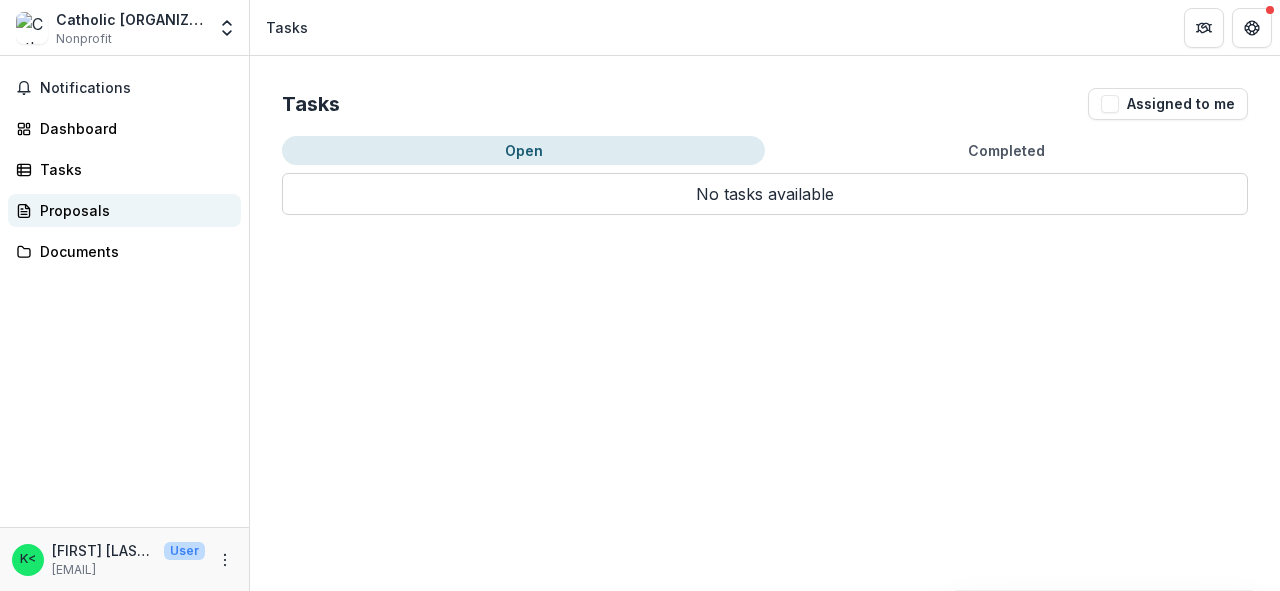 click on "Proposals" at bounding box center [132, 210] 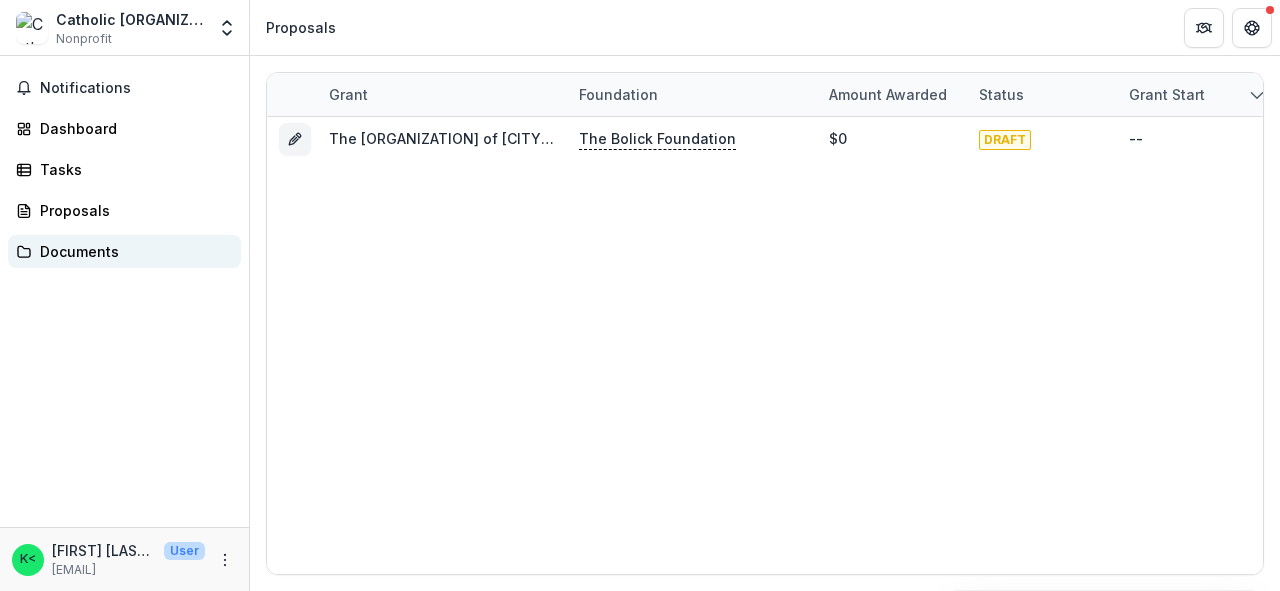 click on "Documents" at bounding box center [132, 251] 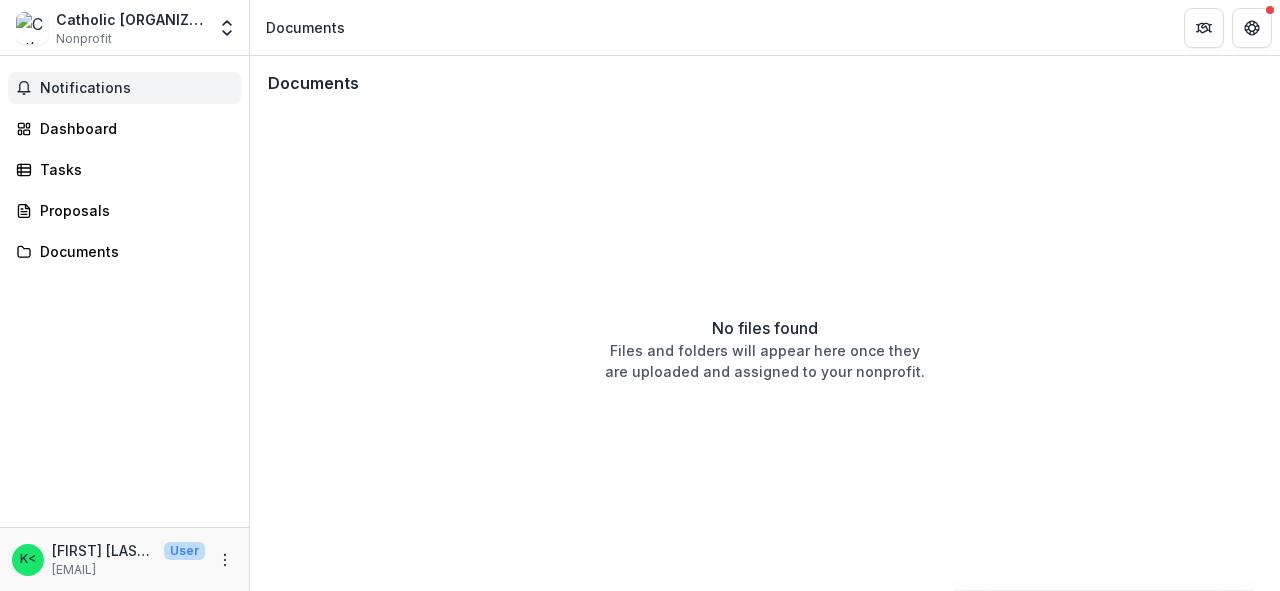 click on "Notifications" at bounding box center (136, 88) 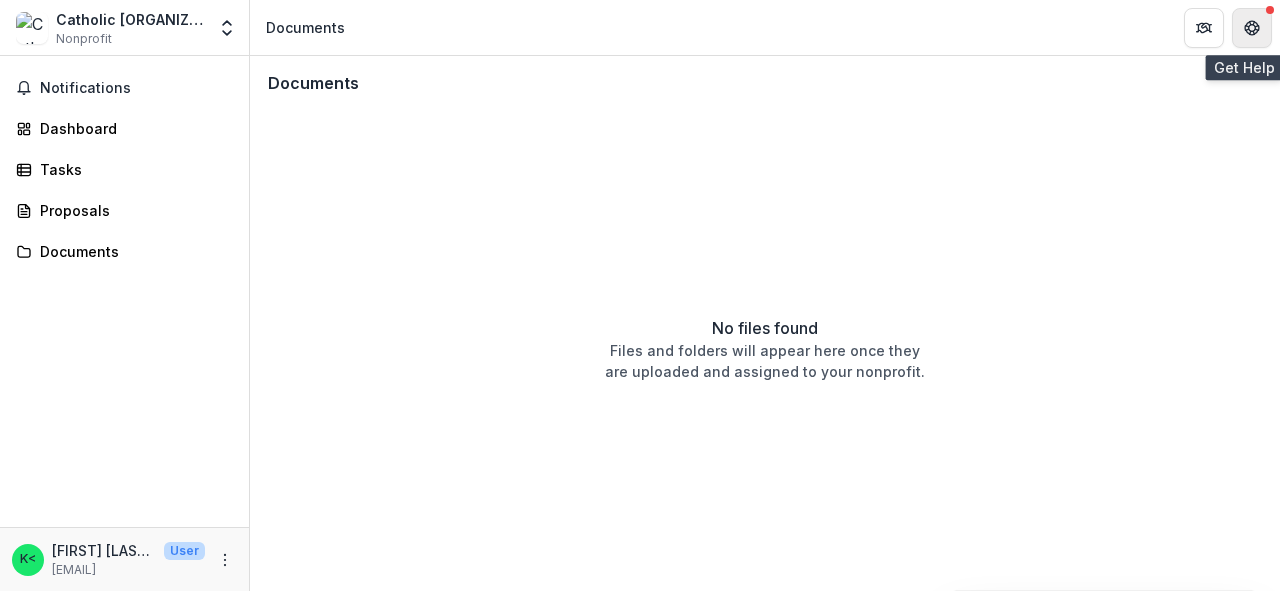 click 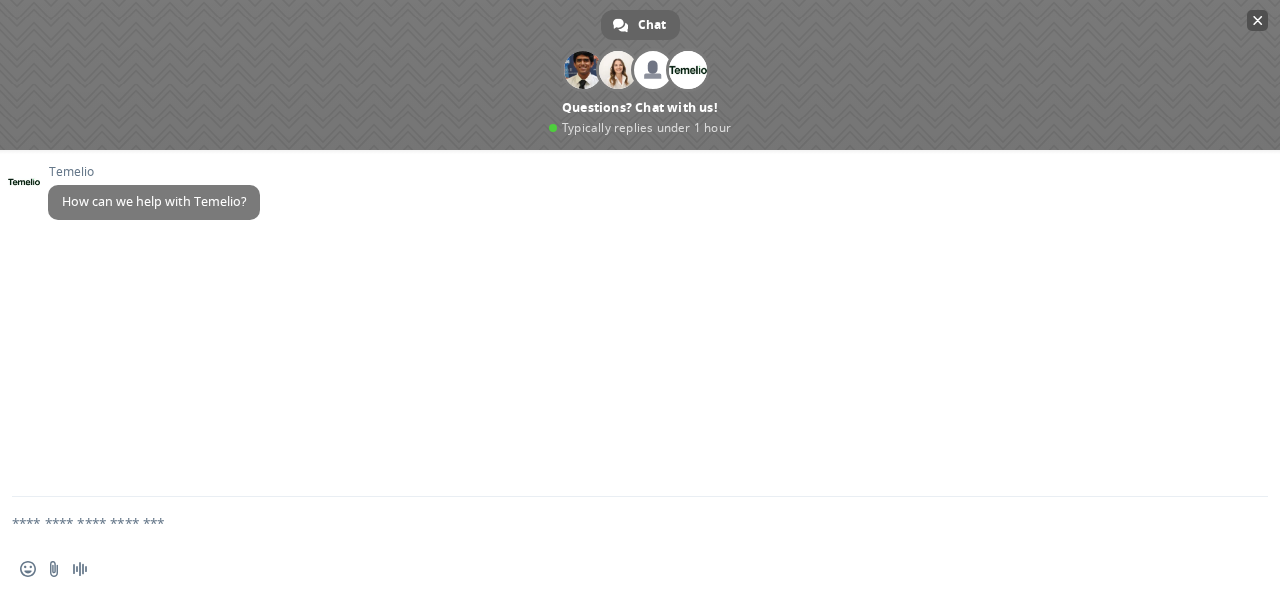 click at bounding box center (1258, 20) 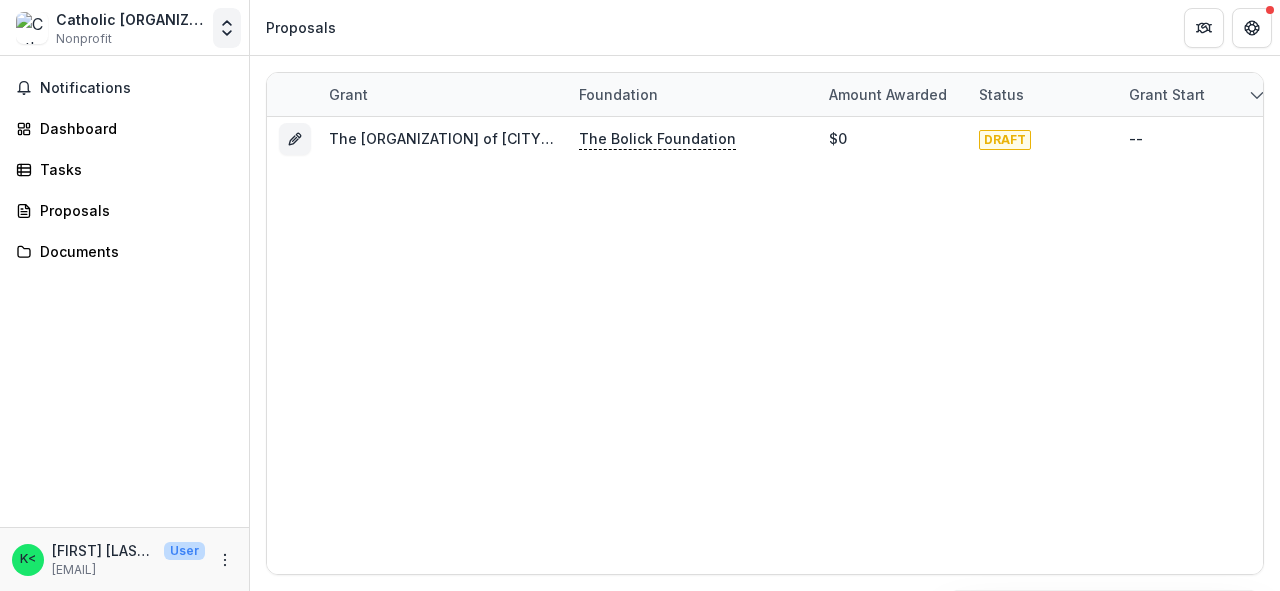 click 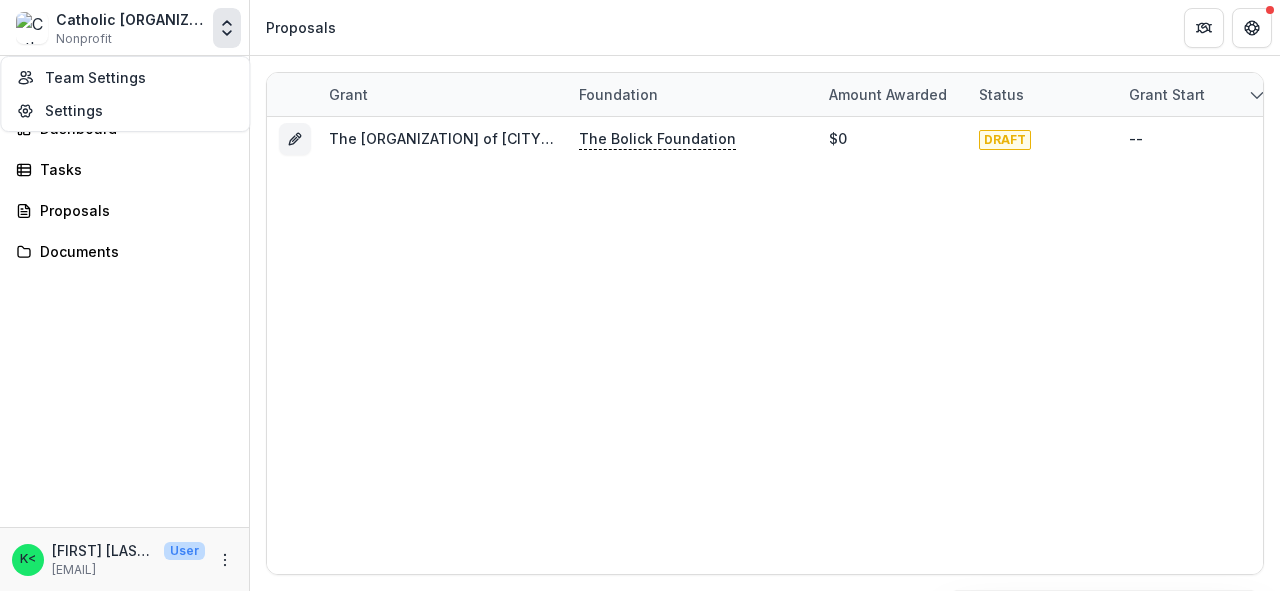 click 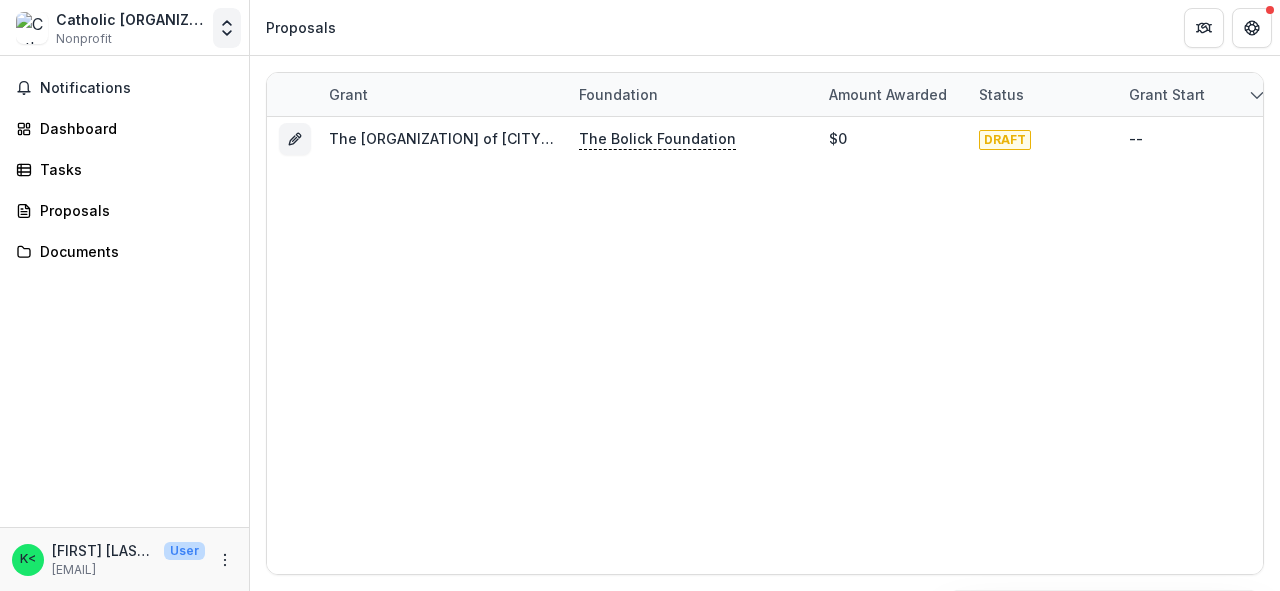 click 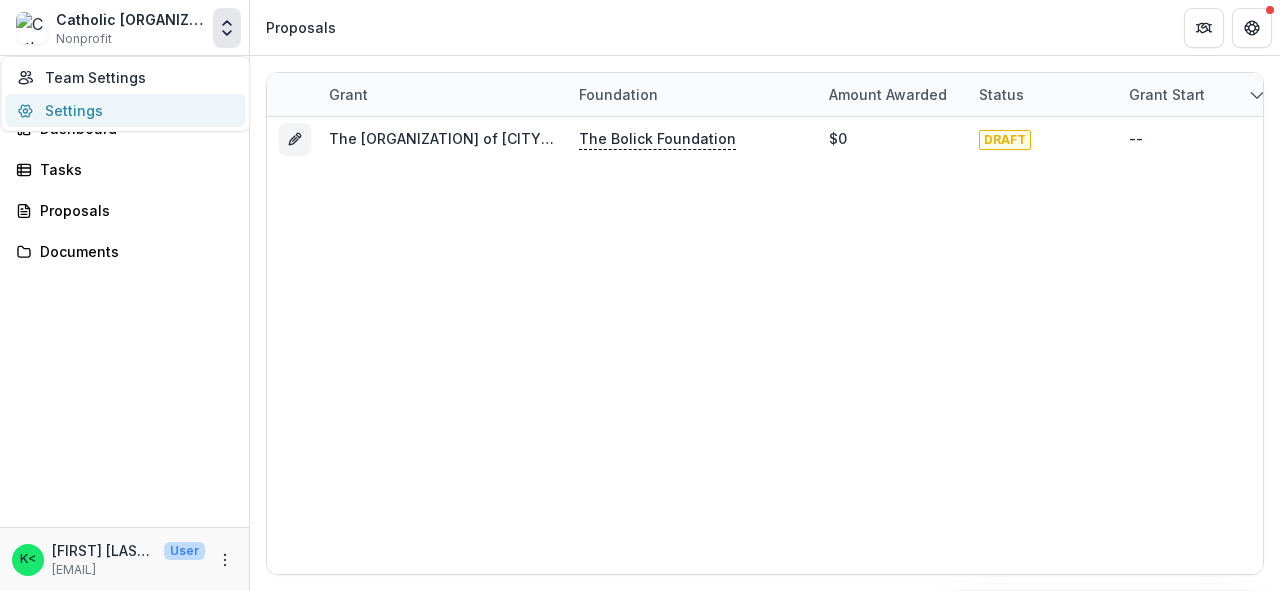 click on "Settings" at bounding box center [125, 110] 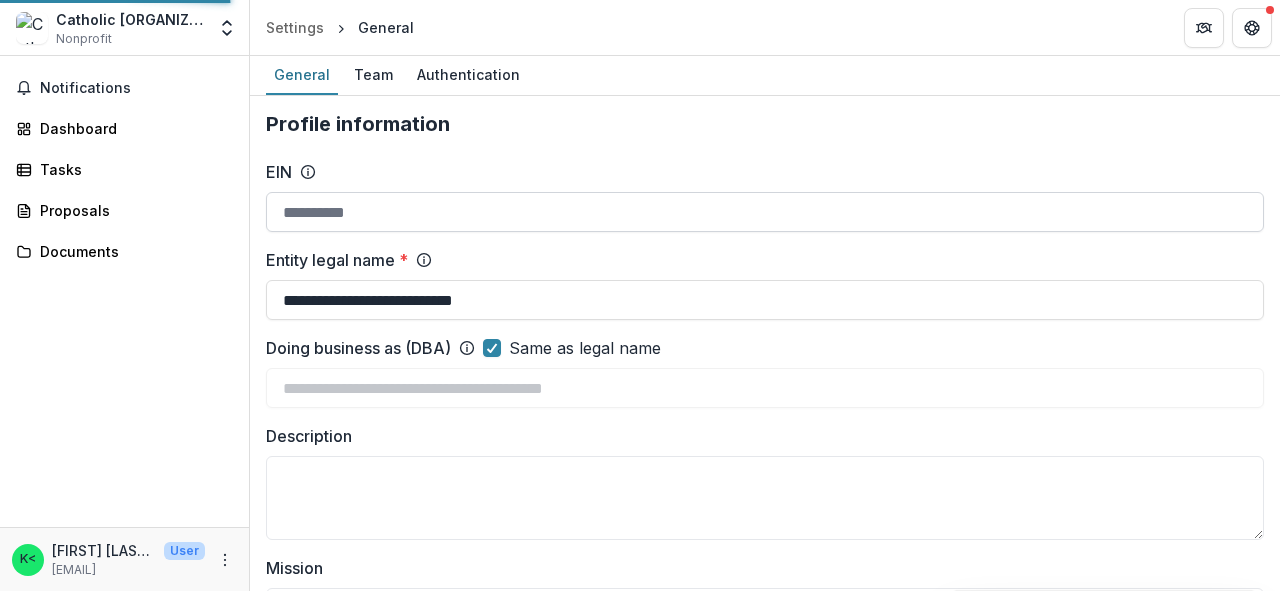 type on "**********" 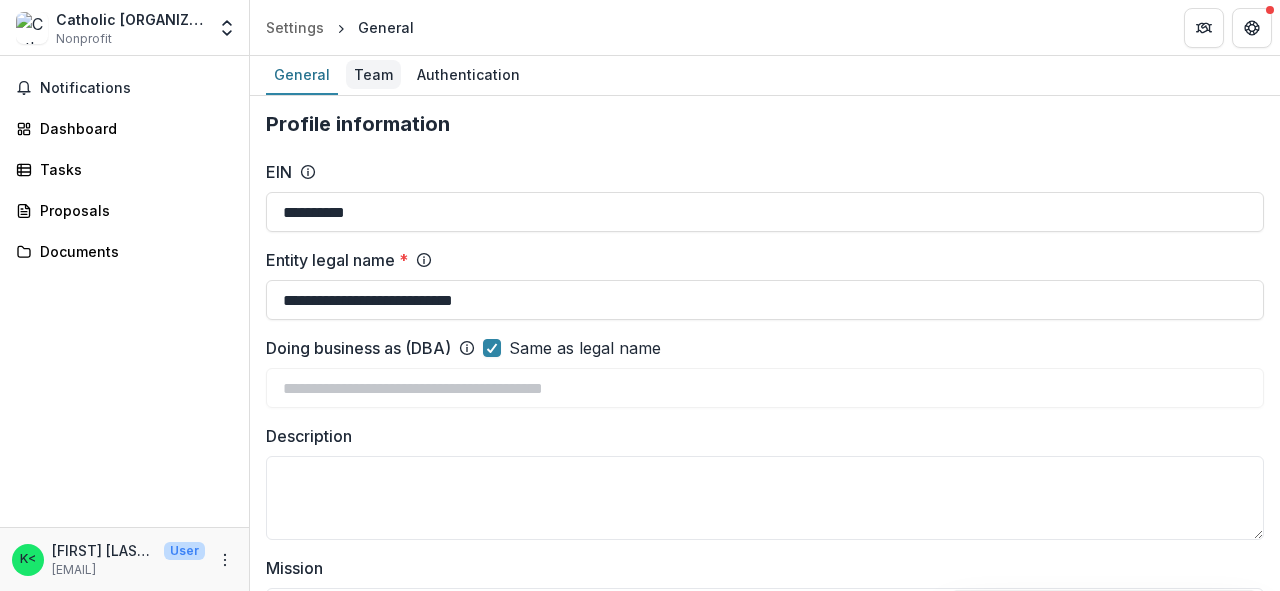 click on "Team" at bounding box center (373, 74) 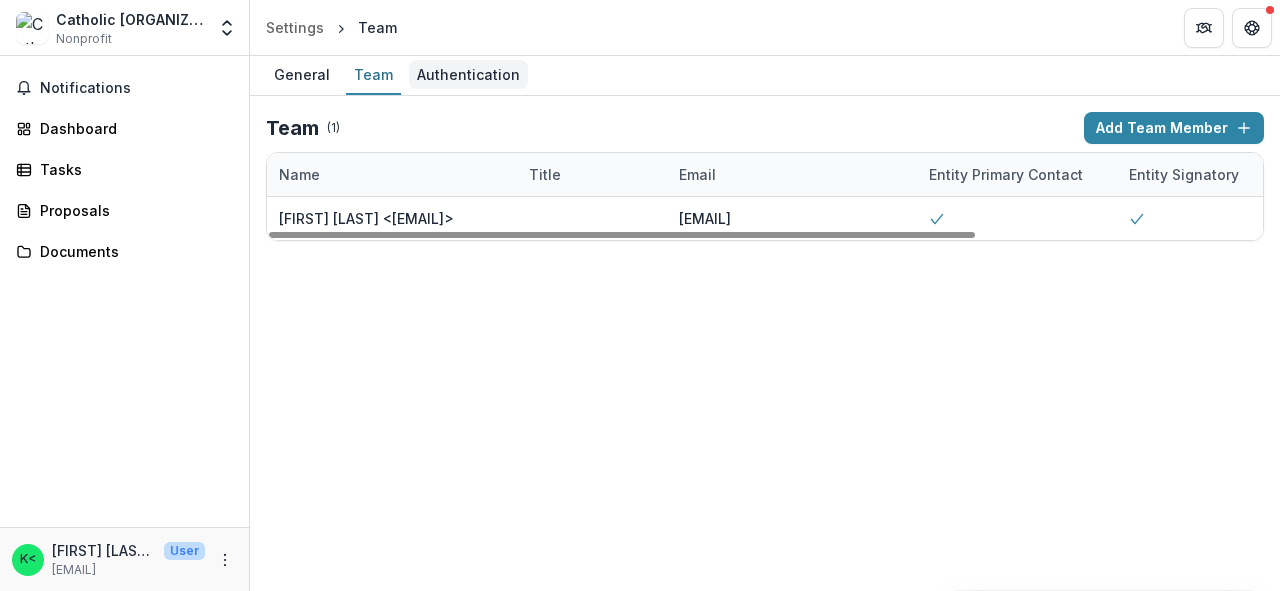 click on "Authentication" at bounding box center (468, 74) 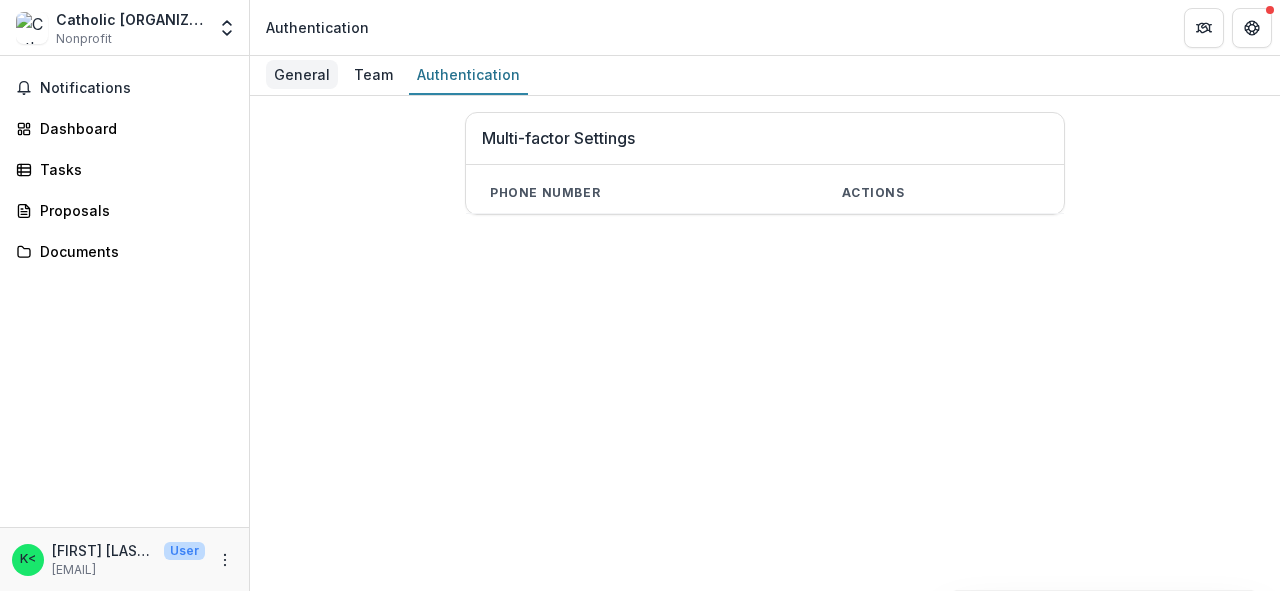 click on "General" at bounding box center (302, 74) 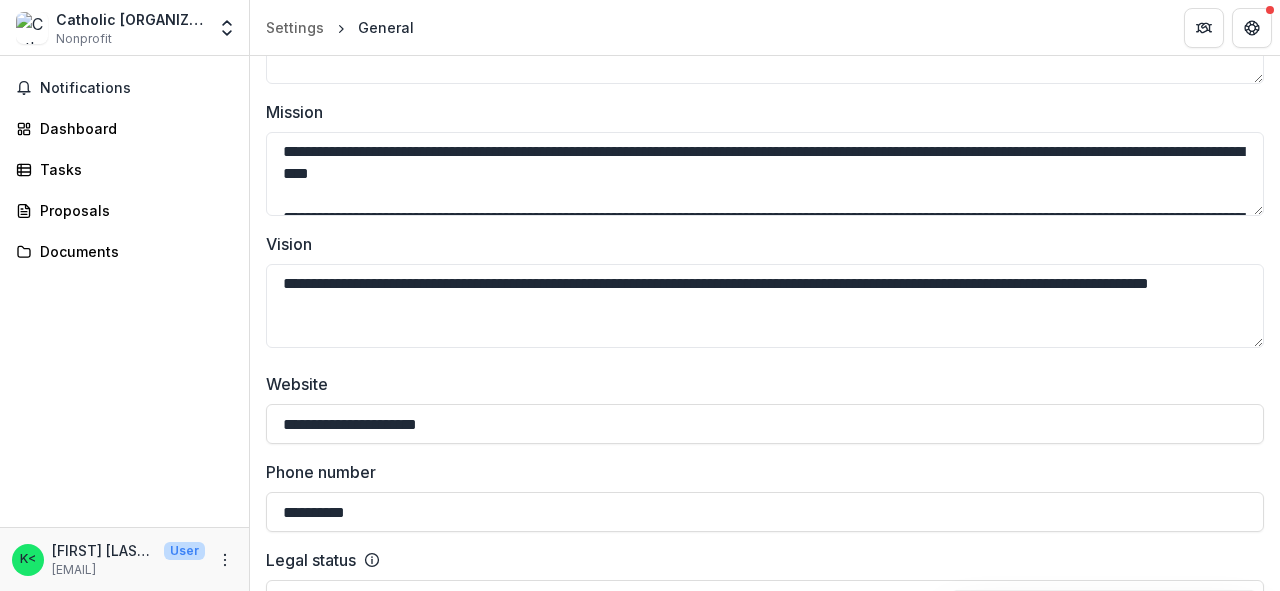 scroll, scrollTop: 480, scrollLeft: 0, axis: vertical 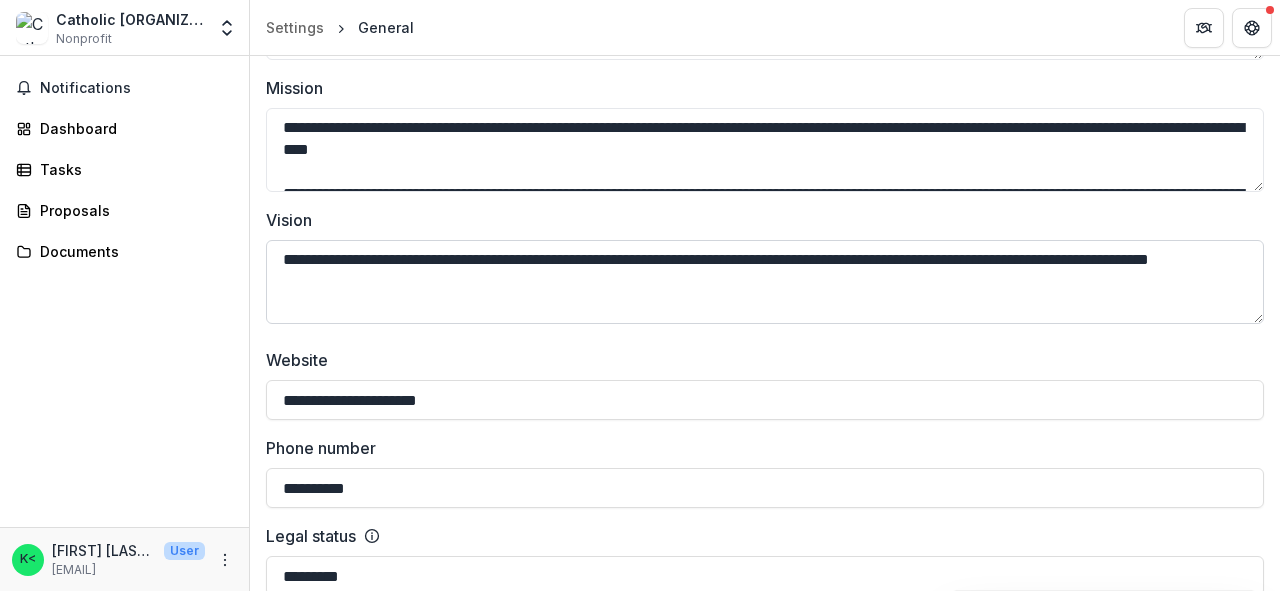click on "**********" at bounding box center (765, 282) 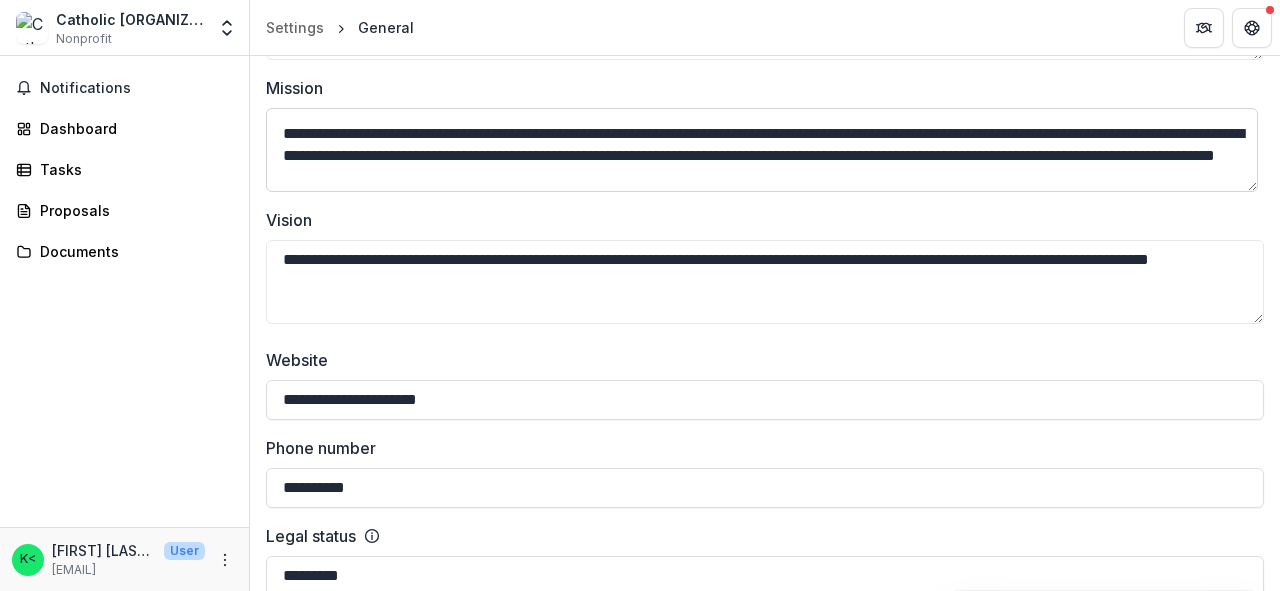 scroll, scrollTop: 153, scrollLeft: 0, axis: vertical 